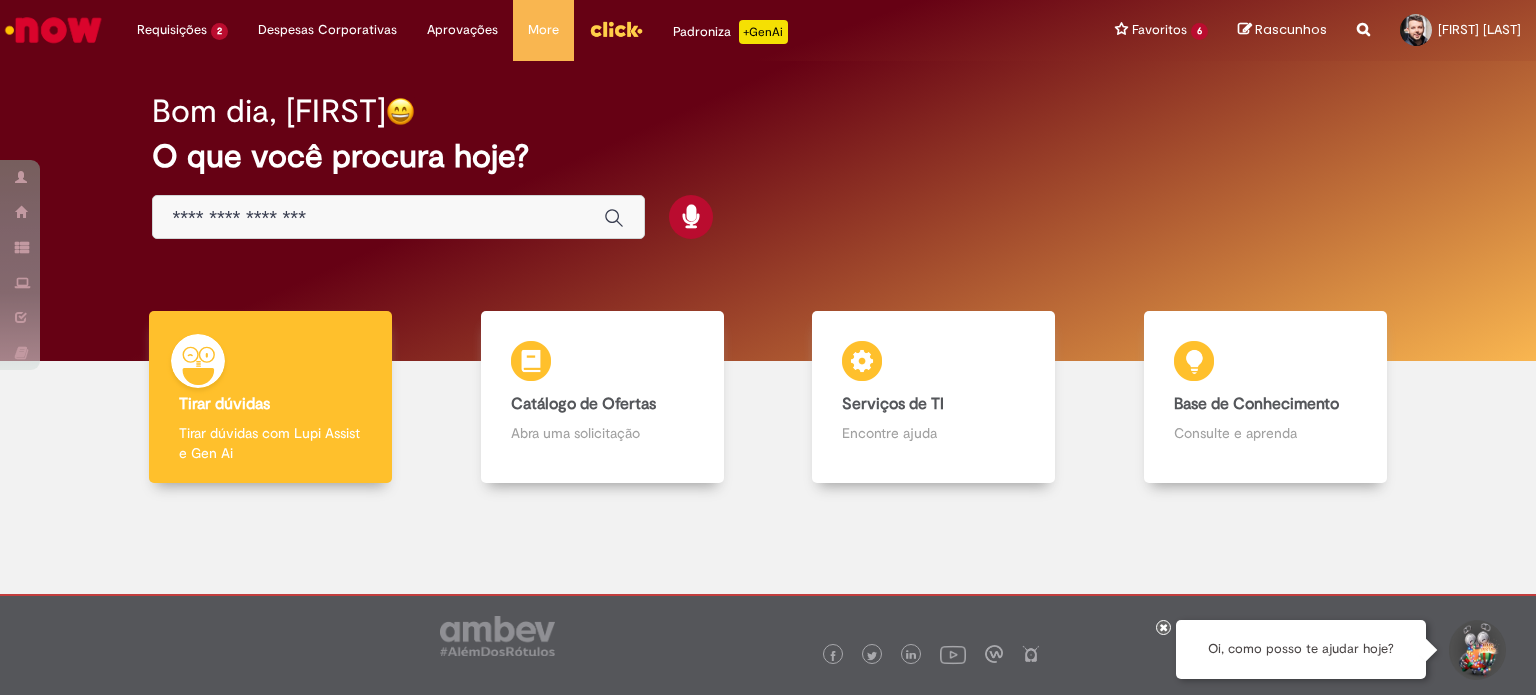 scroll, scrollTop: 0, scrollLeft: 0, axis: both 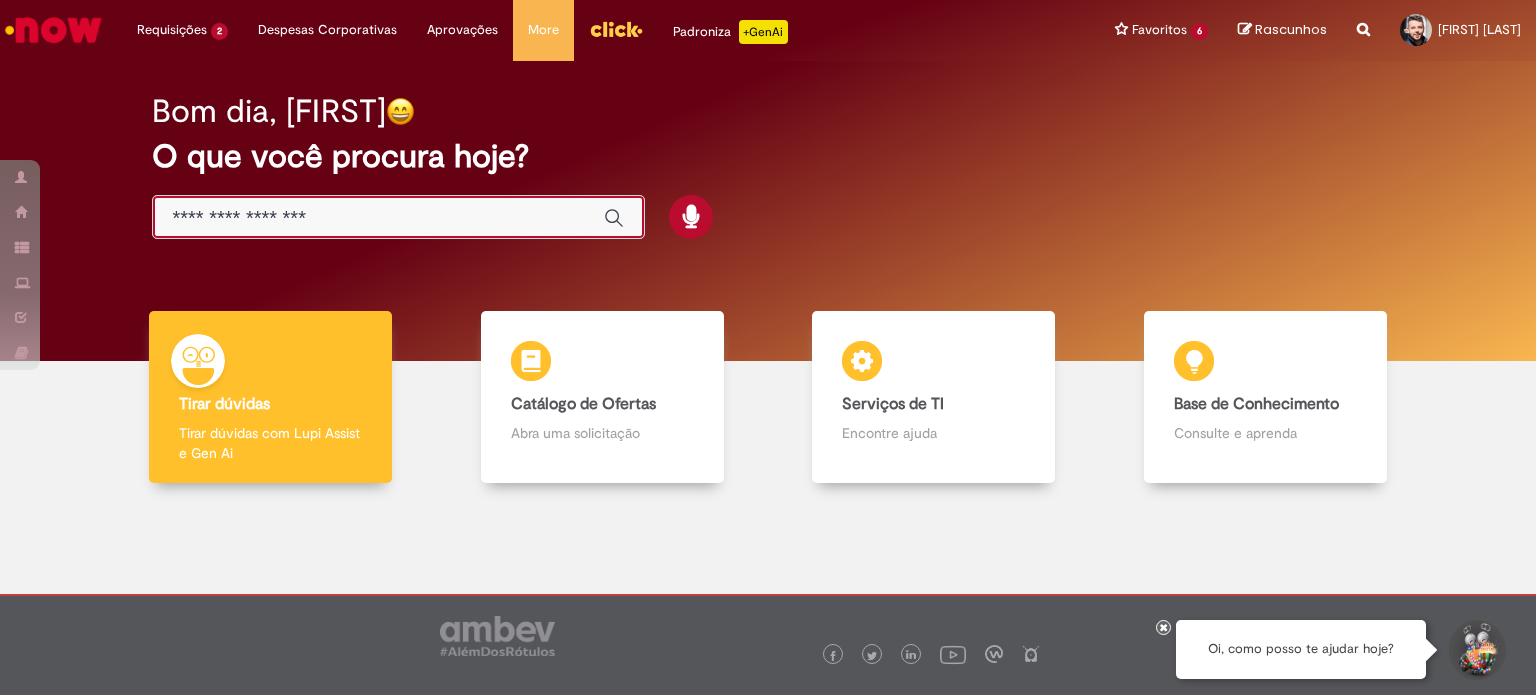 click at bounding box center [378, 218] 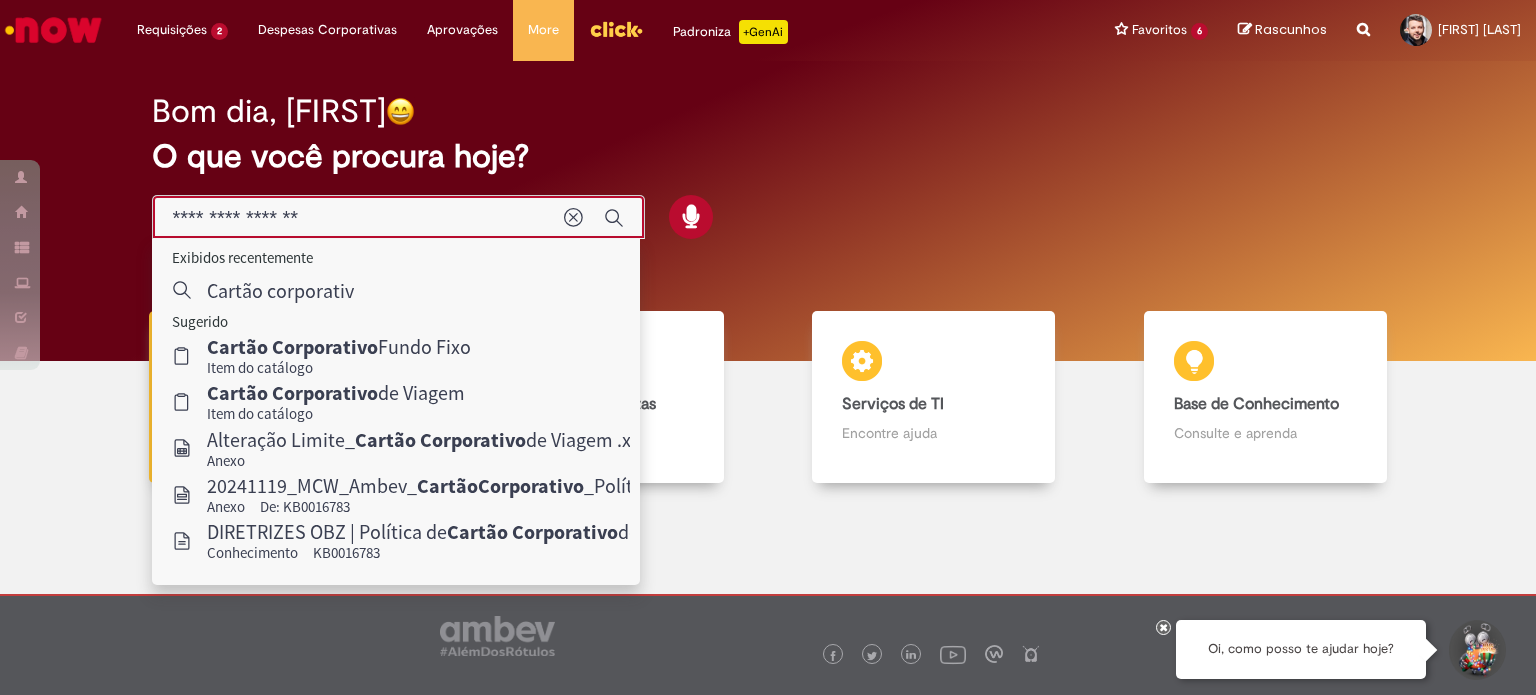 type on "**********" 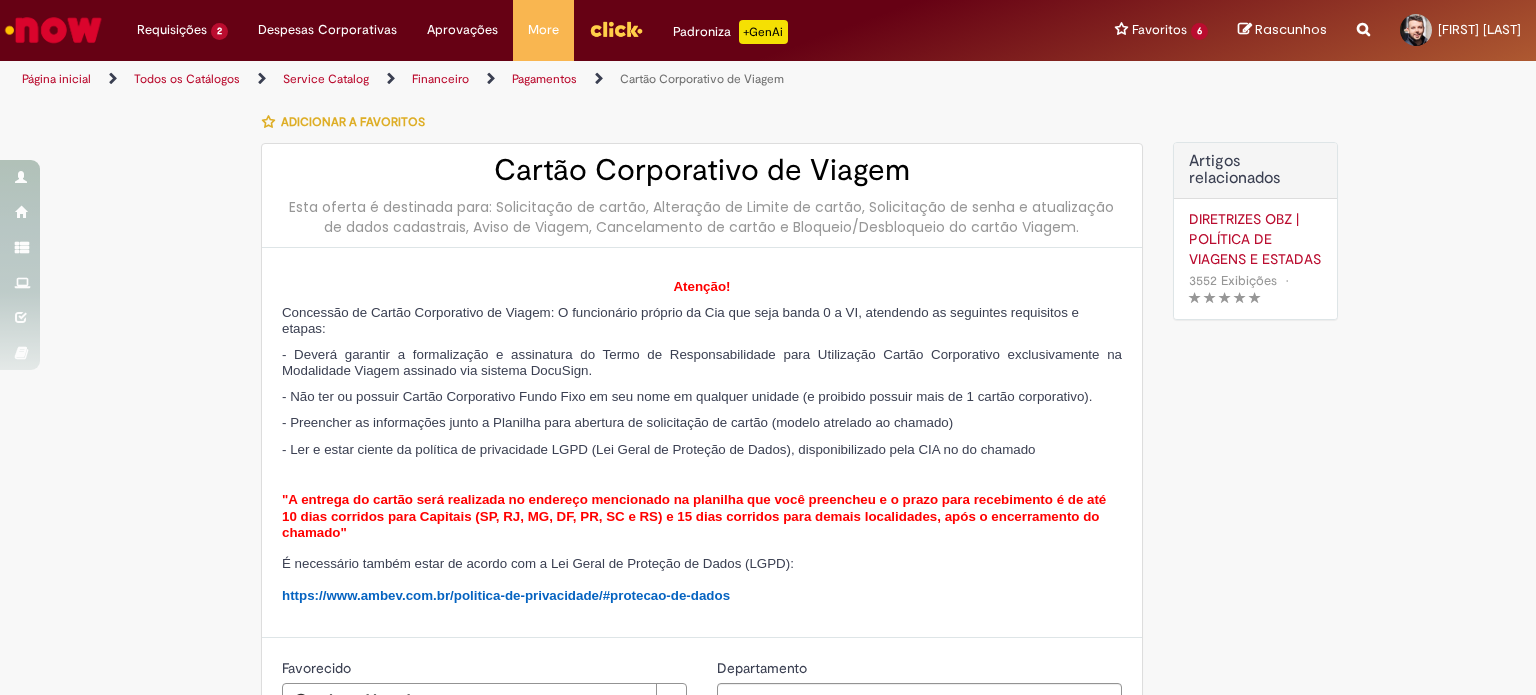type on "********" 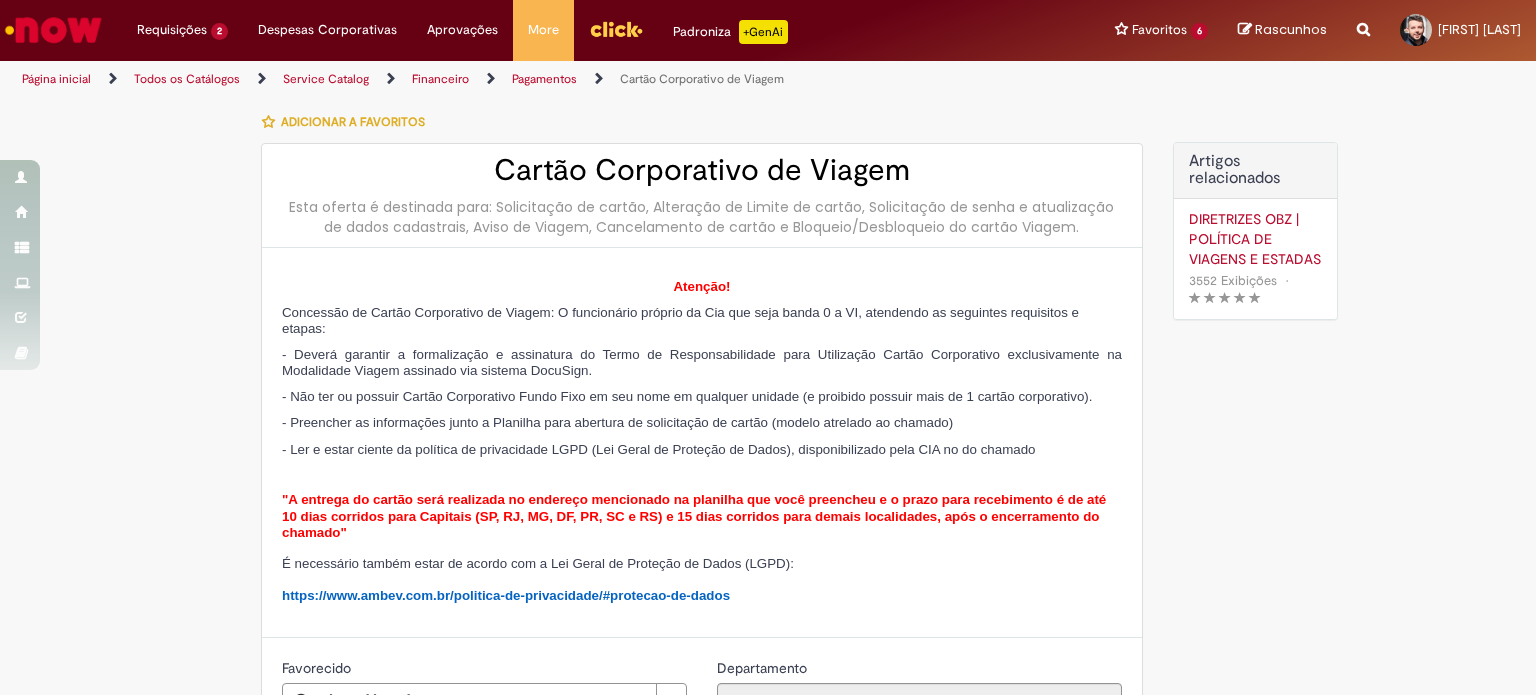 type on "**********" 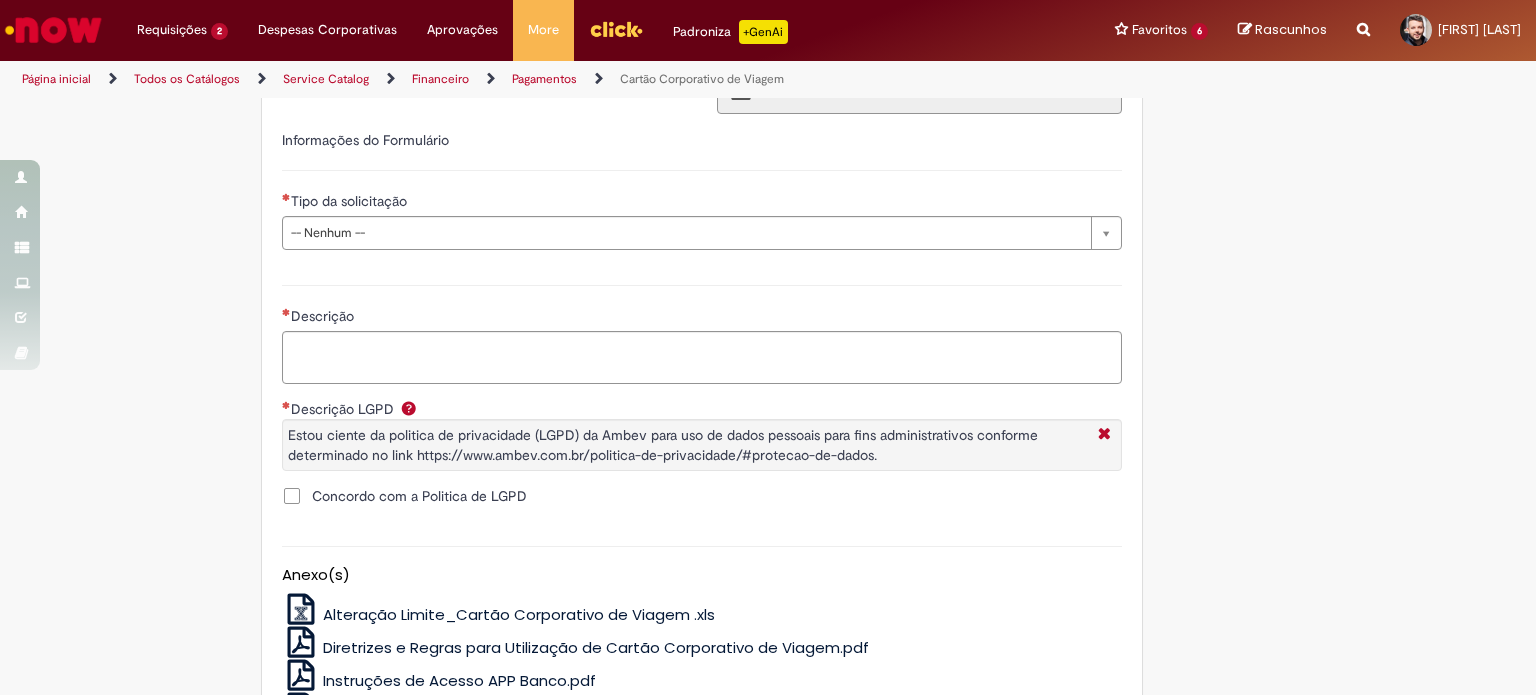 scroll, scrollTop: 856, scrollLeft: 0, axis: vertical 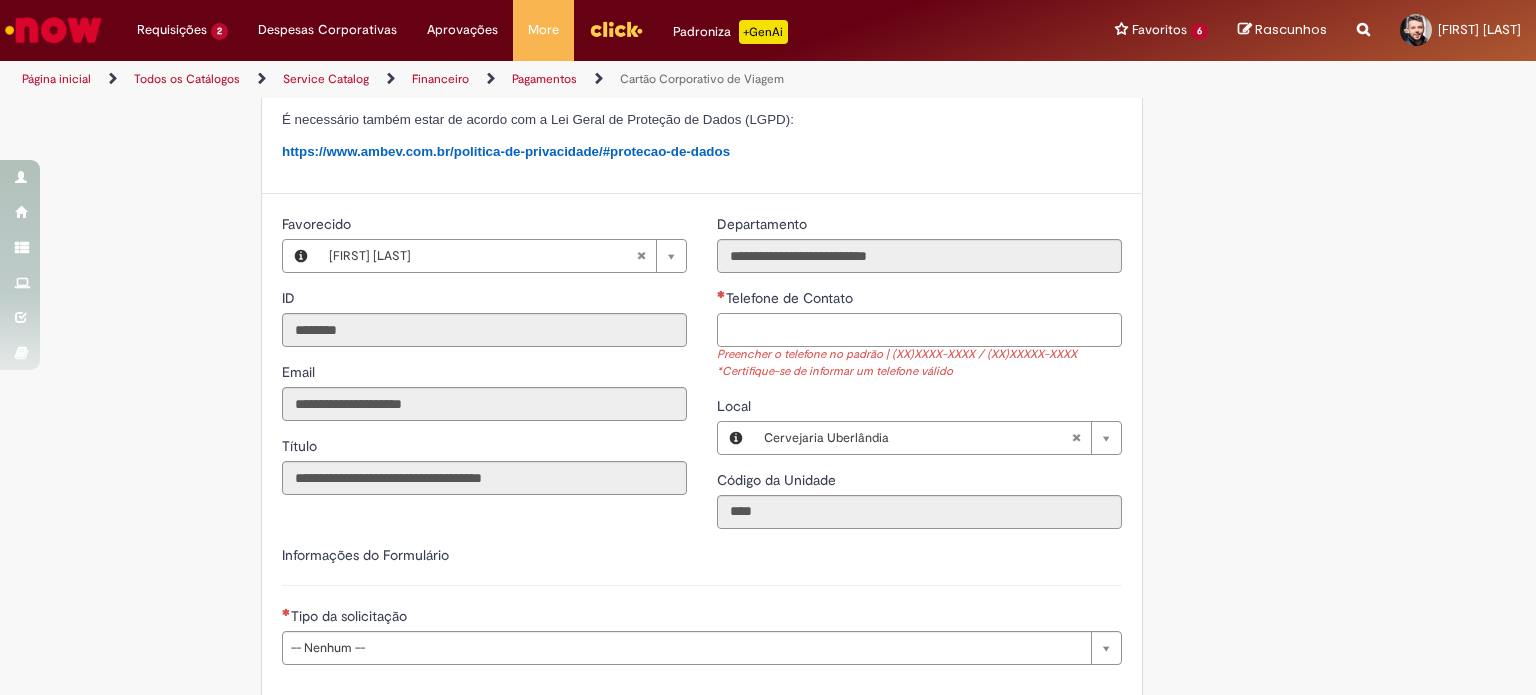 click on "Telefone de Contato" at bounding box center [919, 330] 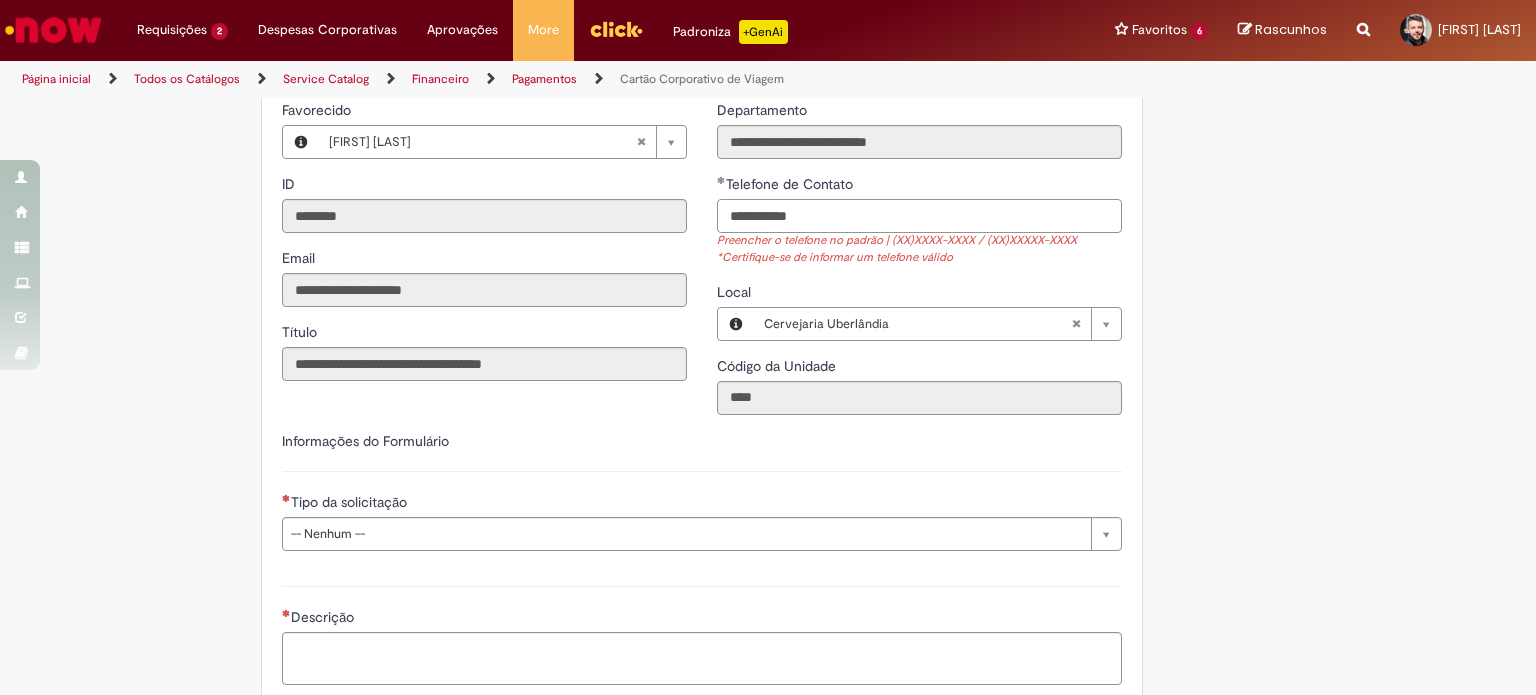 scroll, scrollTop: 572, scrollLeft: 0, axis: vertical 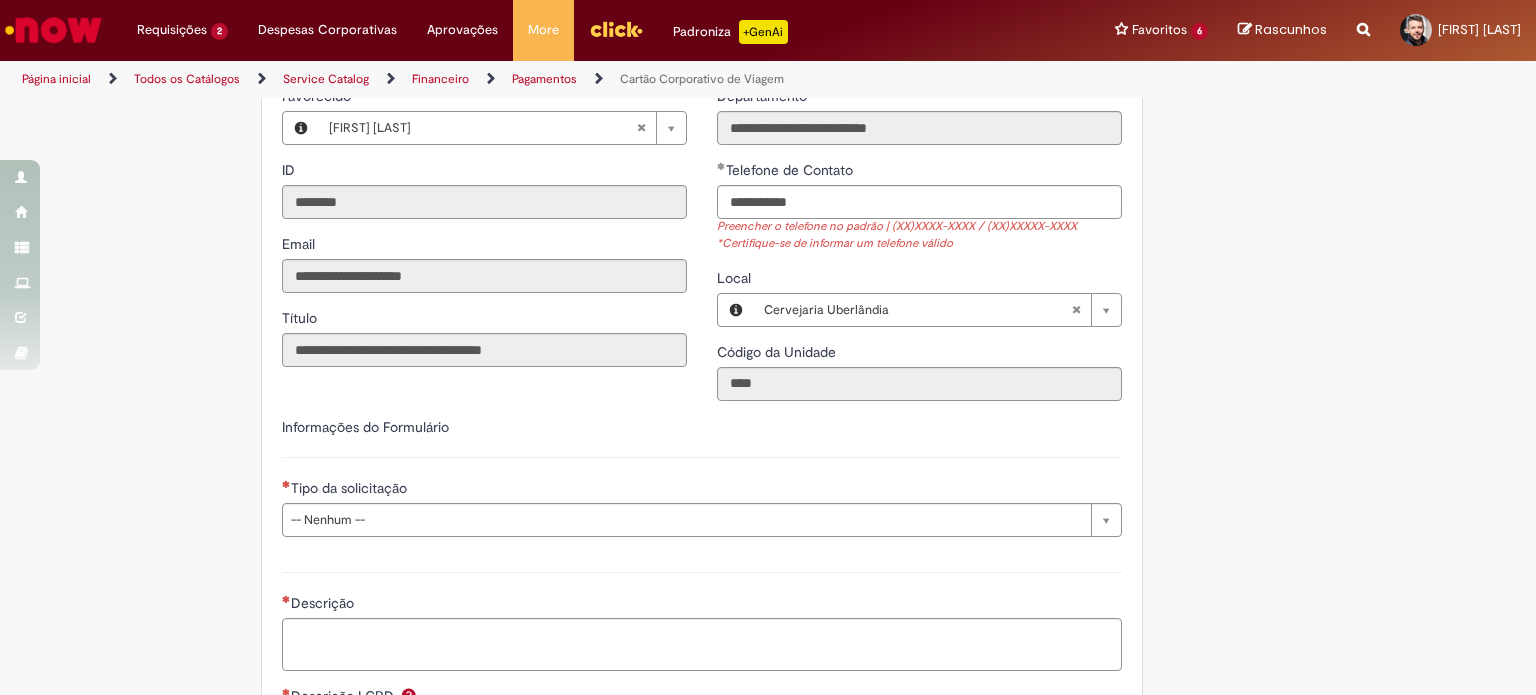 type on "**********" 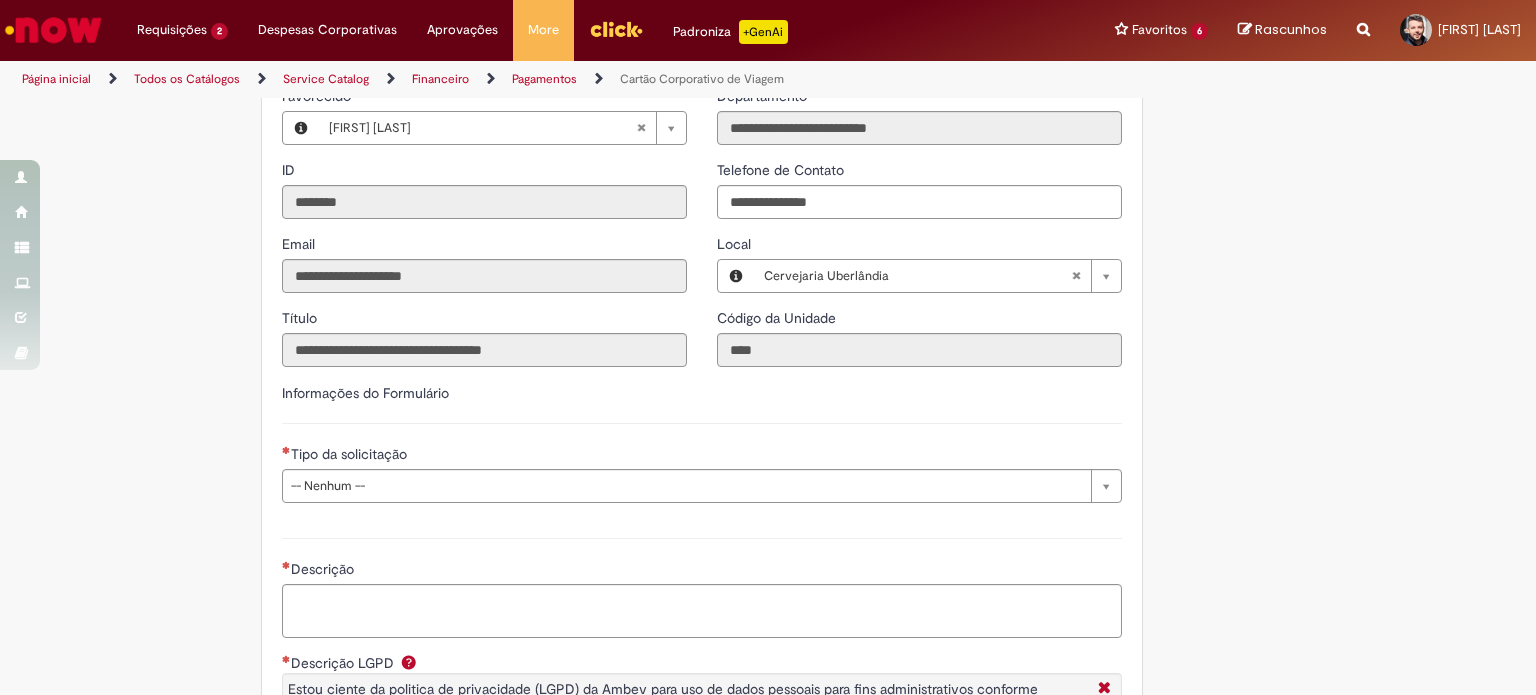 click on "**********" at bounding box center (919, 263) 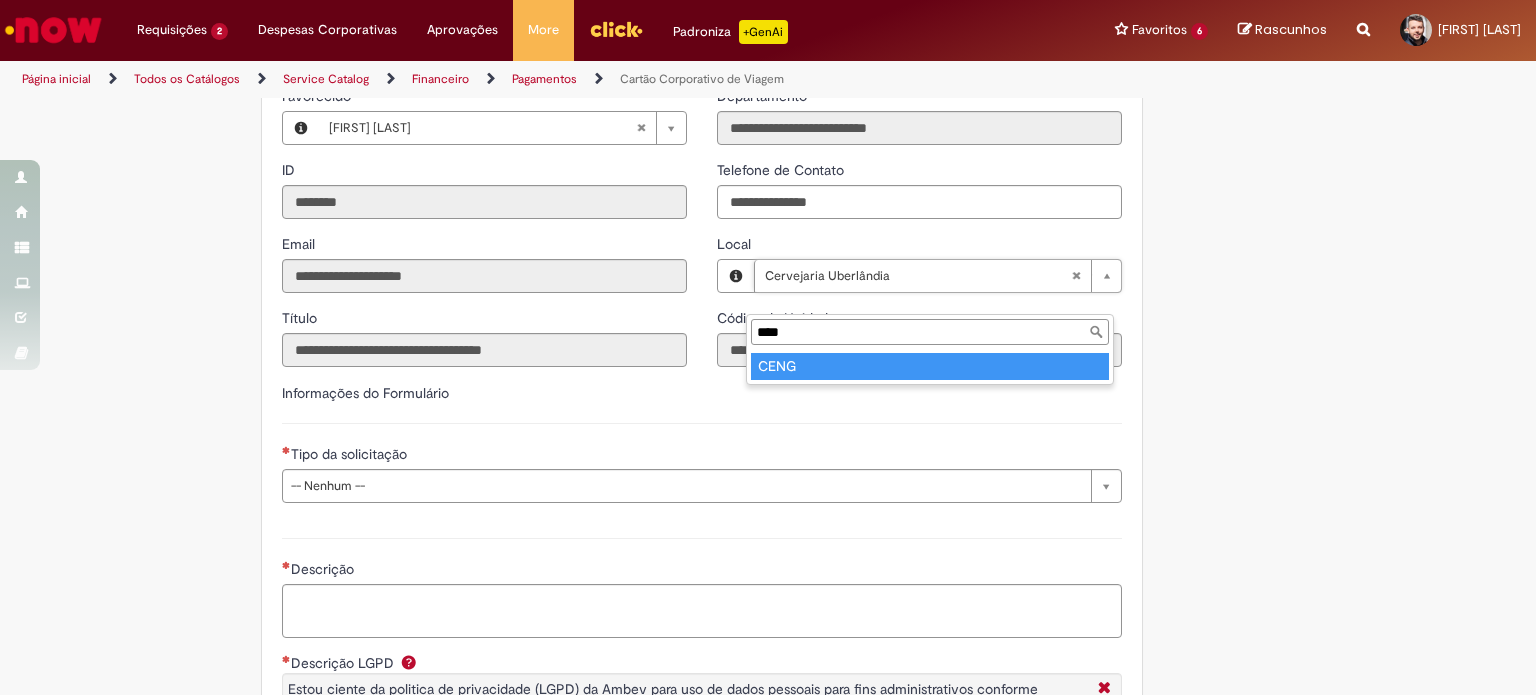 type on "****" 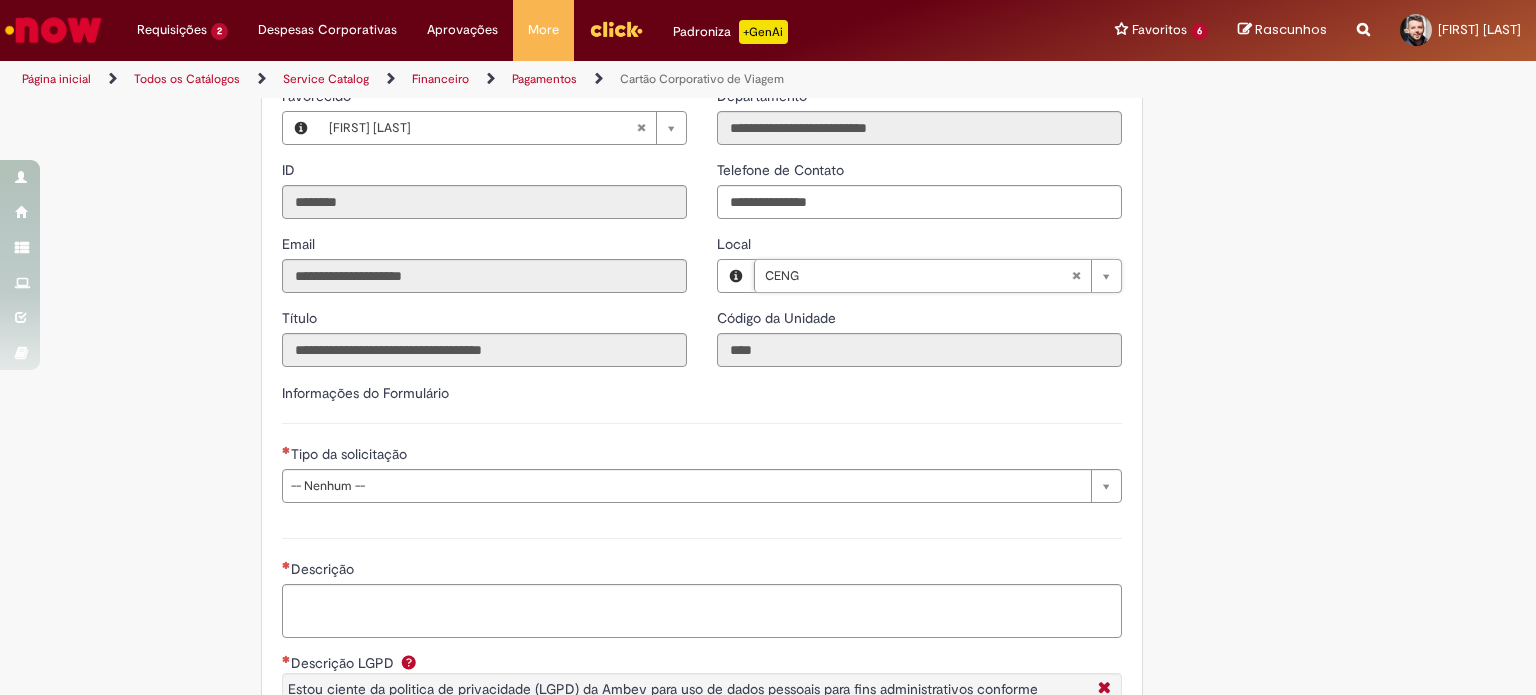 scroll, scrollTop: 0, scrollLeft: 37, axis: horizontal 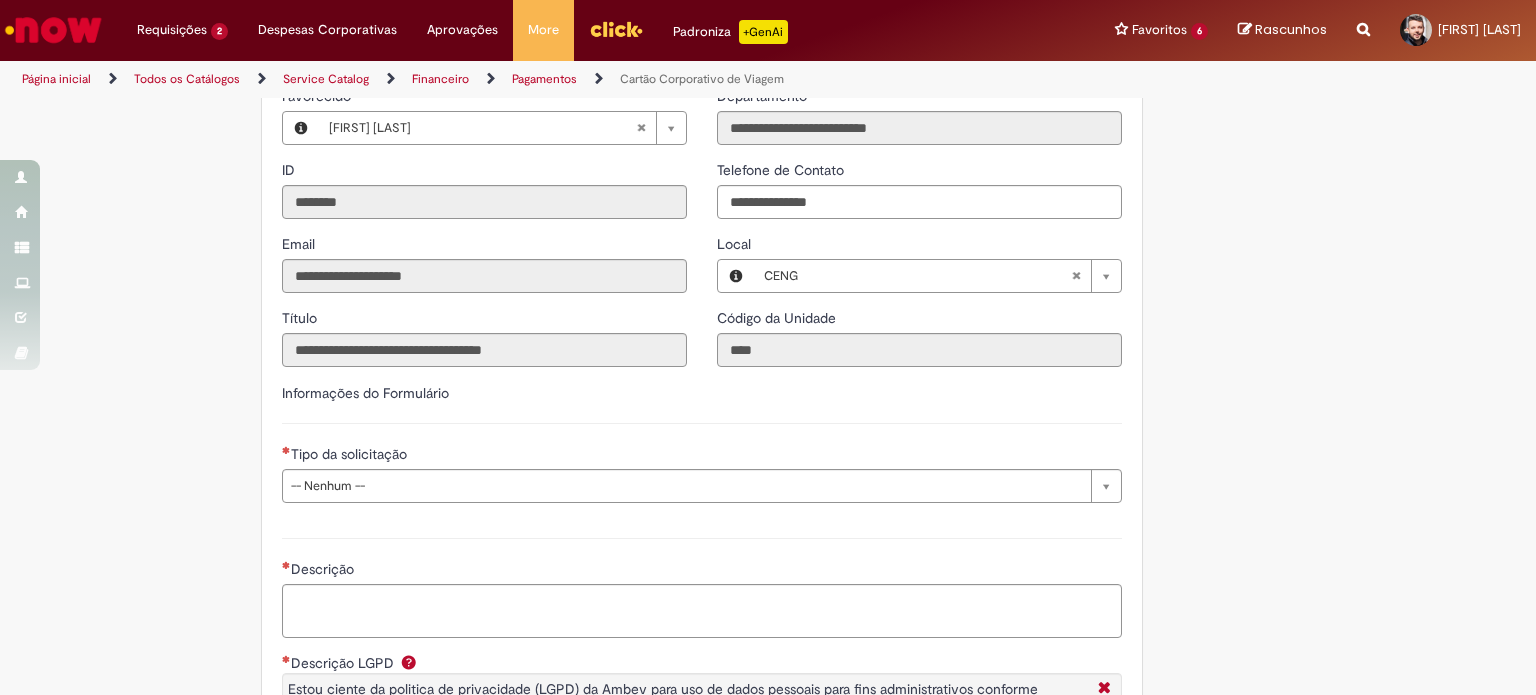 click on "Informações do Formulário" at bounding box center (702, 403) 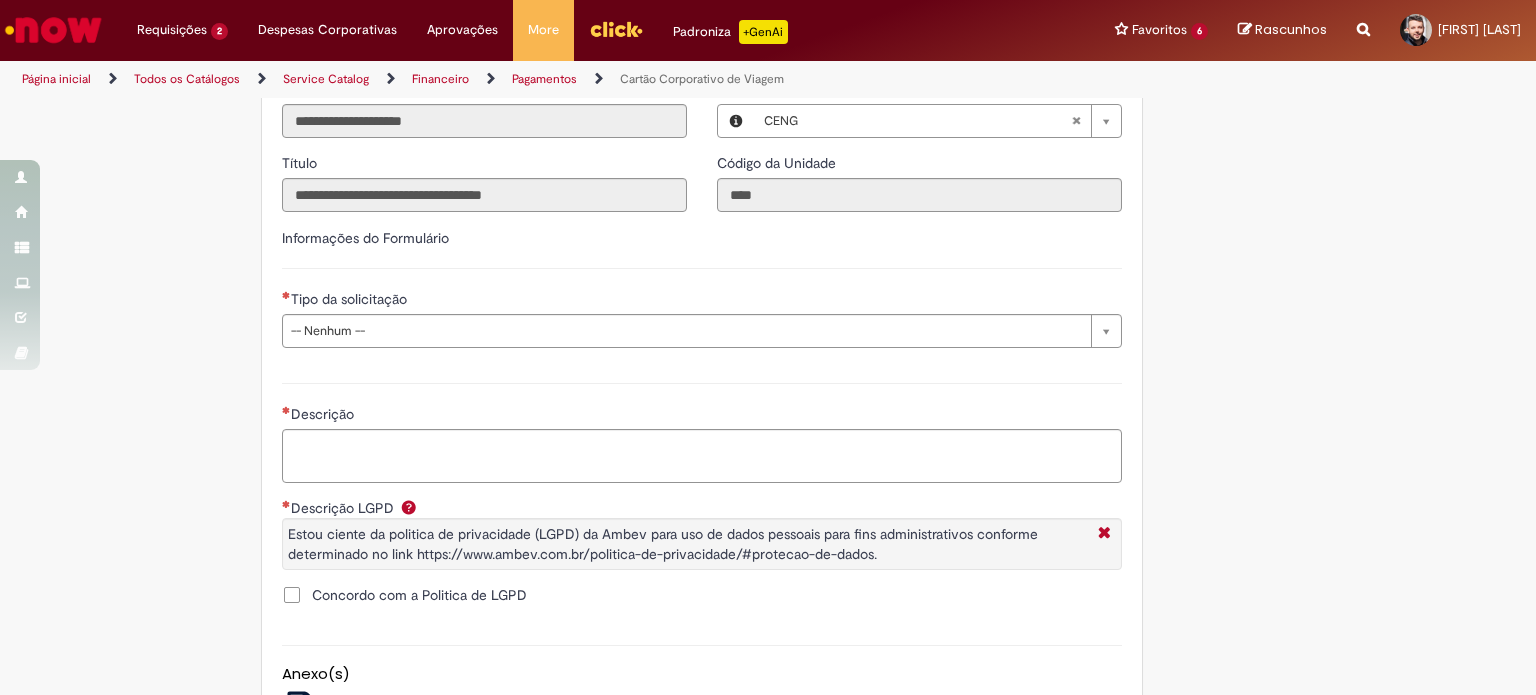 scroll, scrollTop: 732, scrollLeft: 0, axis: vertical 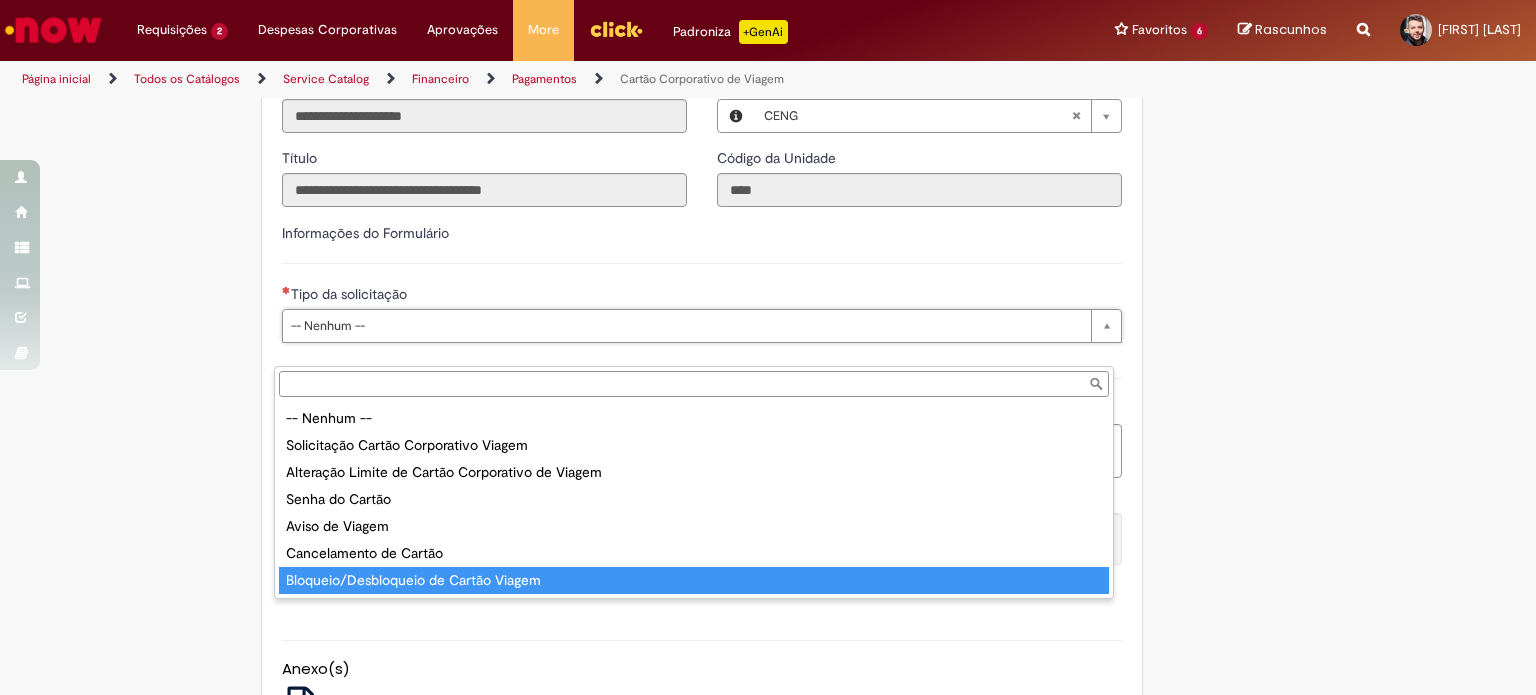 type on "**********" 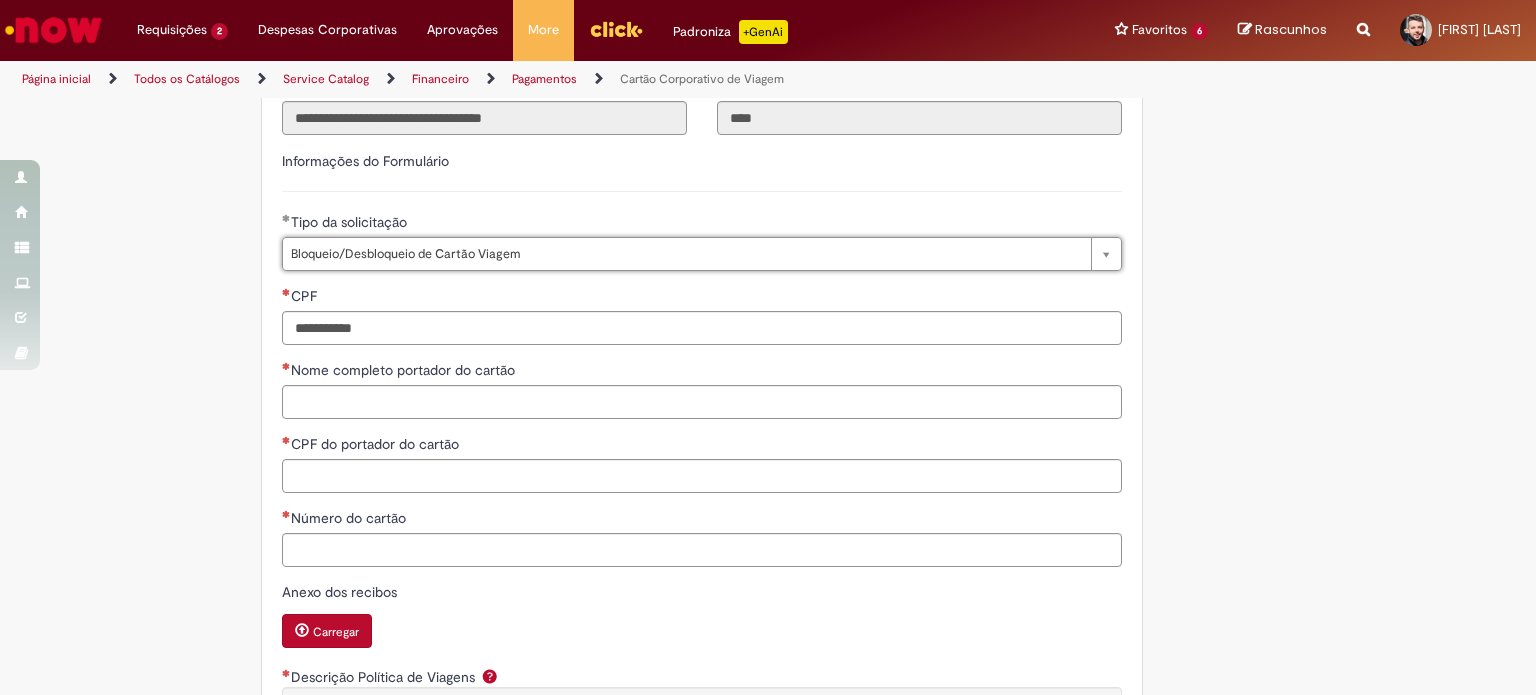 scroll, scrollTop: 806, scrollLeft: 0, axis: vertical 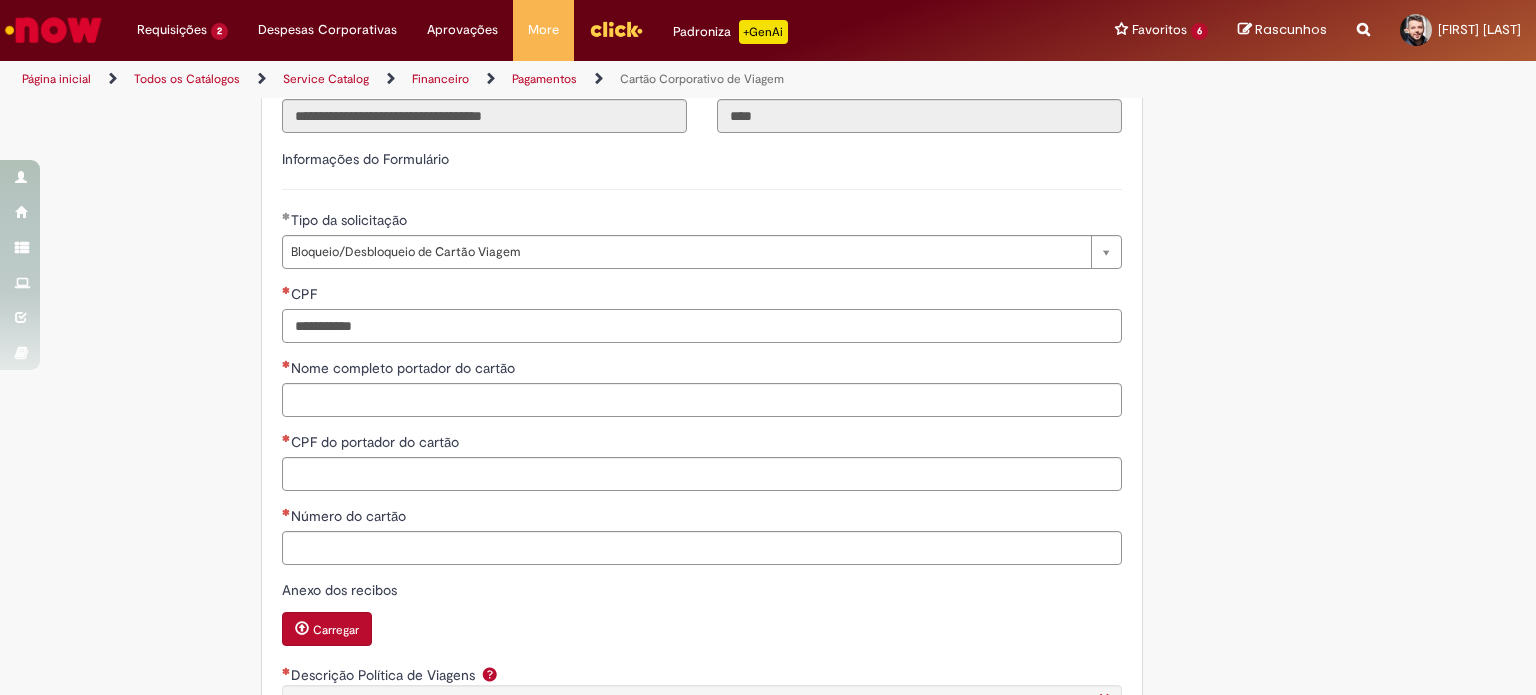 drag, startPoint x: 396, startPoint y: 359, endPoint x: 218, endPoint y: 374, distance: 178.6309 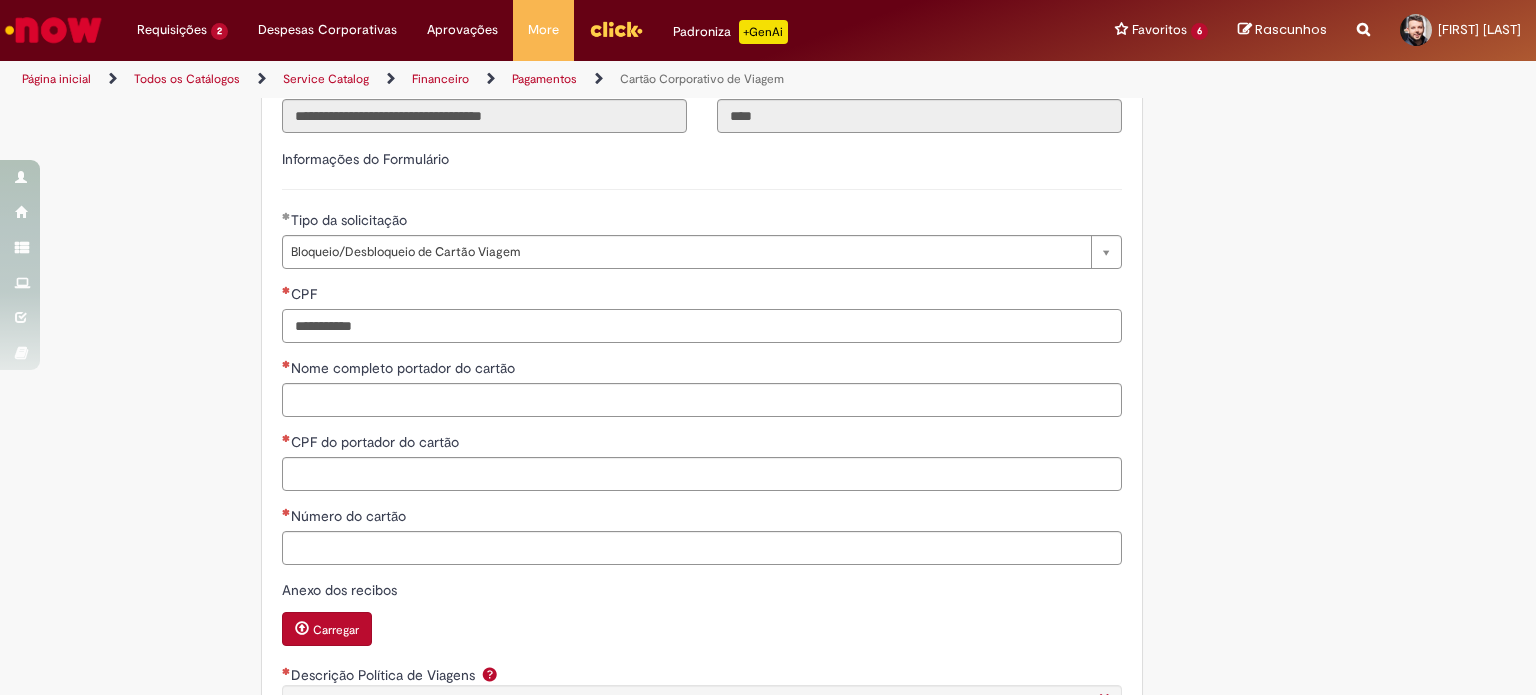 click on "Adicionar a Favoritos
Cartão Corporativo de Viagem
Esta oferta é destinada para: Solicitação de cartão, Alteração de Limite de cartão, Solicitação de senha e atualização de dados cadastrais, Aviso de Viagem, Cancelamento de cartão e Bloqueio/Desbloqueio do cartão Viagem.
Atenção!
Concessão de Cartão Corporativo de Viagem: O funcionário próprio da Cia que seja banda 0 a VI, atendendo as seguintes requisitos e etapas:
- Deverá garantir a formalização e assinatura do Termo de Responsabilidade para Utilização Cartão Corporativo exclusivamente na Modalidade Viagem assinado via sistema DocuSign.
- Não ter ou possuir Cartão Corporativo Fundo Fixo em seu nome em qualquer unidade (e proibido possuir mais de 1 cartão corporativo).
- Preencher as informações junto a Planilha para abertura de solicitação de cartão (modelo atrelado ao chamado)" at bounding box center [670, 392] 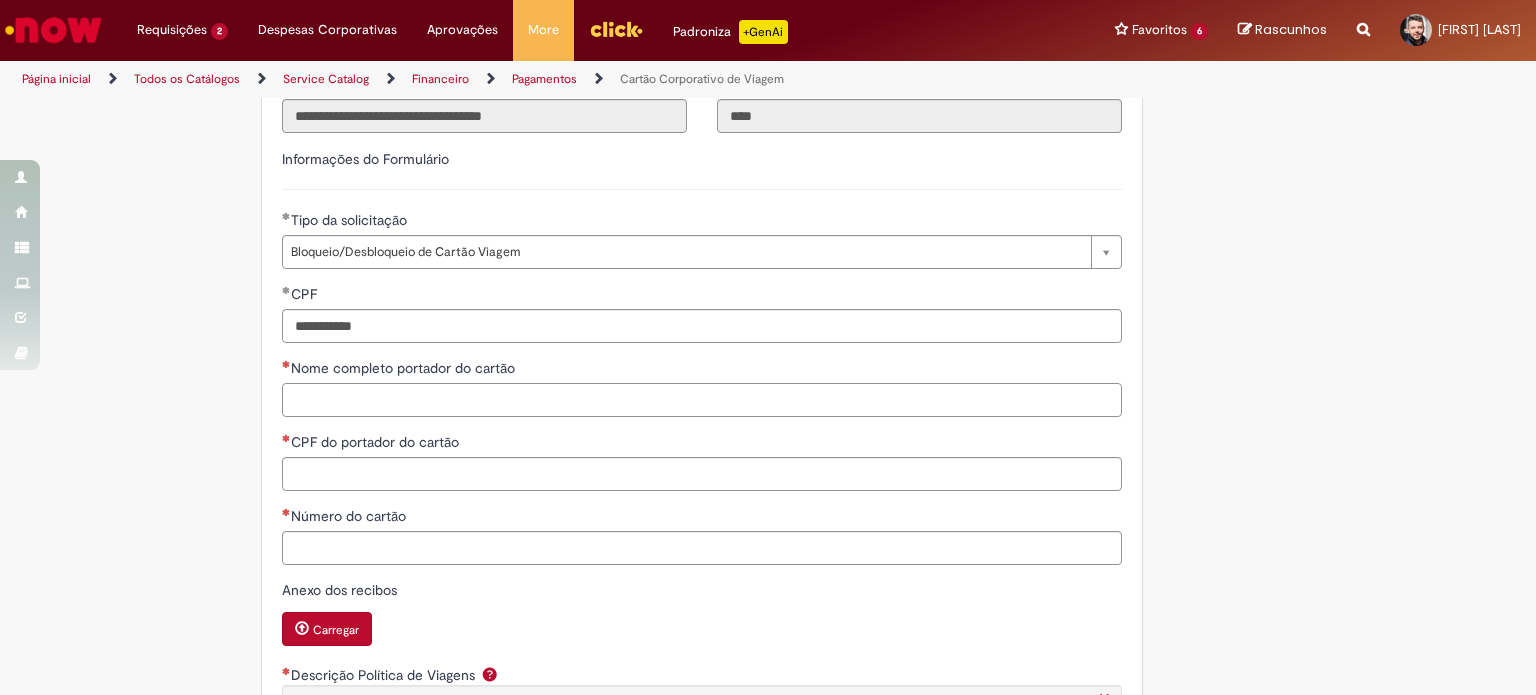 type on "**********" 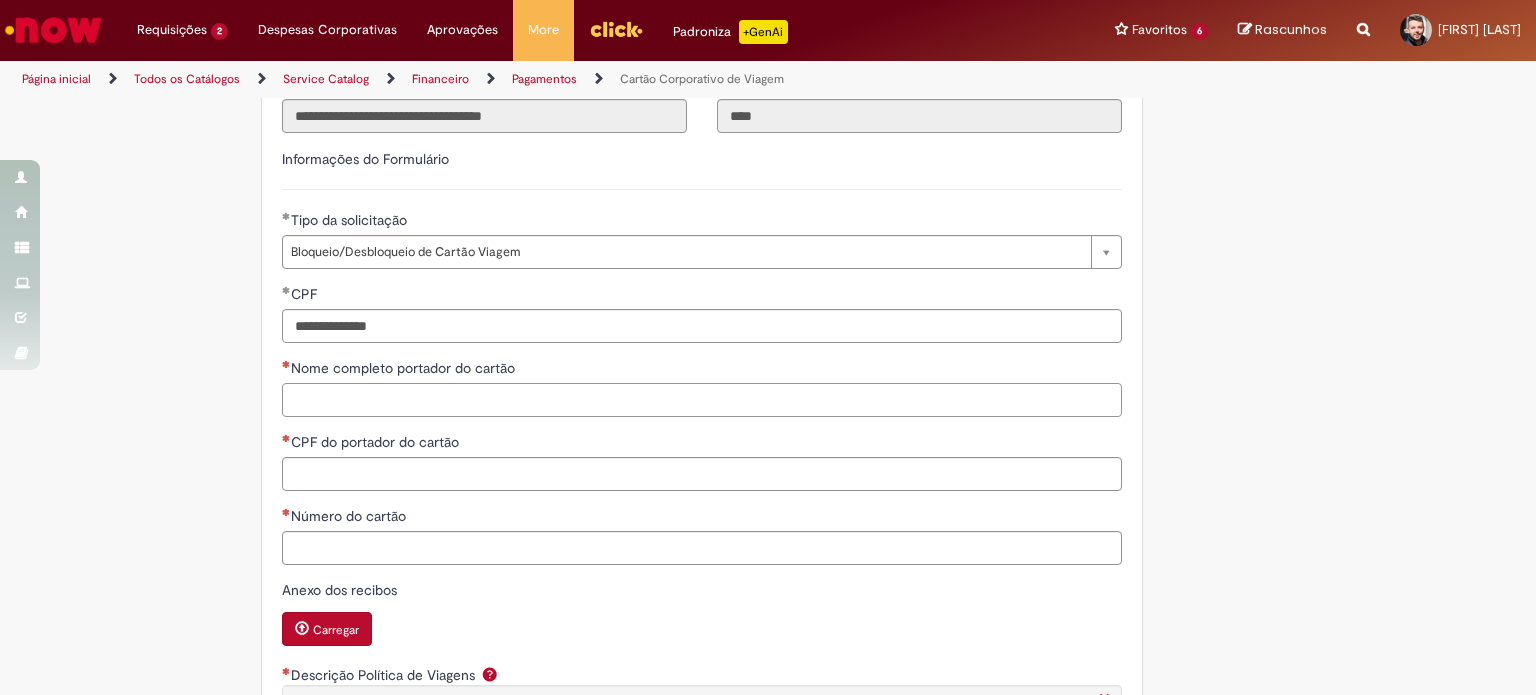 click on "Nome completo portador do cartão" at bounding box center [702, 400] 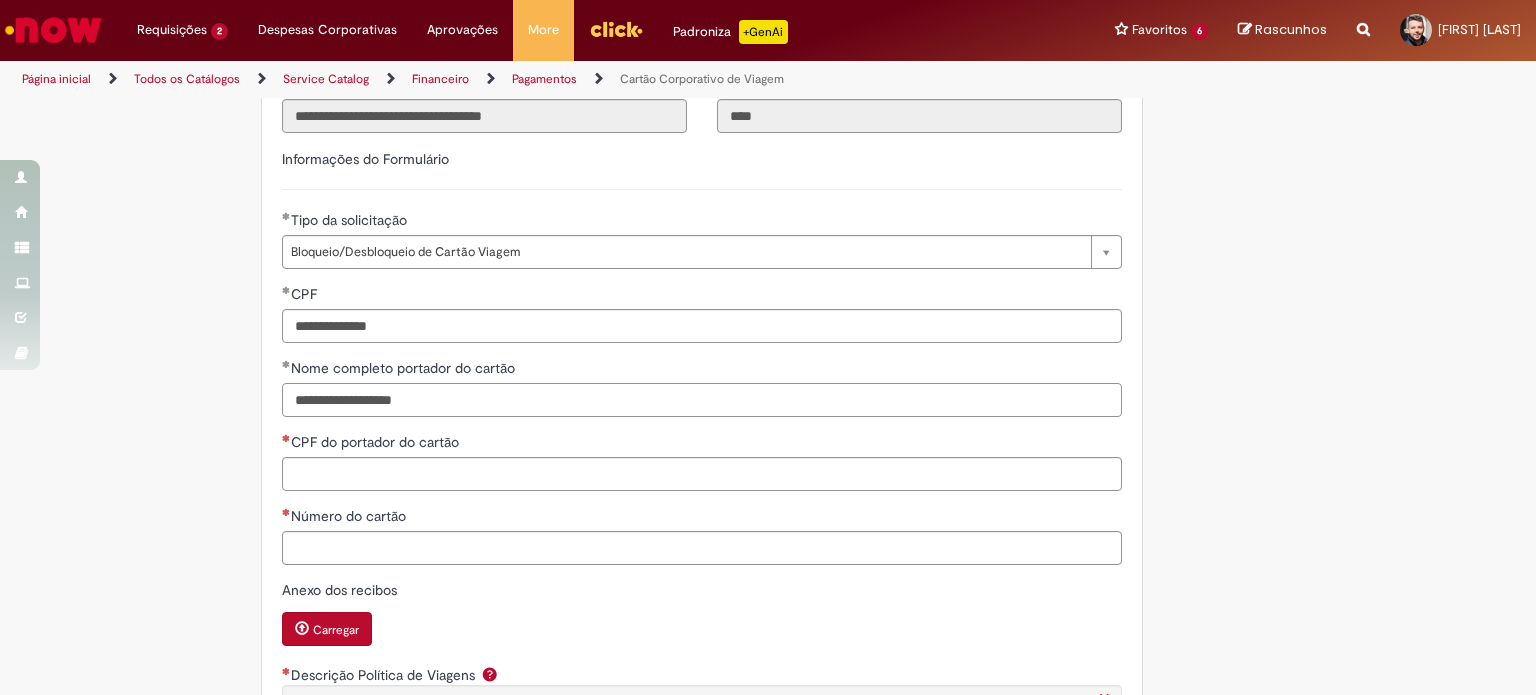 type on "**********" 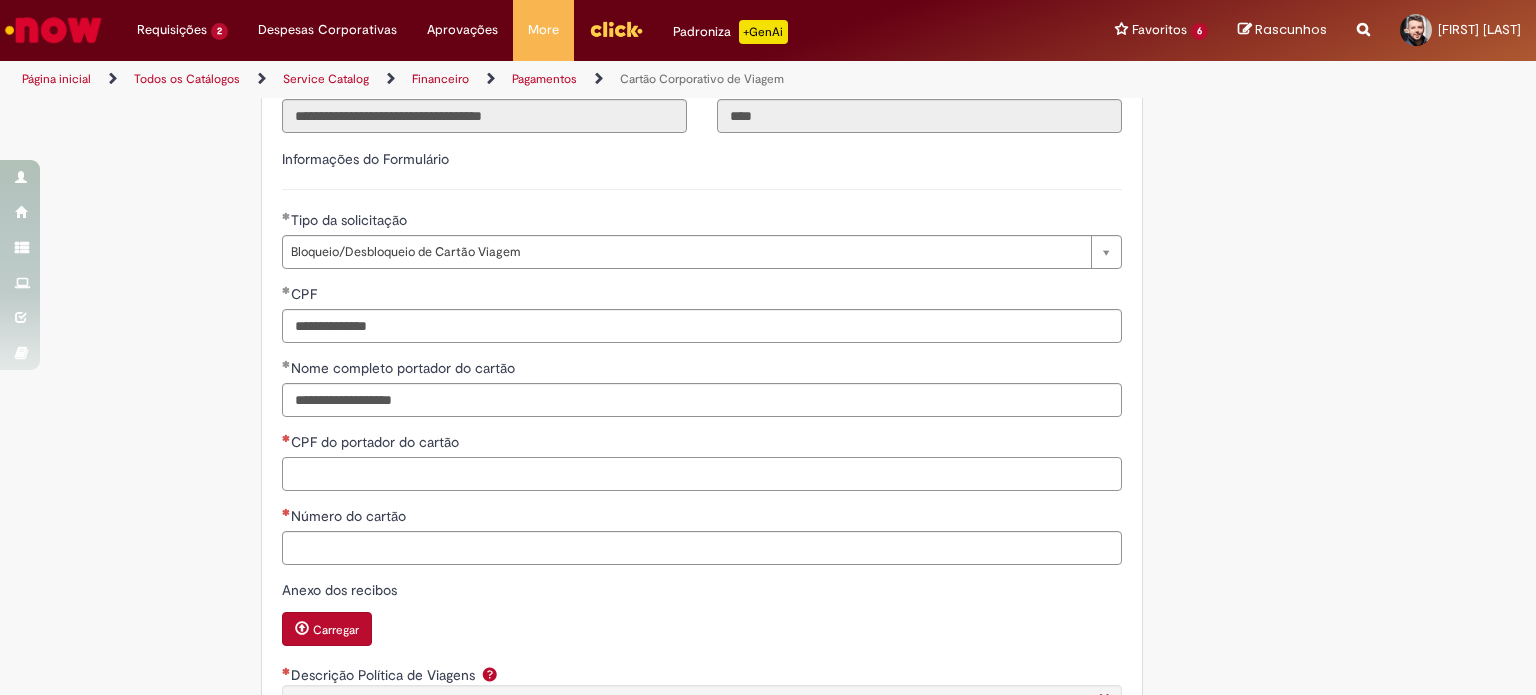 click on "CPF do portador do cartão" at bounding box center (702, 474) 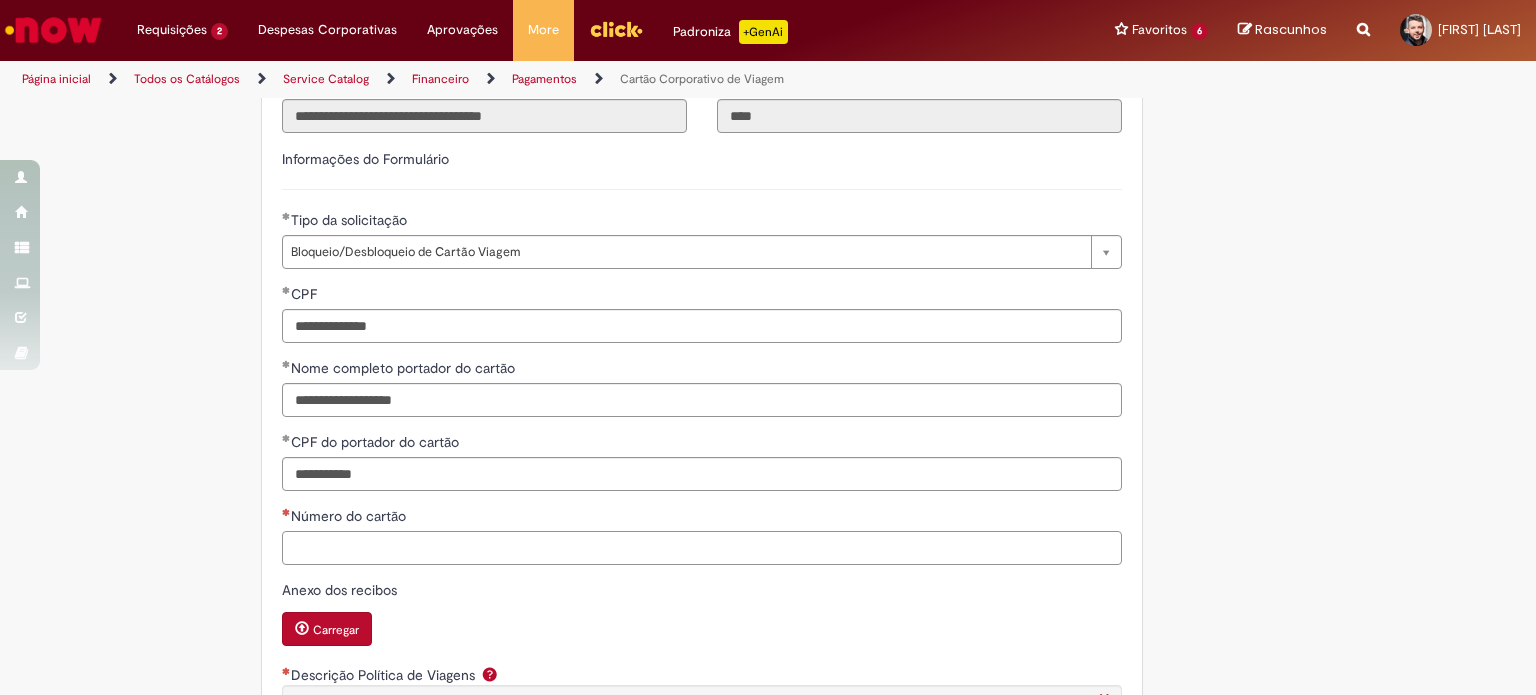 type on "**********" 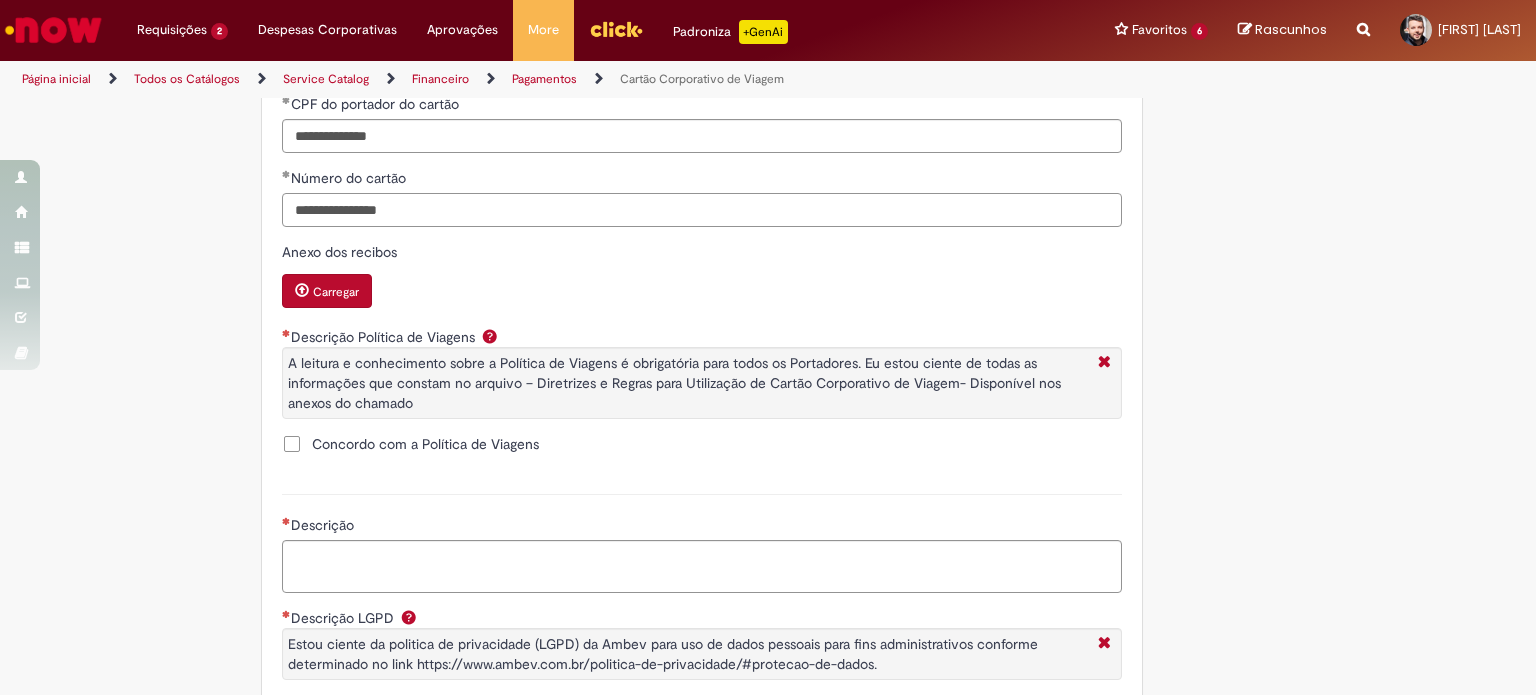 scroll, scrollTop: 1144, scrollLeft: 0, axis: vertical 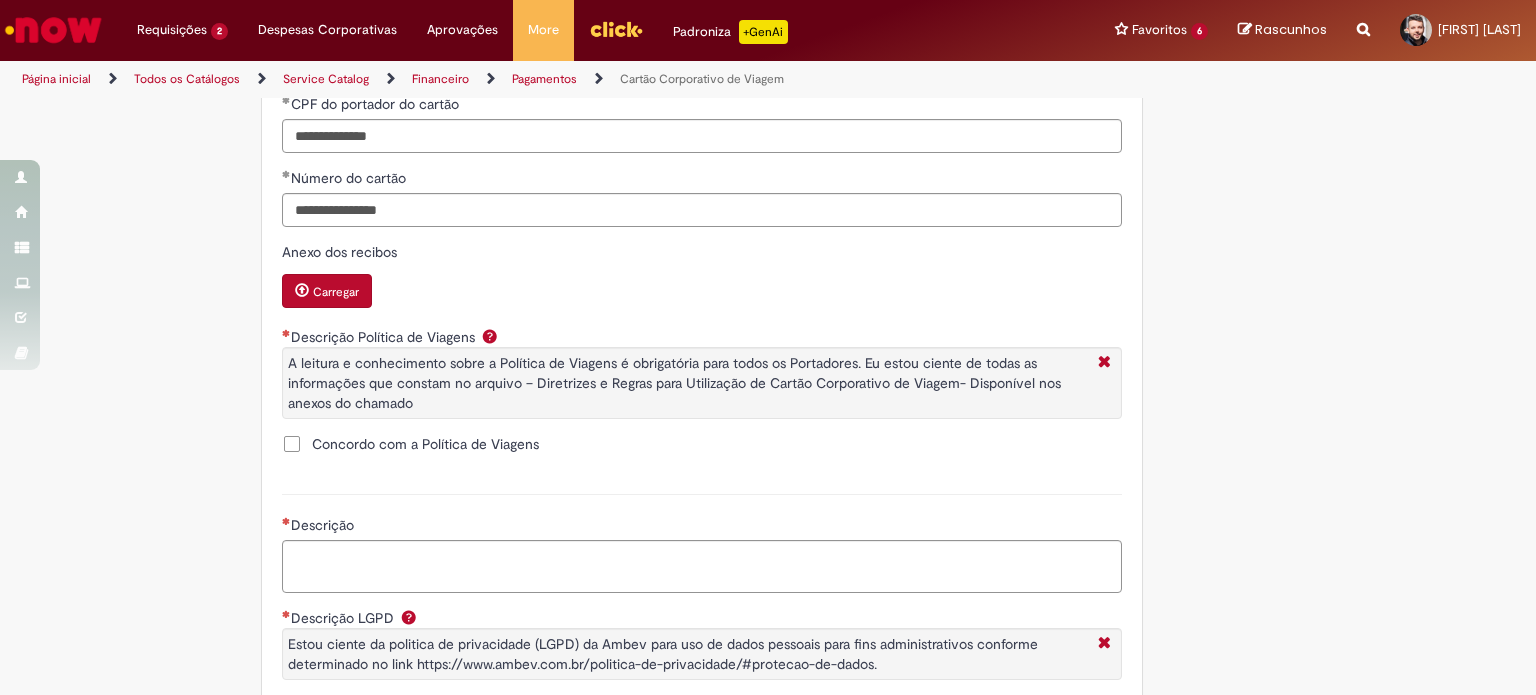 click on "Concordo com a Política de Viagens" at bounding box center (425, 444) 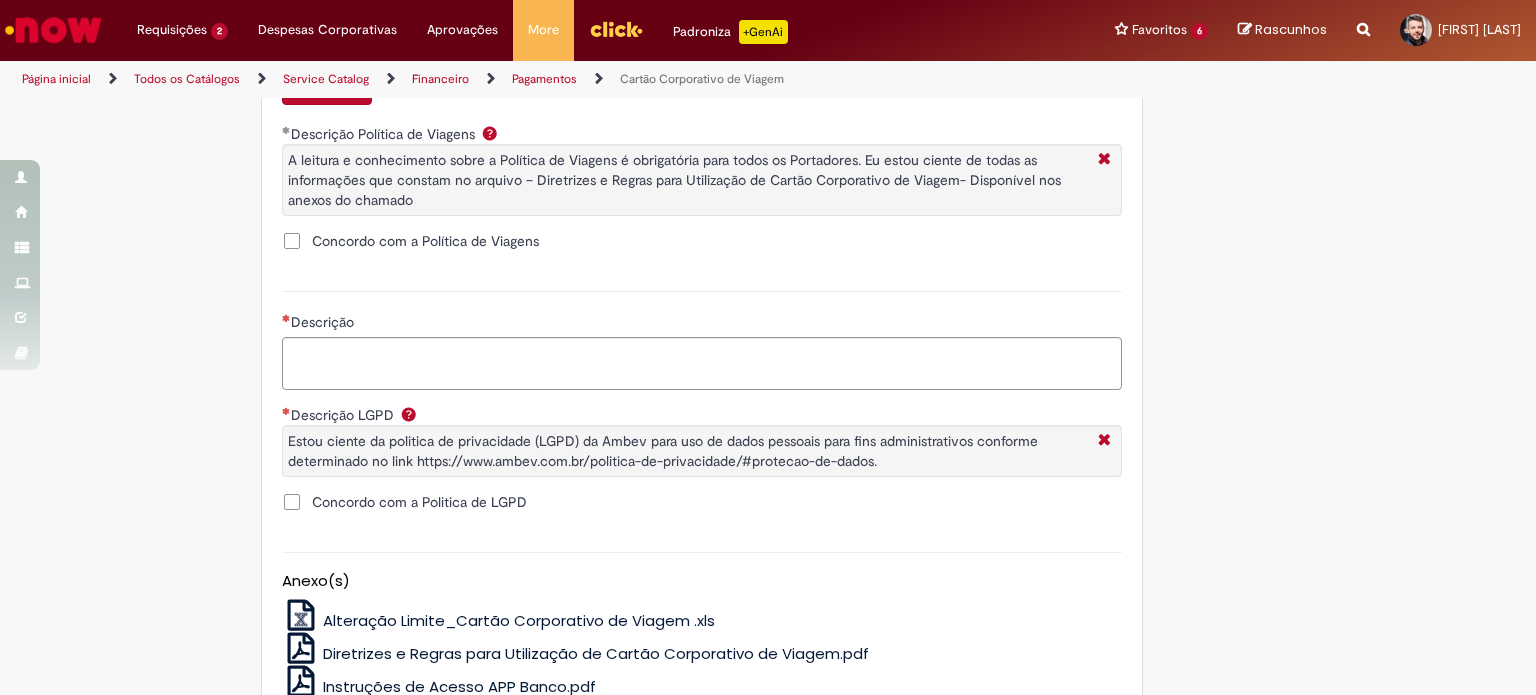 scroll, scrollTop: 1363, scrollLeft: 0, axis: vertical 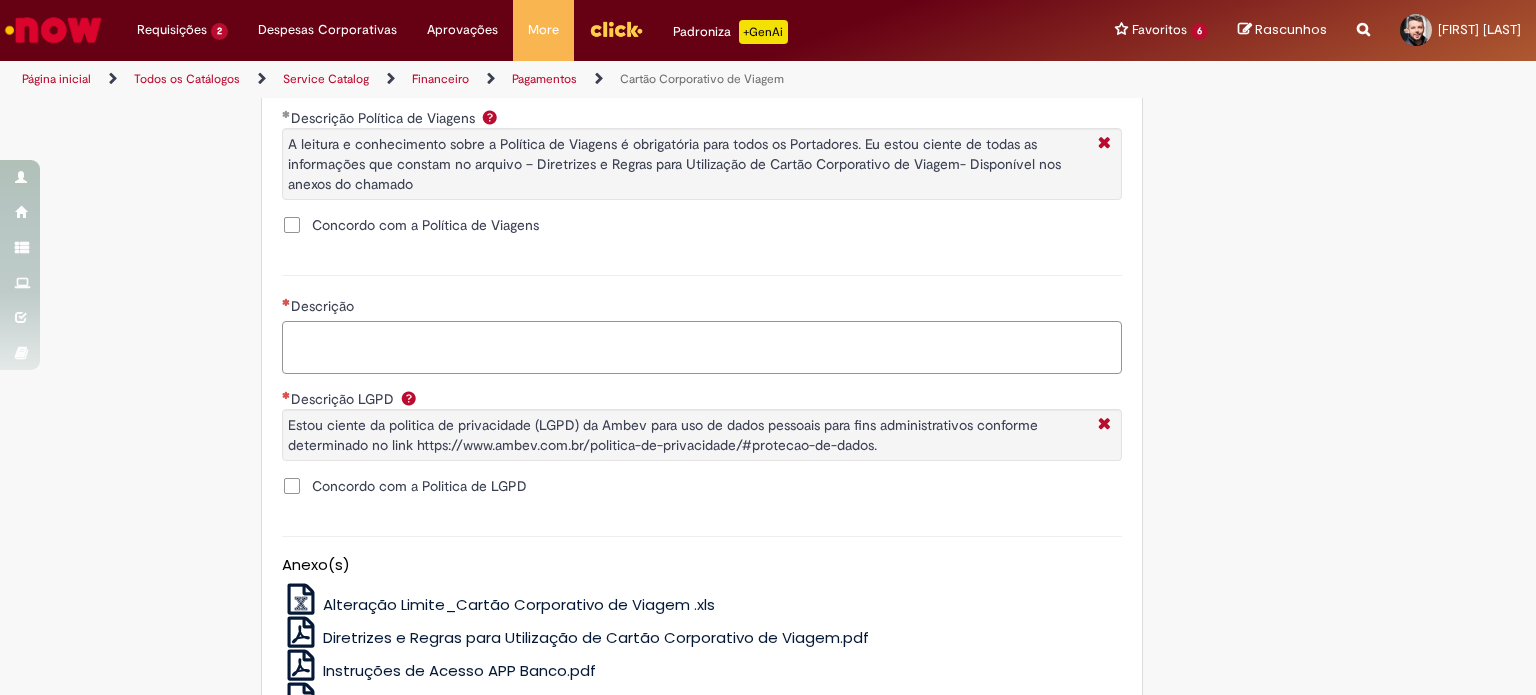 click on "Descrição" at bounding box center (702, 348) 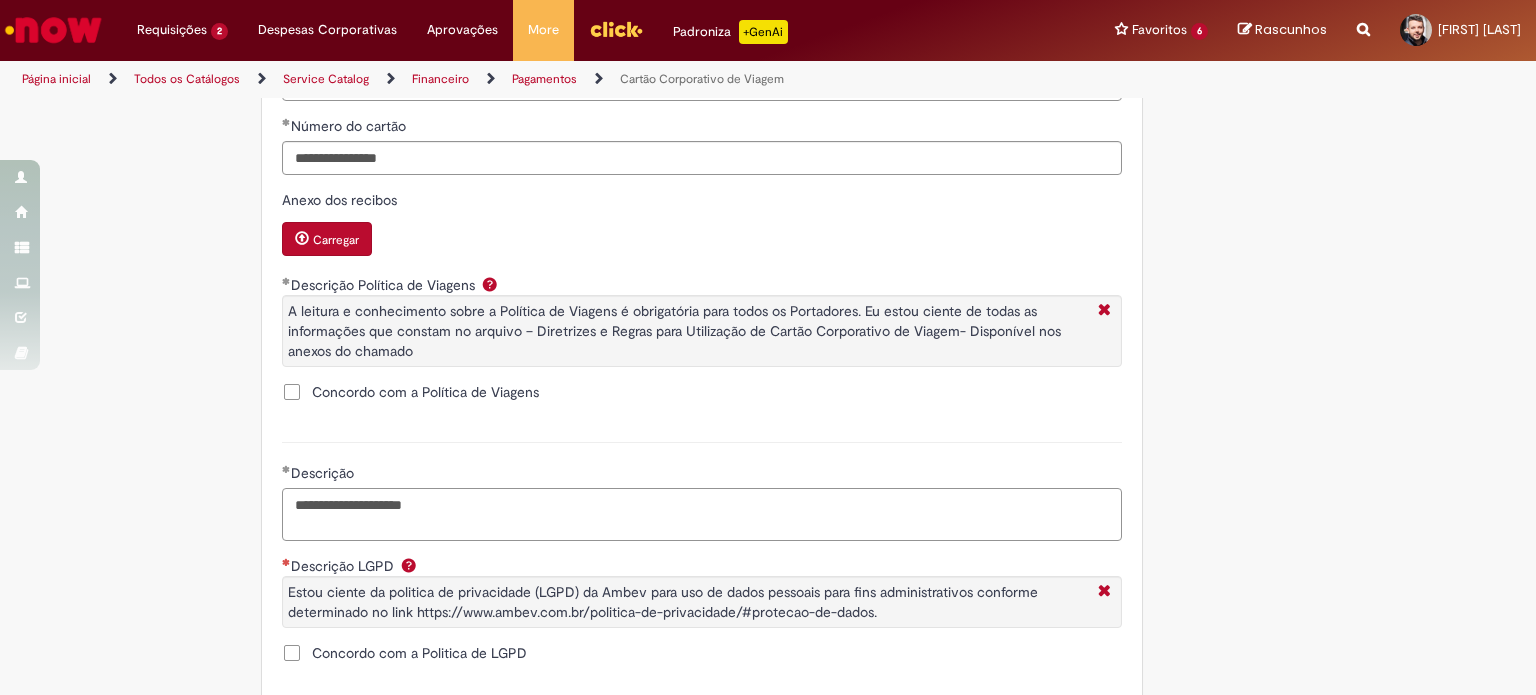 scroll, scrollTop: 1190, scrollLeft: 0, axis: vertical 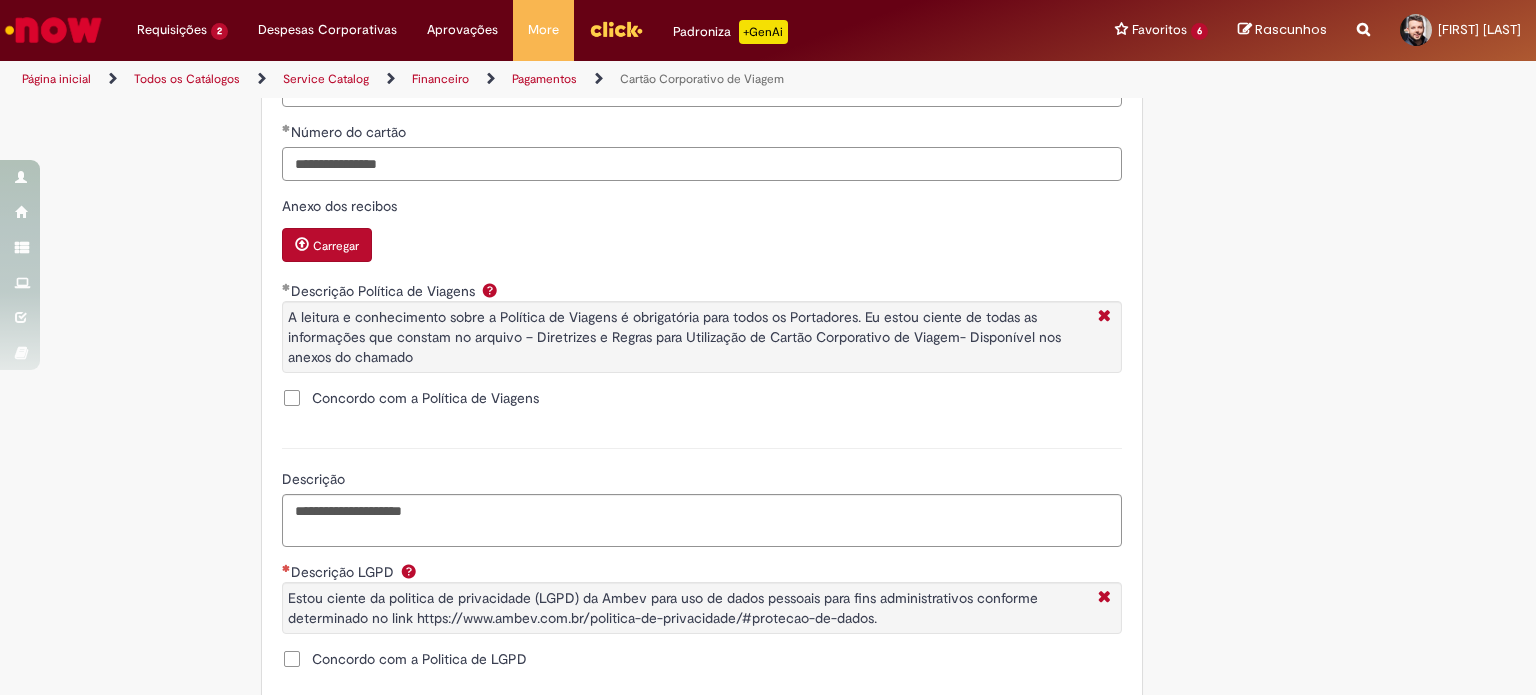 drag, startPoint x: 425, startPoint y: 189, endPoint x: 251, endPoint y: 191, distance: 174.01149 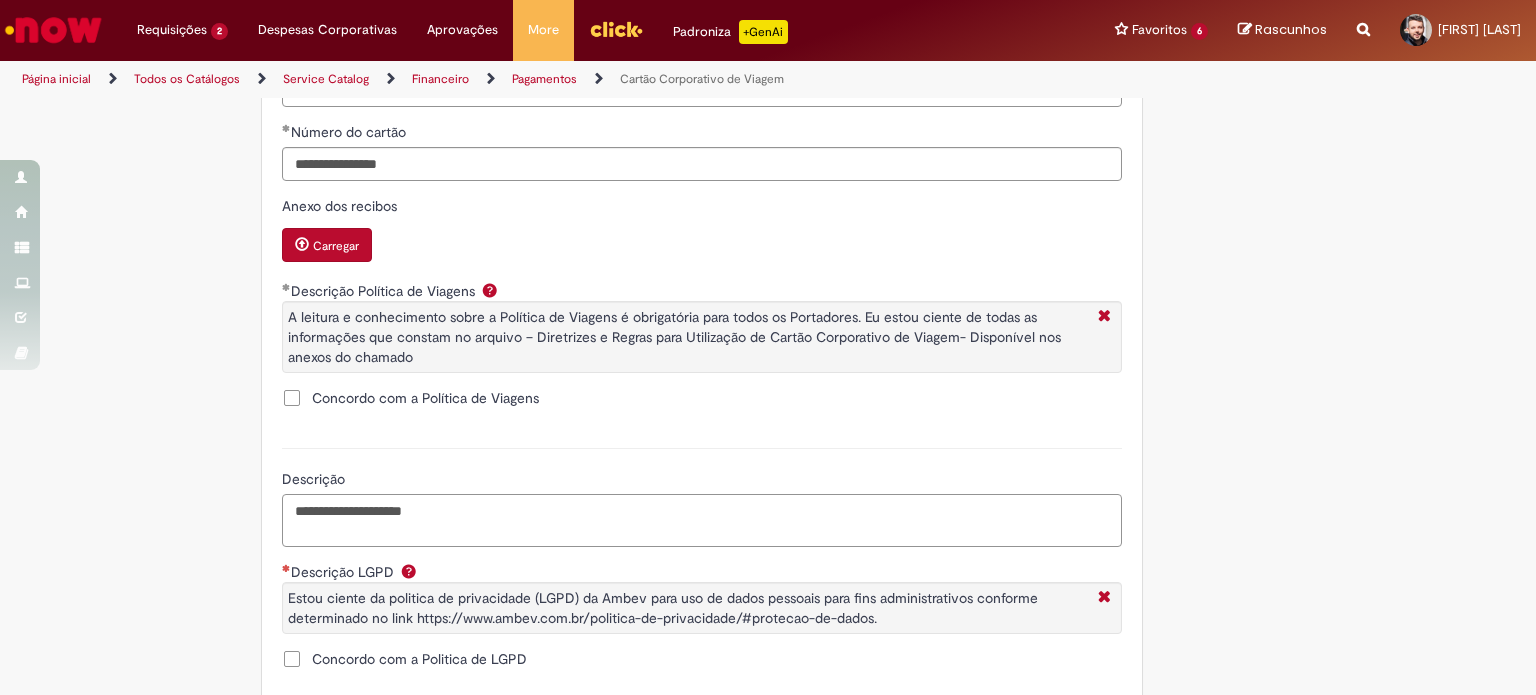 click on "**********" at bounding box center [702, 521] 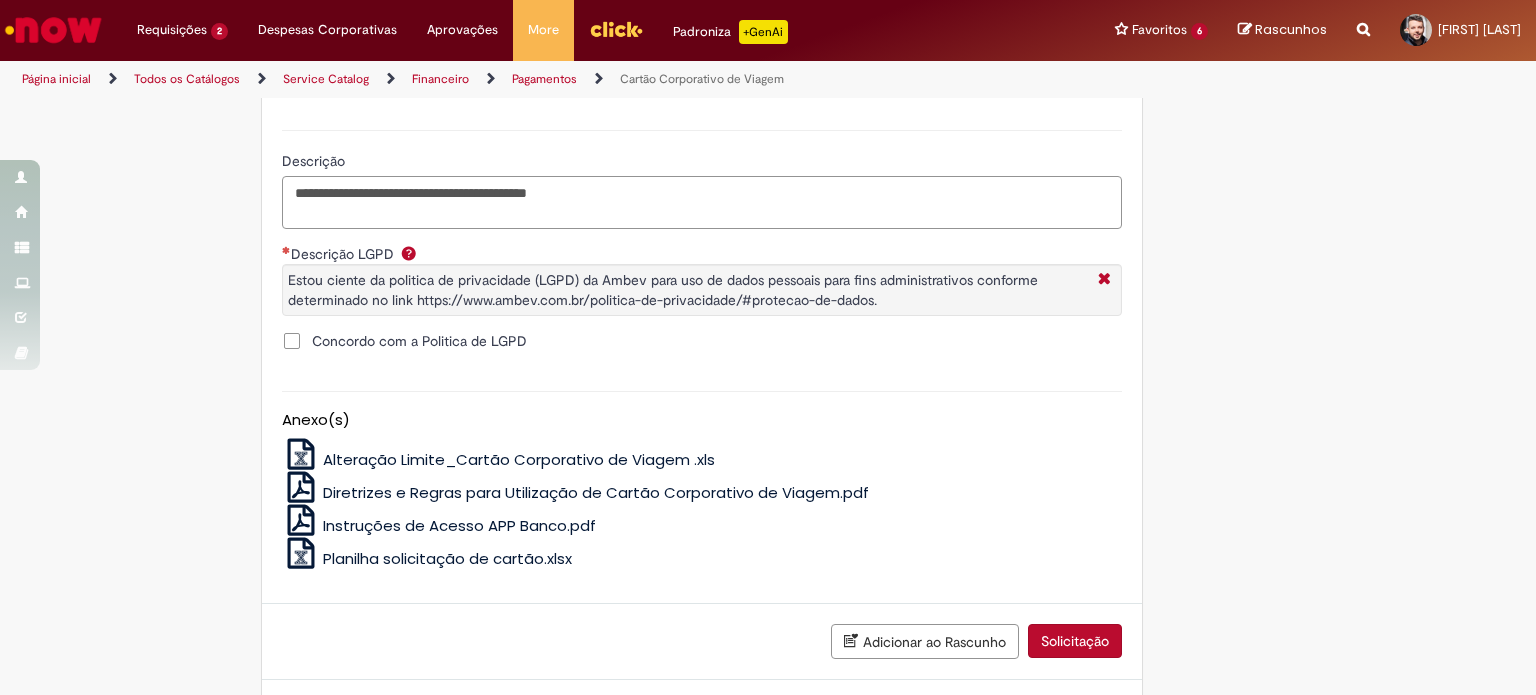scroll, scrollTop: 1510, scrollLeft: 0, axis: vertical 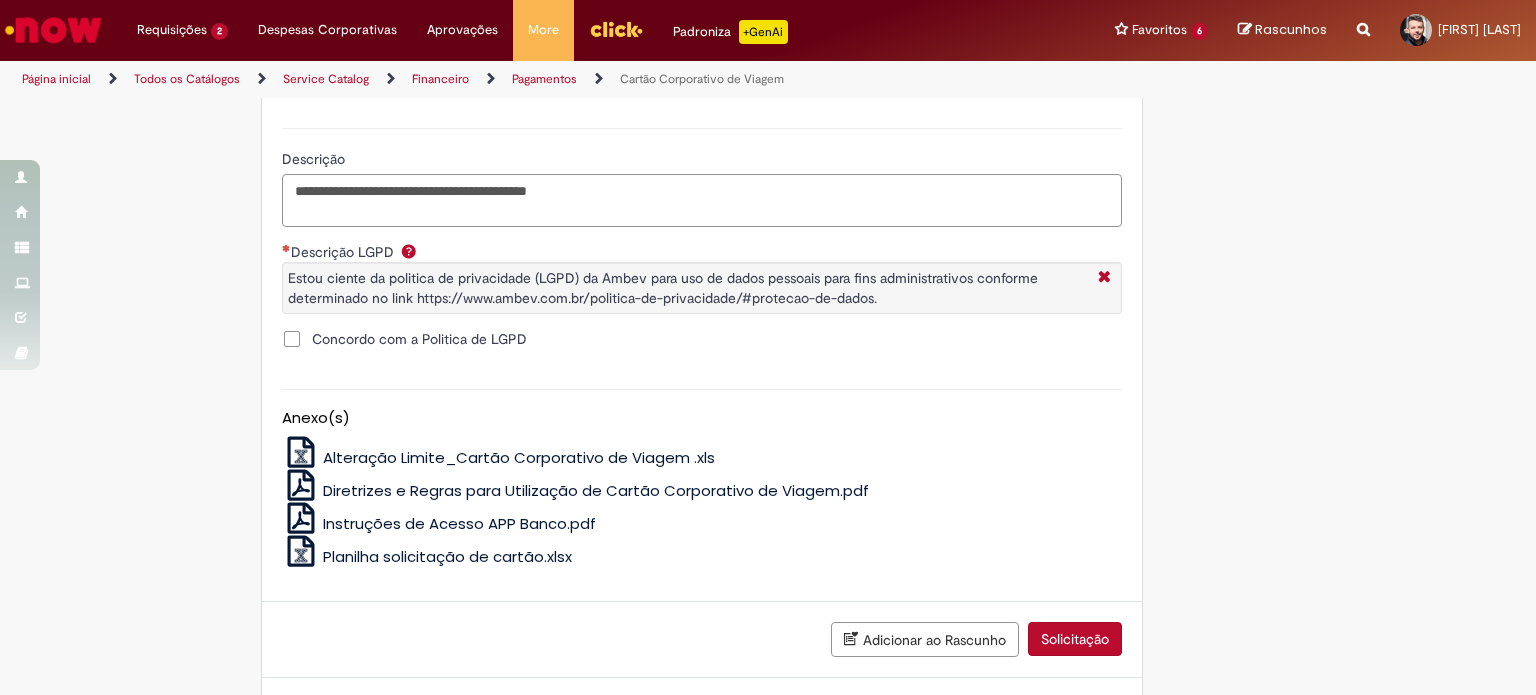type on "**********" 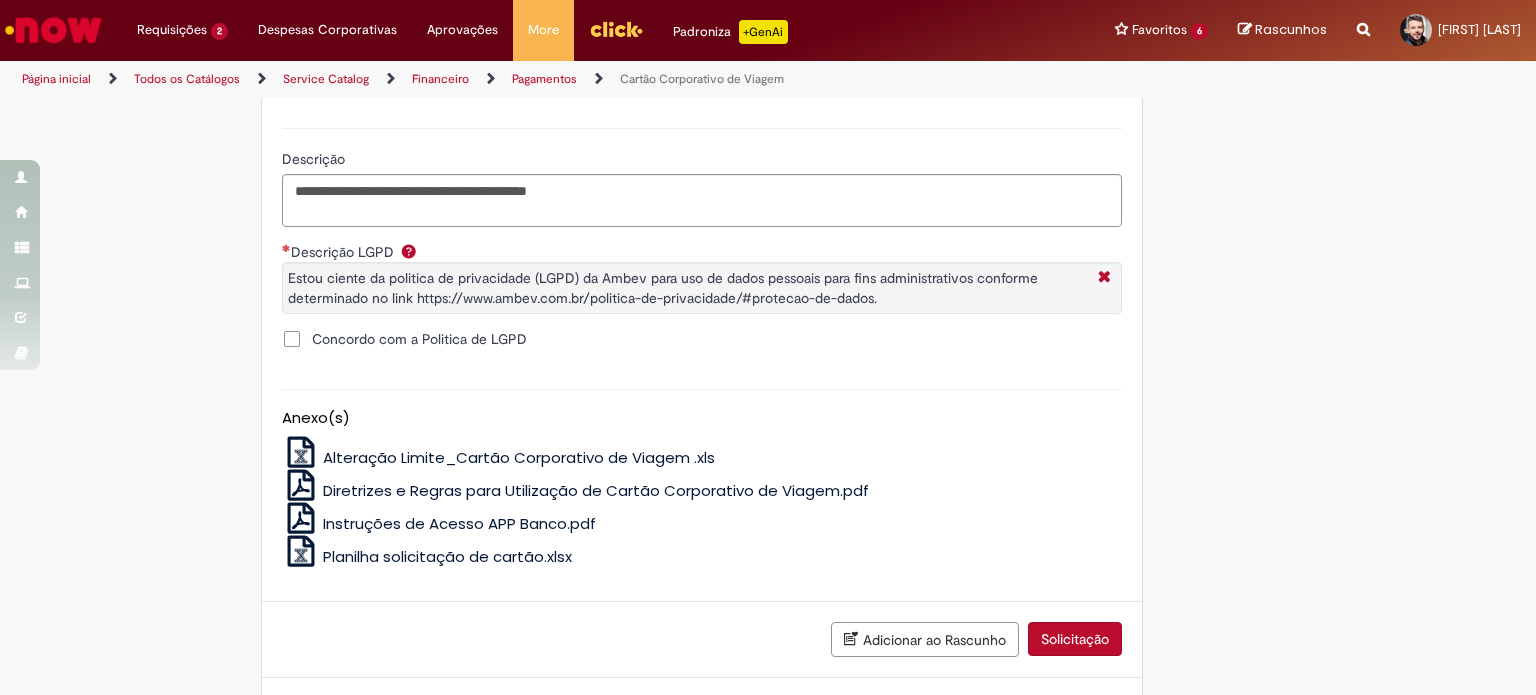 click on "Concordo com a Politica de LGPD" at bounding box center (419, 339) 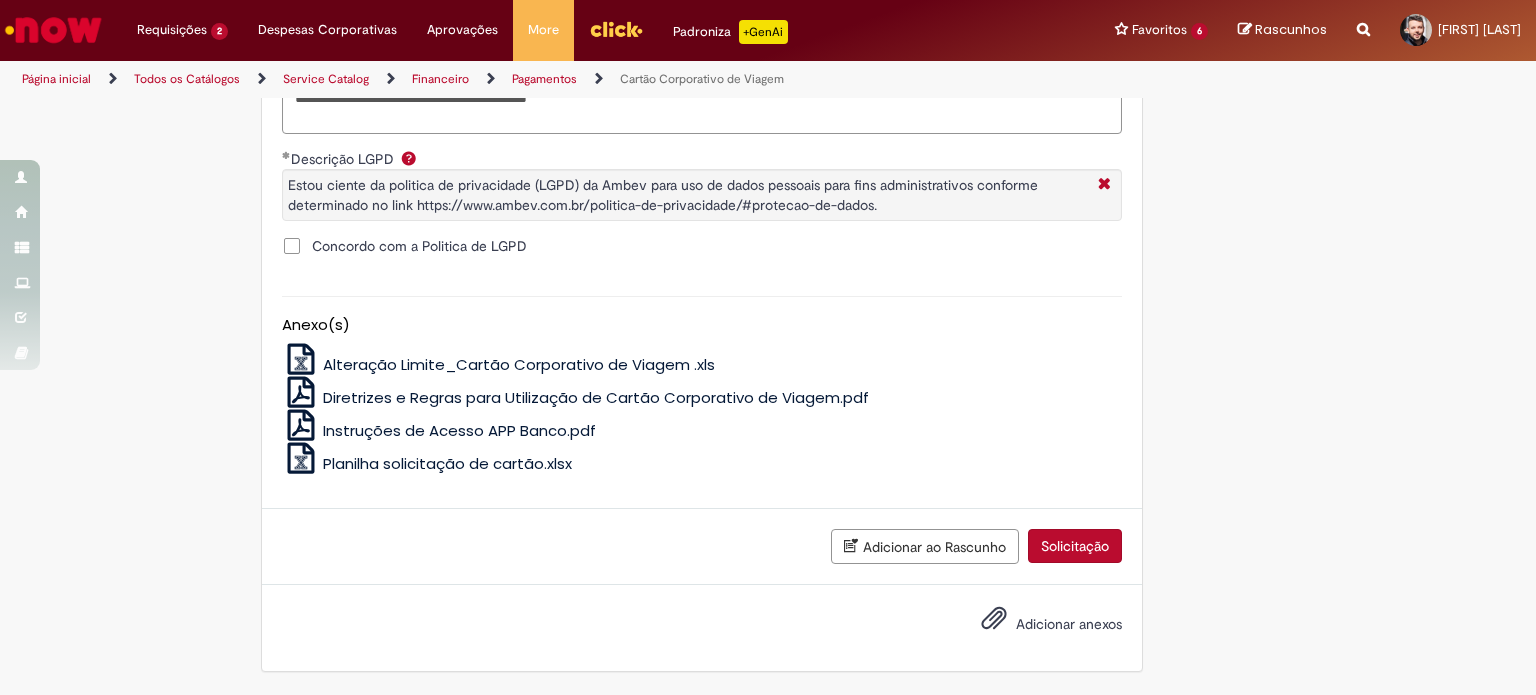 scroll, scrollTop: 1624, scrollLeft: 0, axis: vertical 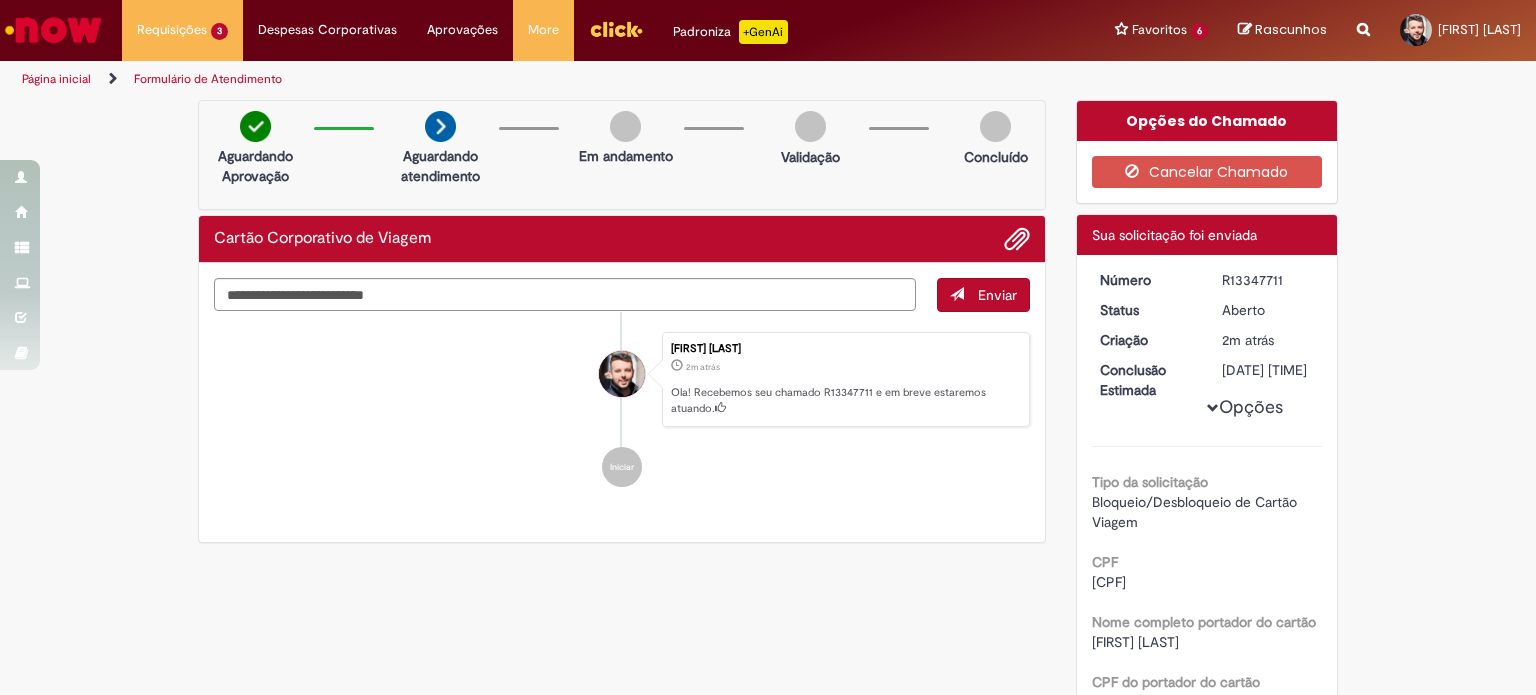 click on "Opções do Chamado
Cancelar Chamado
Detalhes do tíquete       Sua solicitação foi enviada
Número
R13347711
Status
Aberto
Criação
2m atrás 2 minutos atrás
Conclusão Estimada
[DATE] [TIME]
Opções
Tipo da solicitação
Bloqueio/Desbloqueio de Cartão Viagem
CPF
[CPF]
Nome completo portador do cartão
[FIRST] [LAST]
CPF do portador do cartão
[CPF]
Número do cartão
[CARD NUMBER]
Concordo com a Política de Viagens
Verdadeiro
banda
6" at bounding box center (1207, 699) 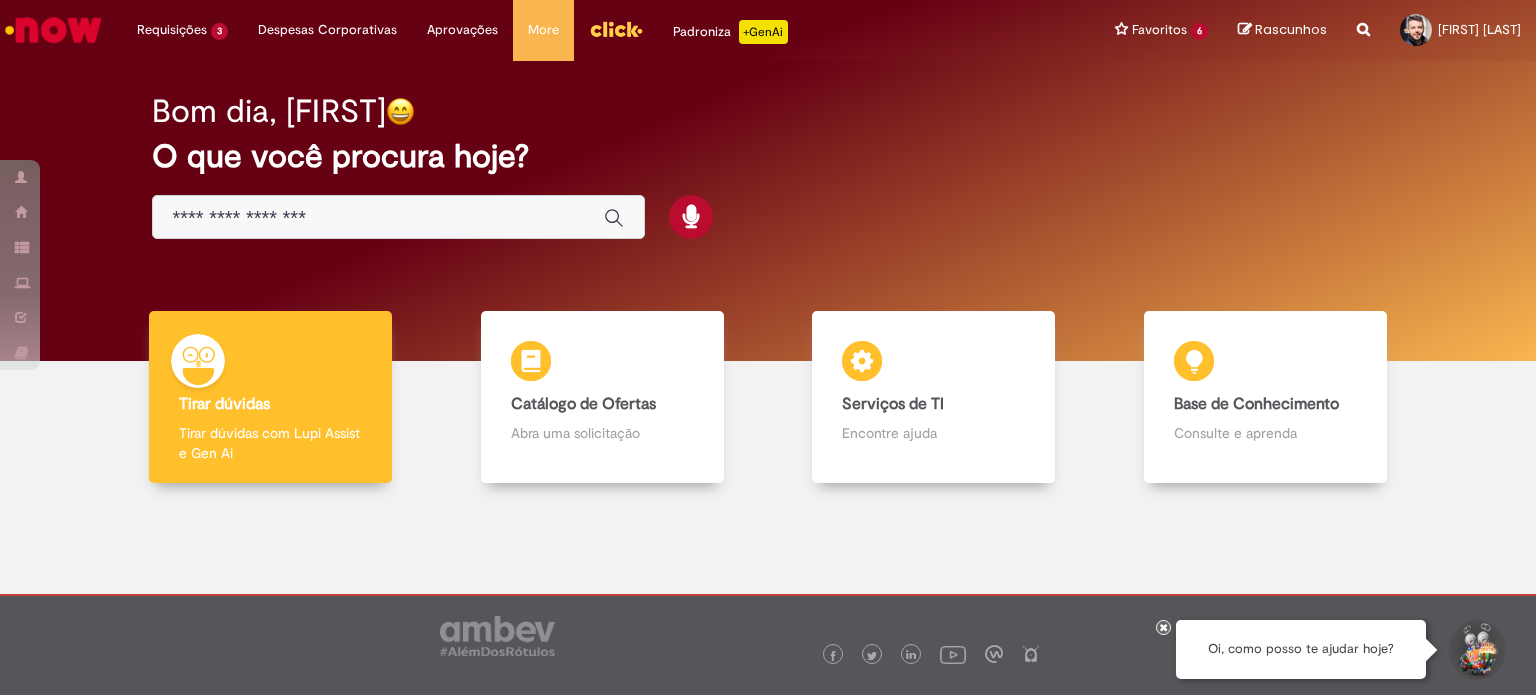 scroll, scrollTop: 0, scrollLeft: 0, axis: both 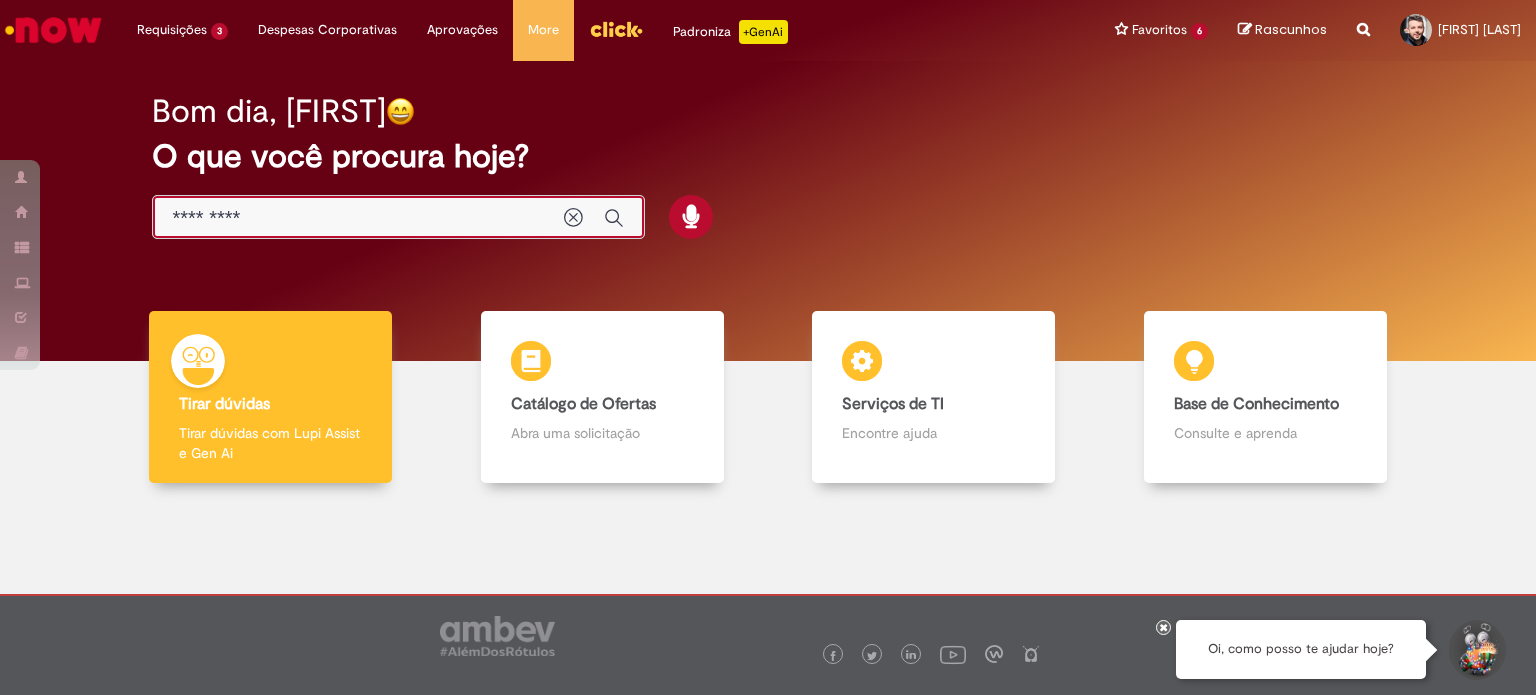 type on "*********" 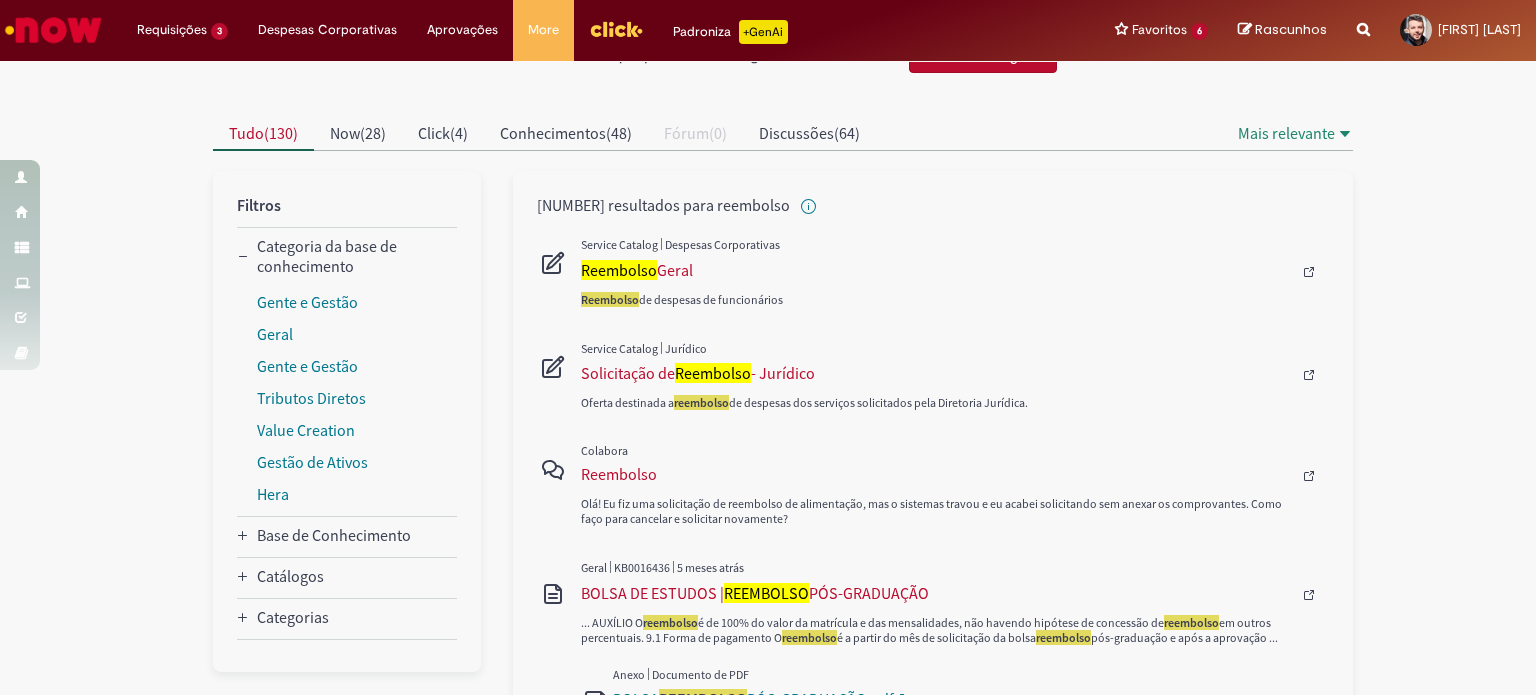 scroll, scrollTop: 183, scrollLeft: 0, axis: vertical 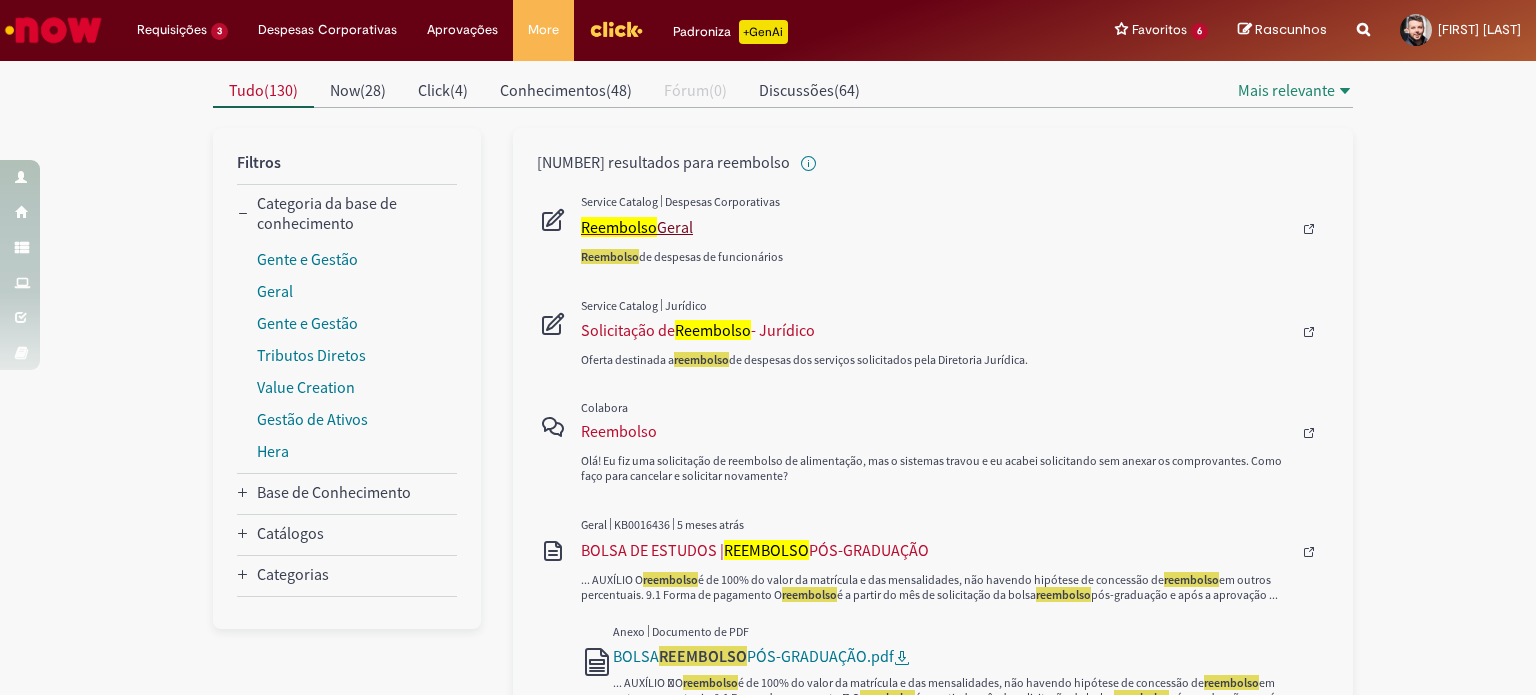 click on "Reembolso  Geral" at bounding box center [936, 227] 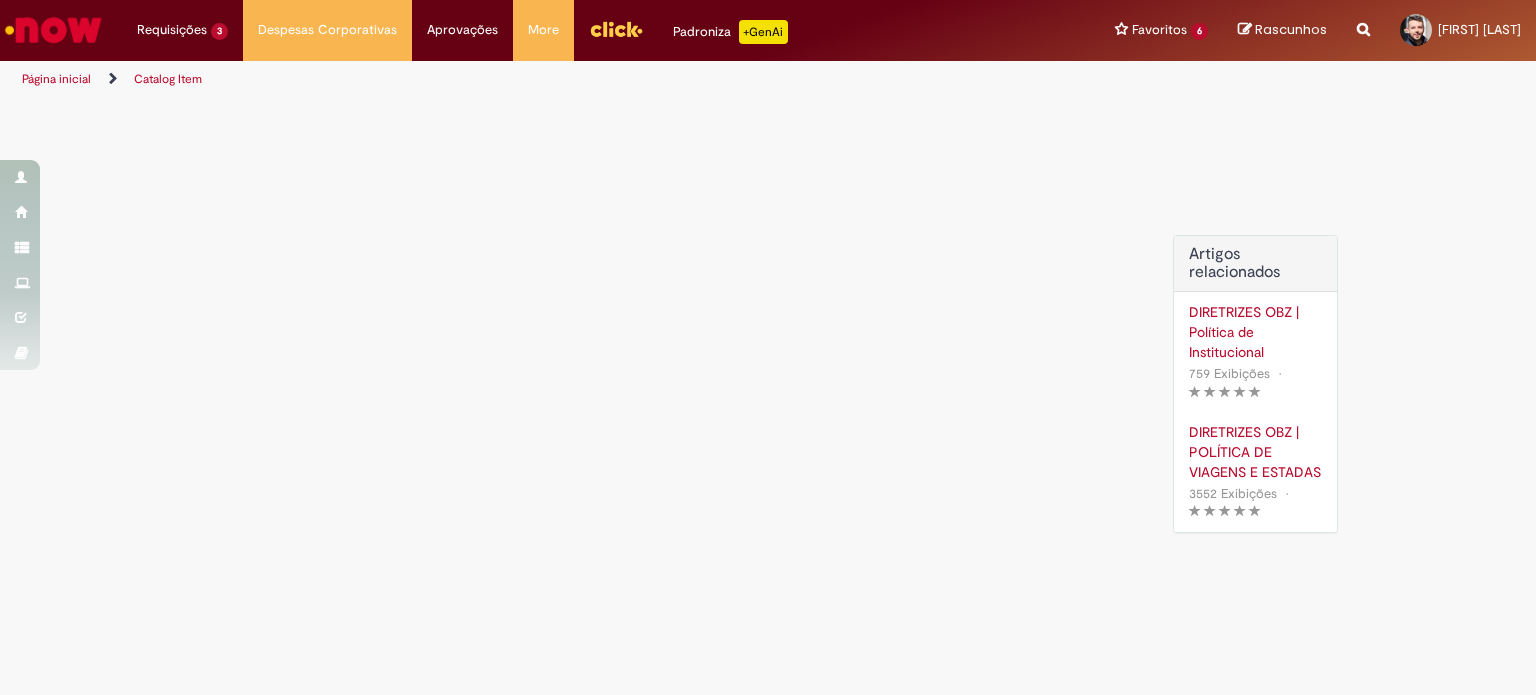 scroll, scrollTop: 0, scrollLeft: 0, axis: both 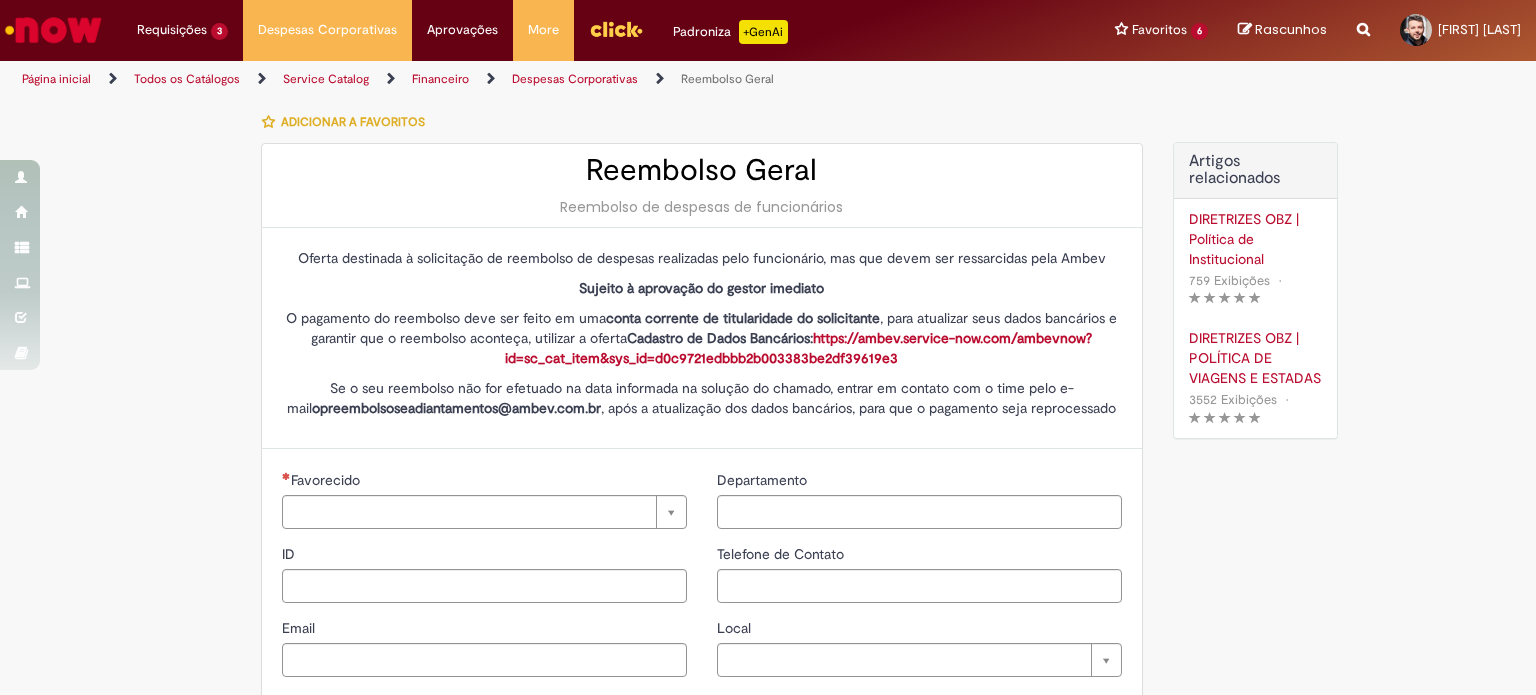 type on "********" 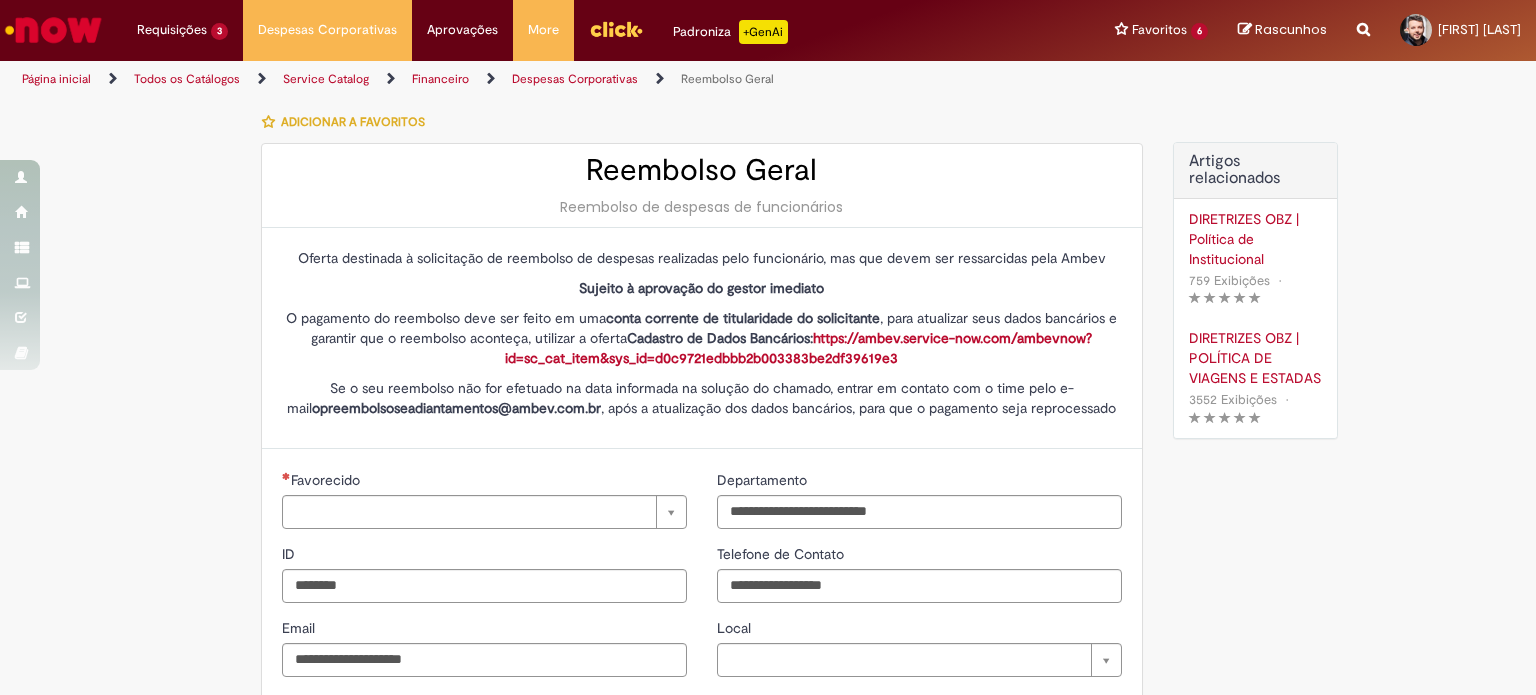 type on "**********" 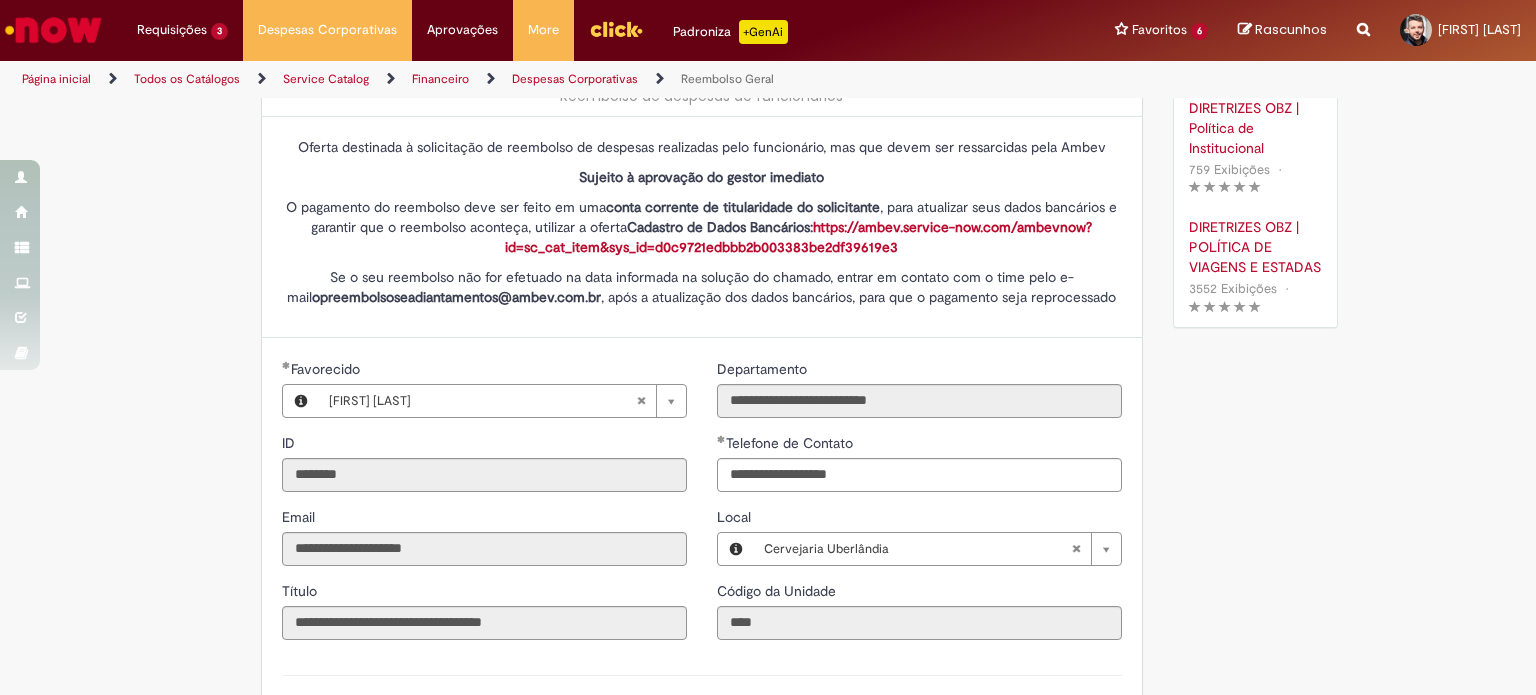 scroll, scrollTop: 112, scrollLeft: 0, axis: vertical 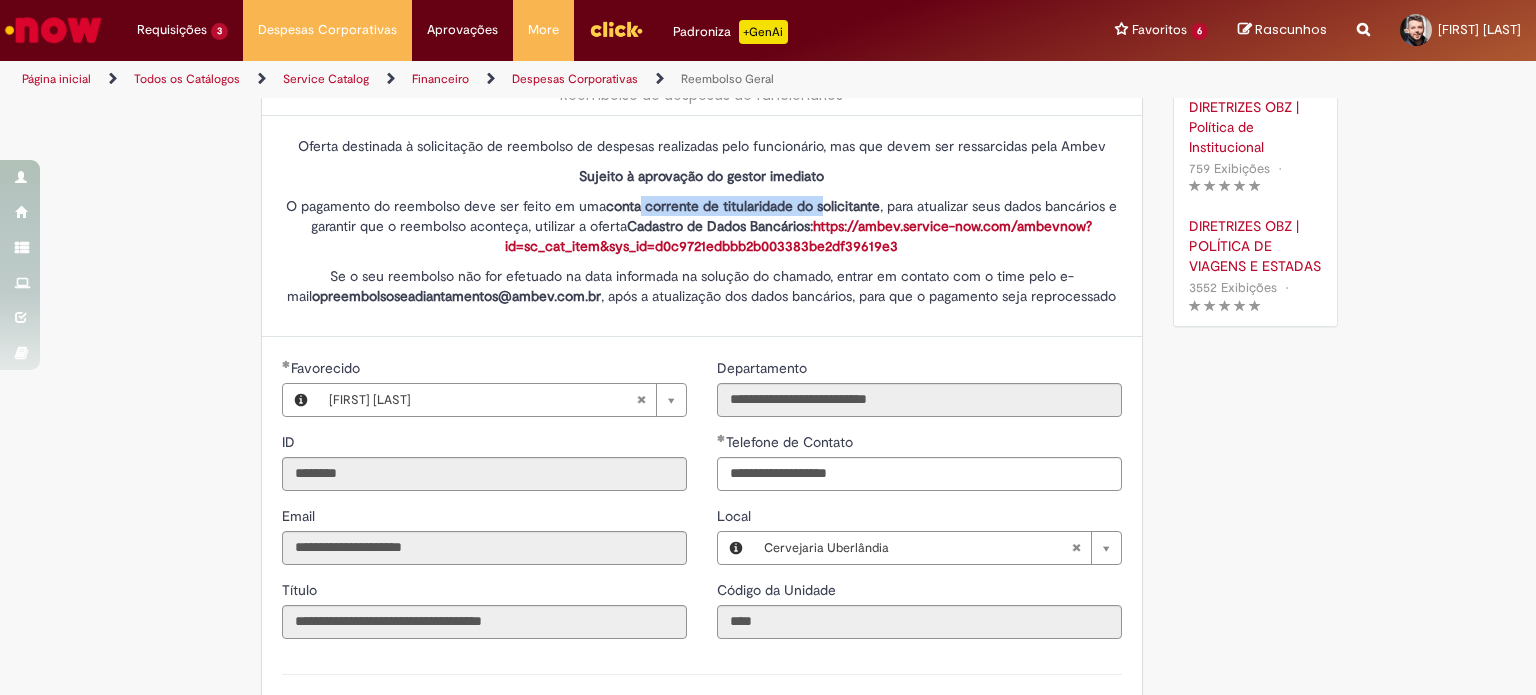 drag, startPoint x: 632, startPoint y: 203, endPoint x: 812, endPoint y: 199, distance: 180.04443 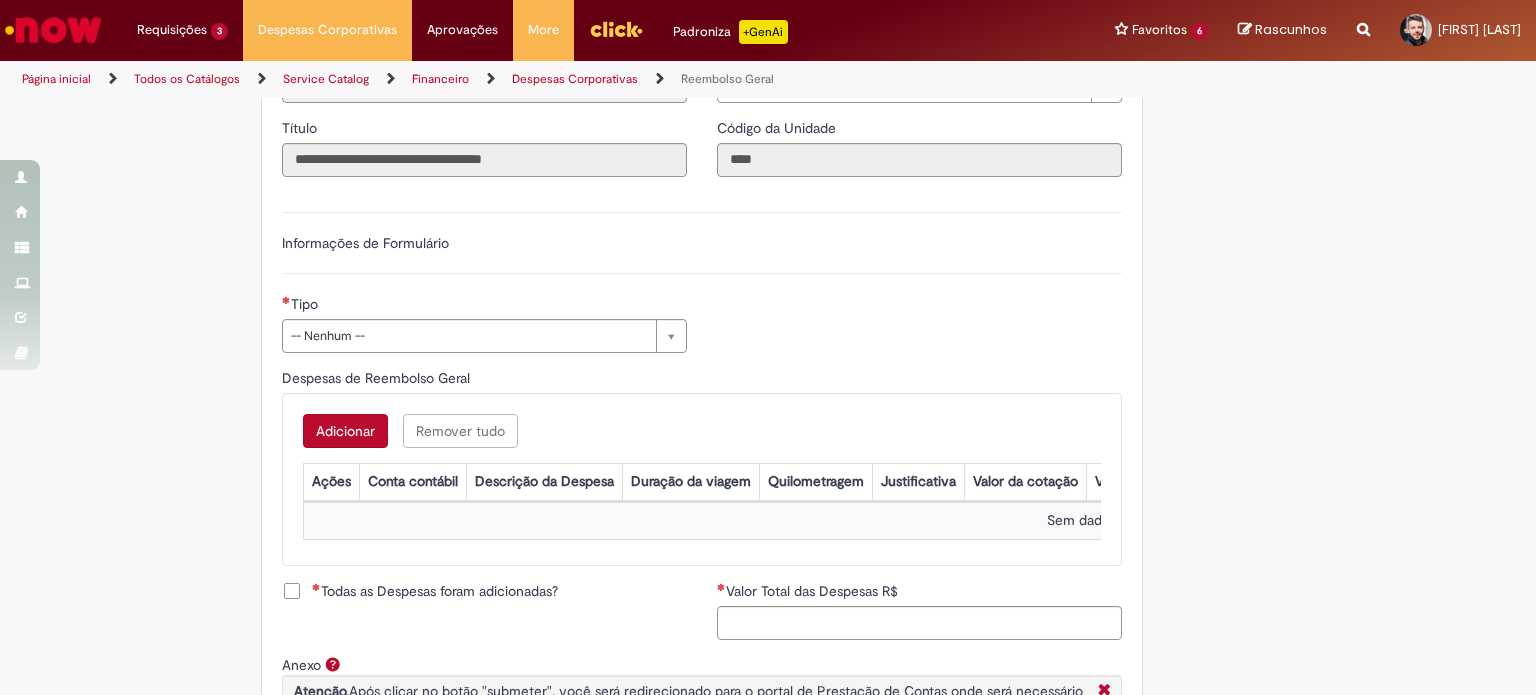 scroll, scrollTop: 796, scrollLeft: 0, axis: vertical 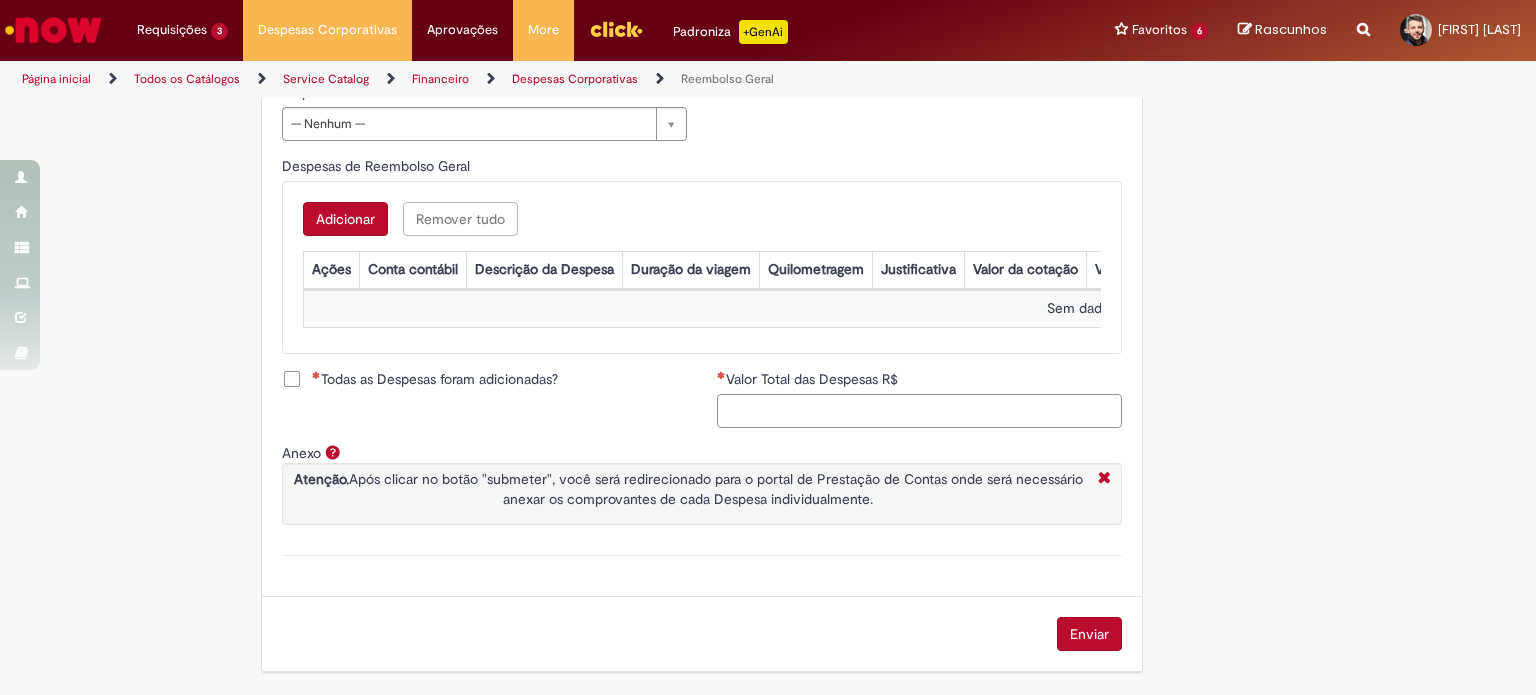 click on "Valor Total das Despesas R$" at bounding box center (919, 411) 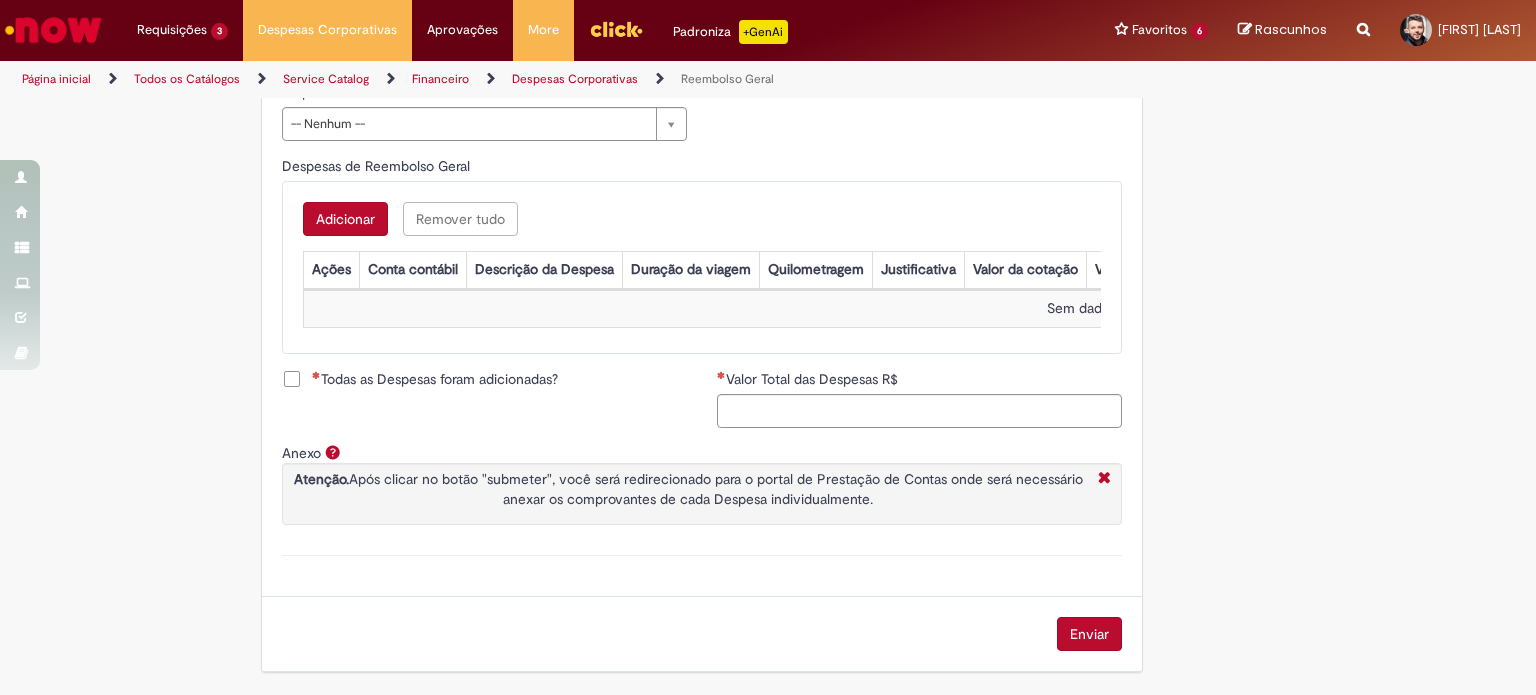 click on "Todas as Despesas foram adicionadas? Valor Total das Despesas R$" at bounding box center [702, 406] 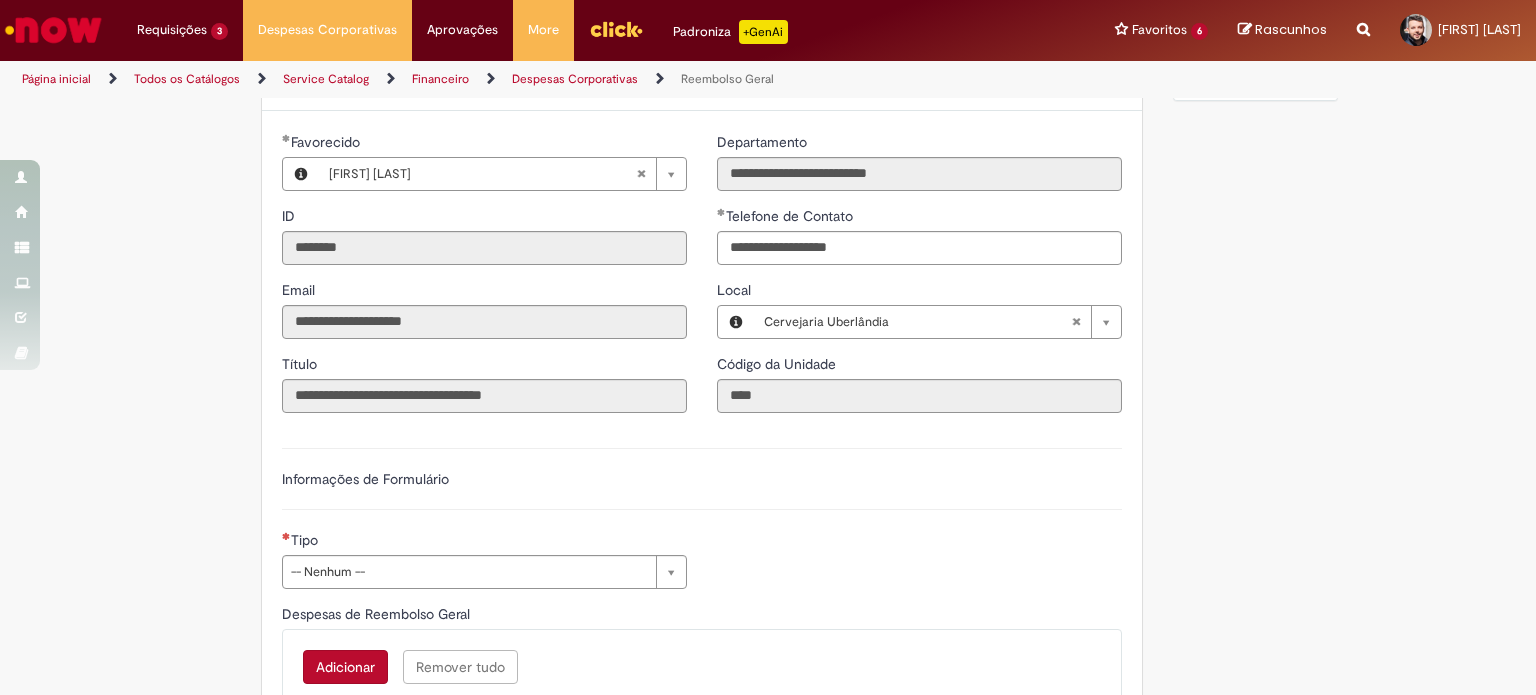 scroll, scrollTop: 336, scrollLeft: 0, axis: vertical 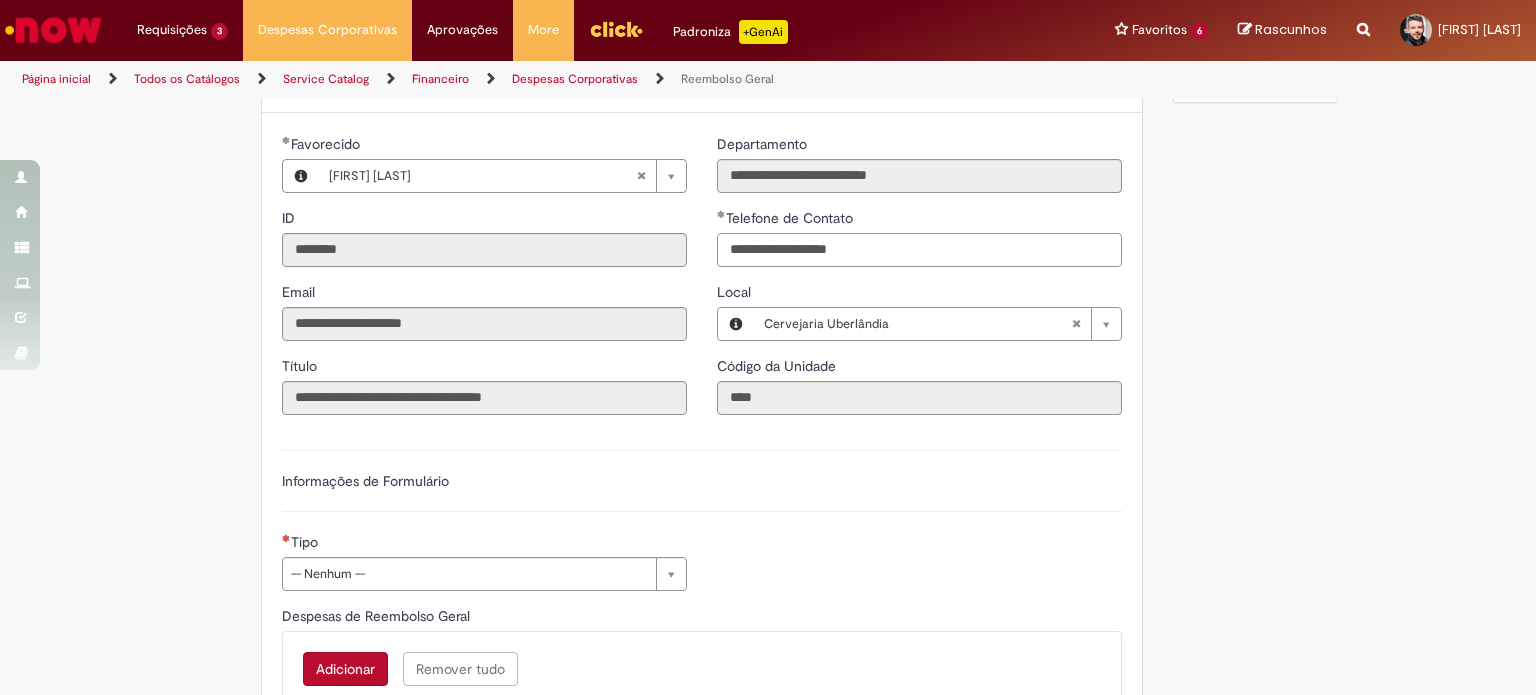 click on "**********" at bounding box center (919, 250) 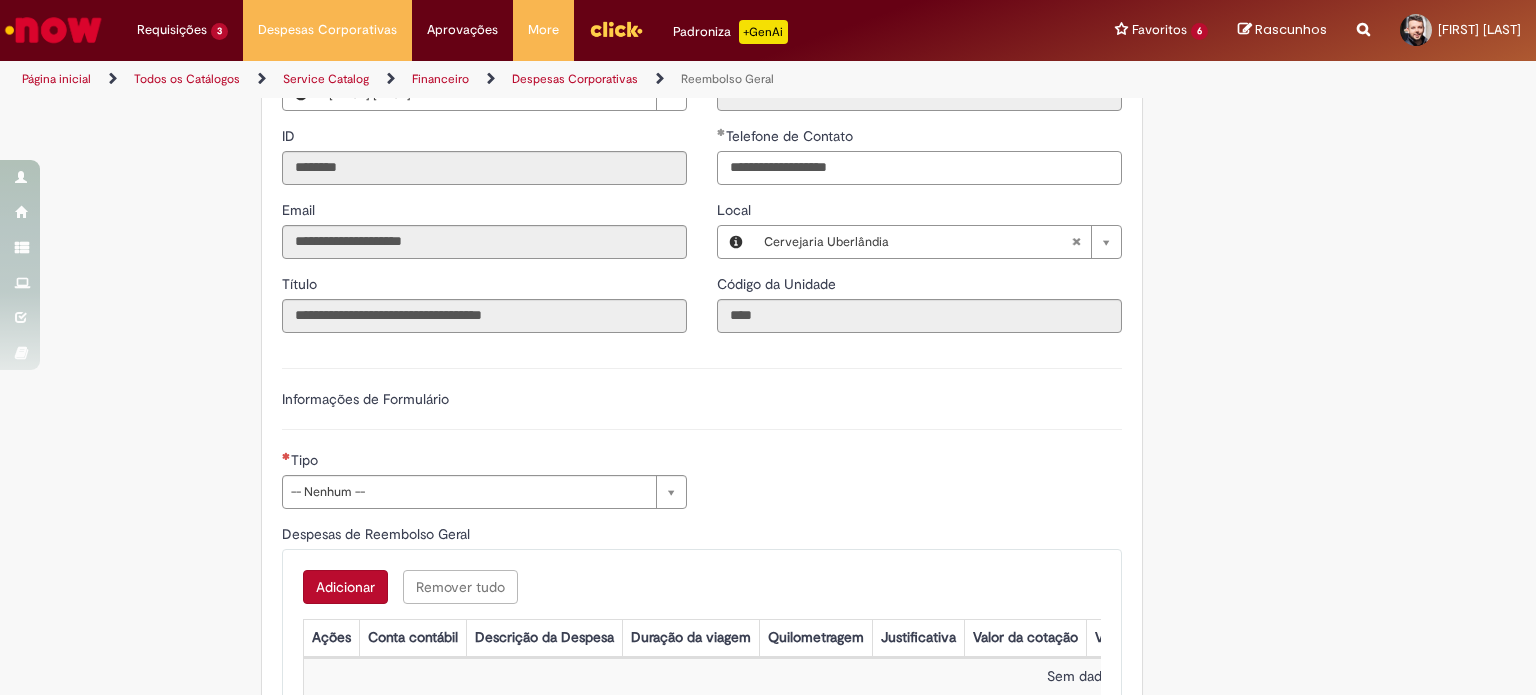 scroll, scrollTop: 419, scrollLeft: 0, axis: vertical 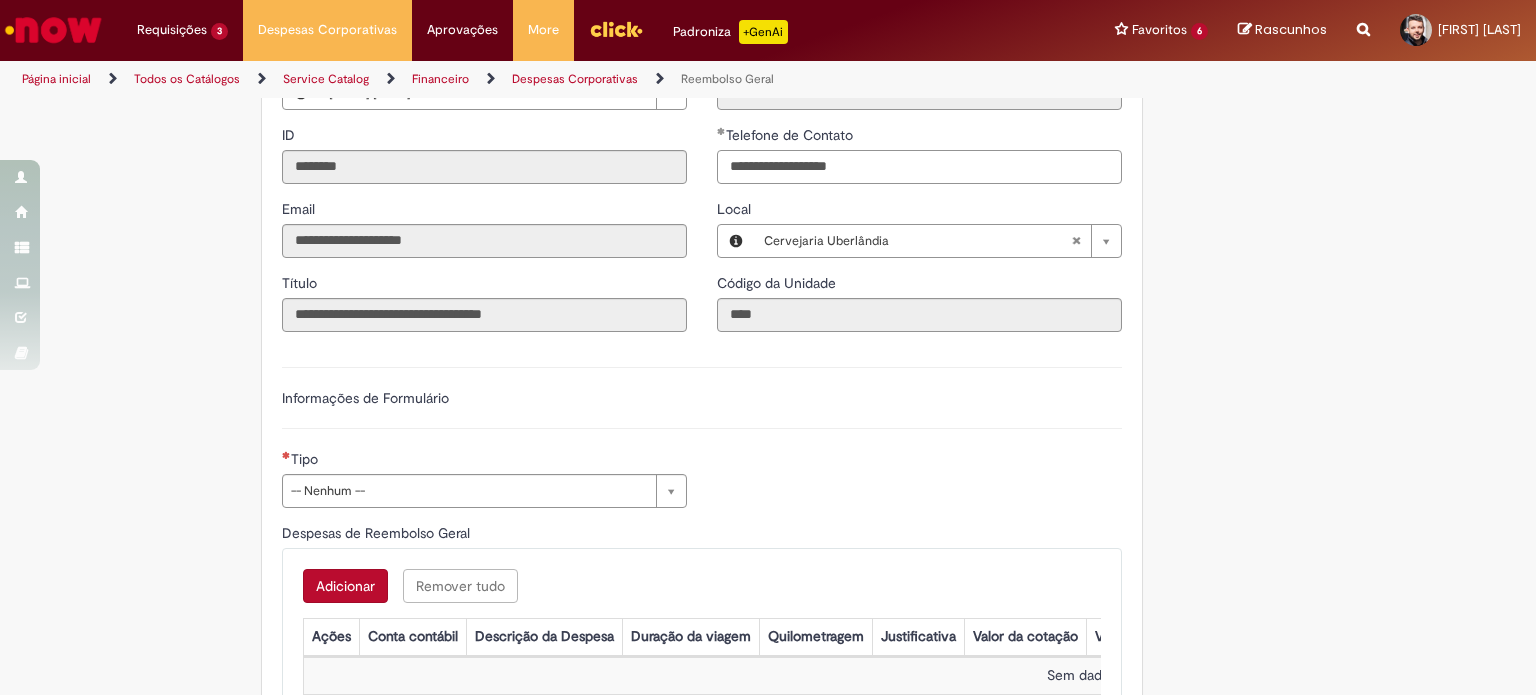 type on "**********" 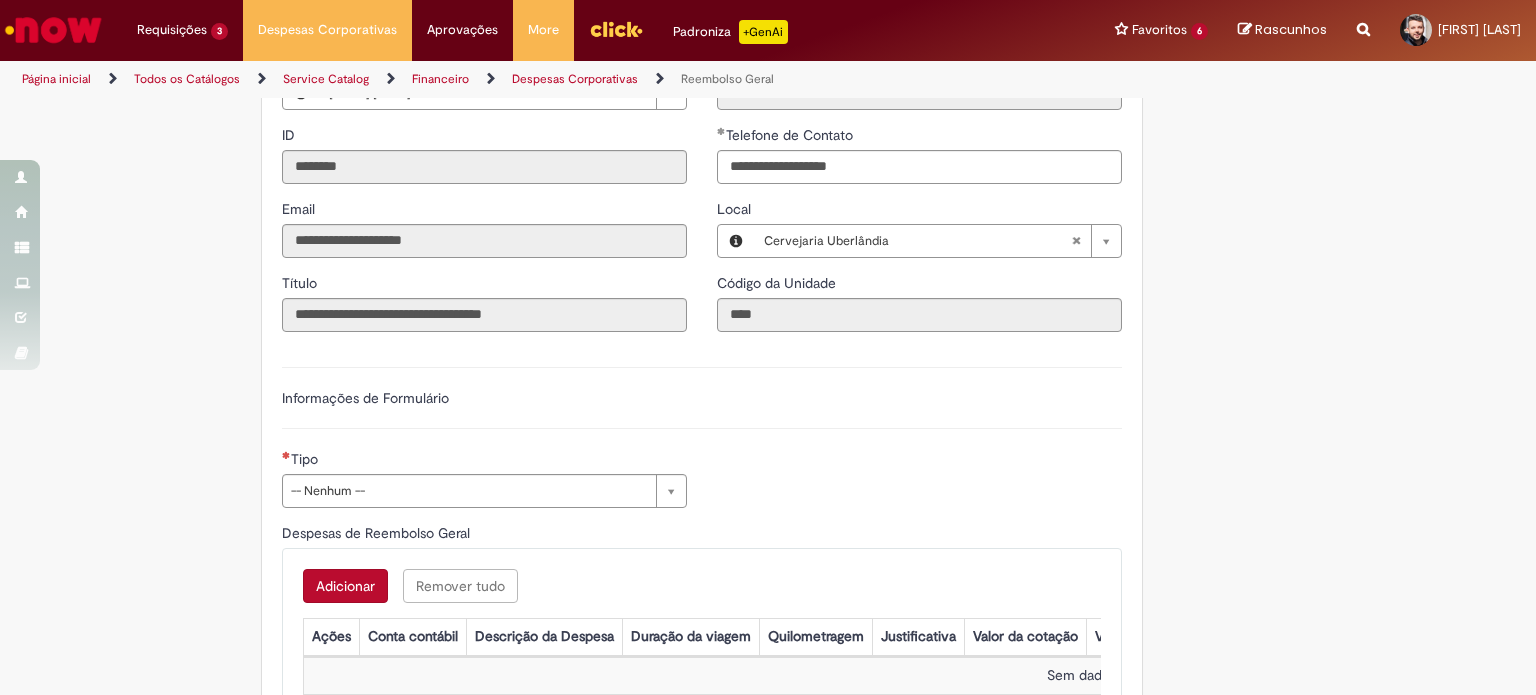 type 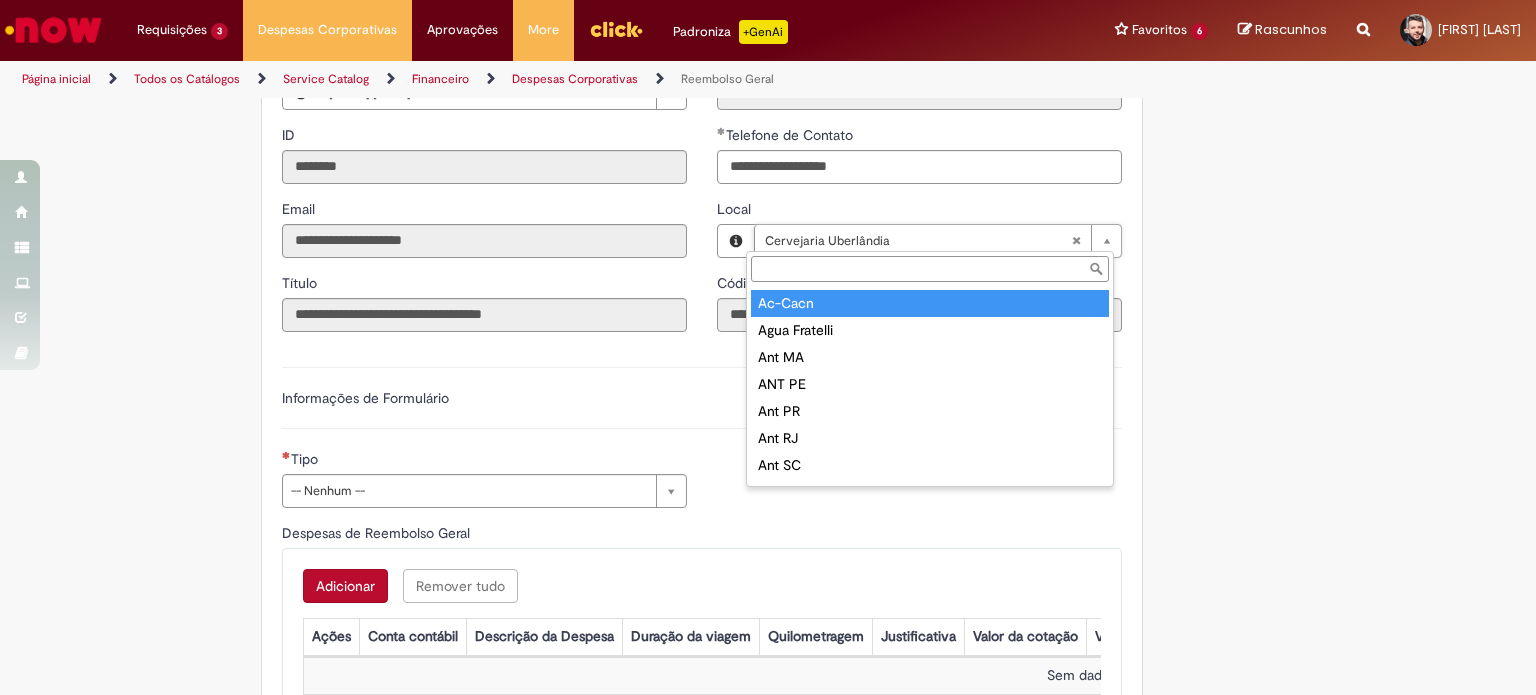 click on "Local" at bounding box center [930, 269] 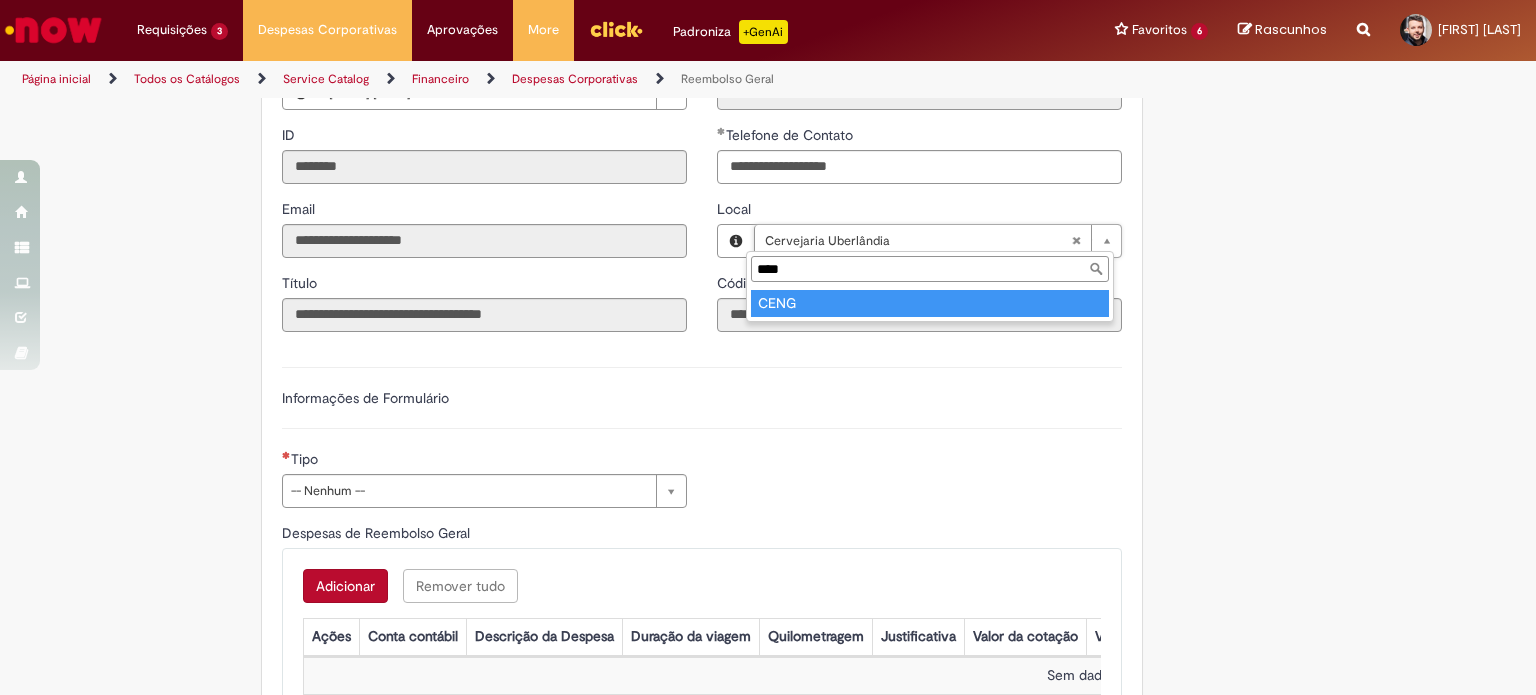 type on "****" 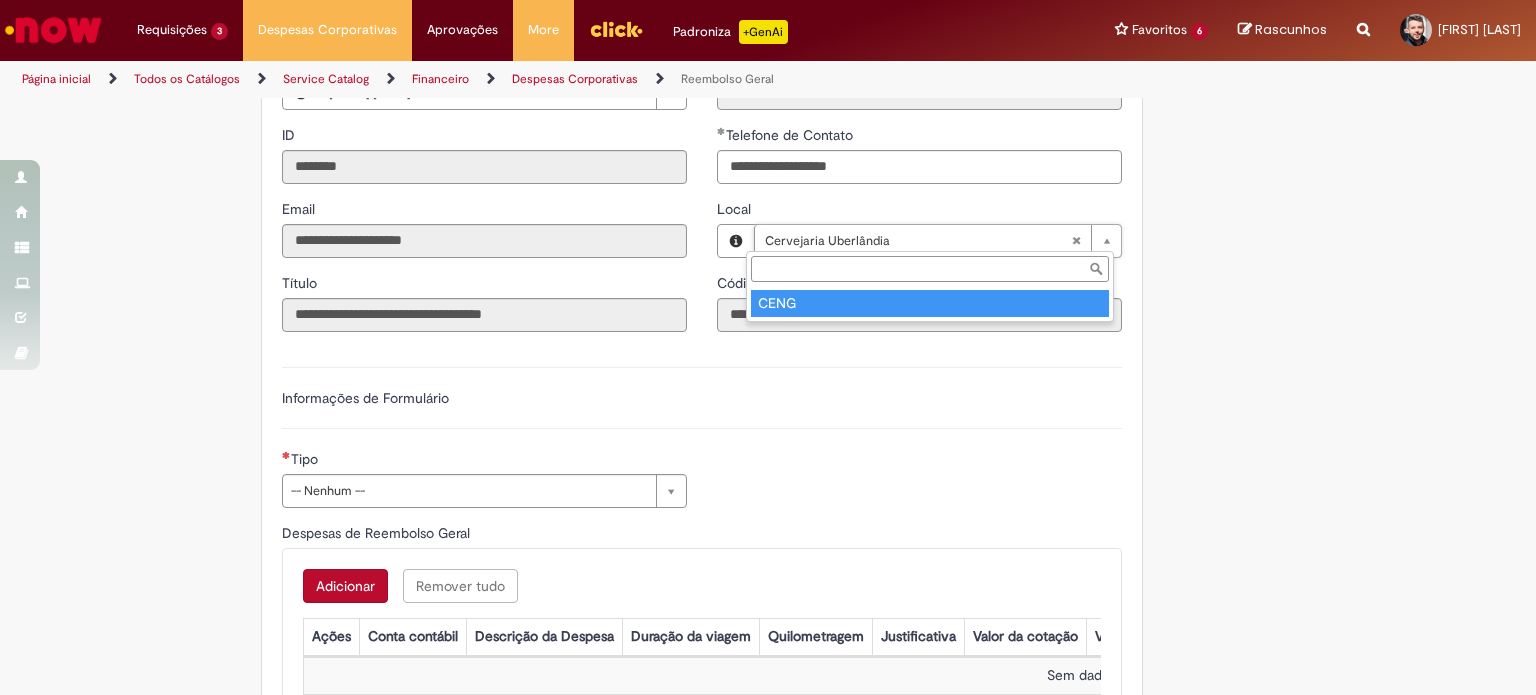type on "****" 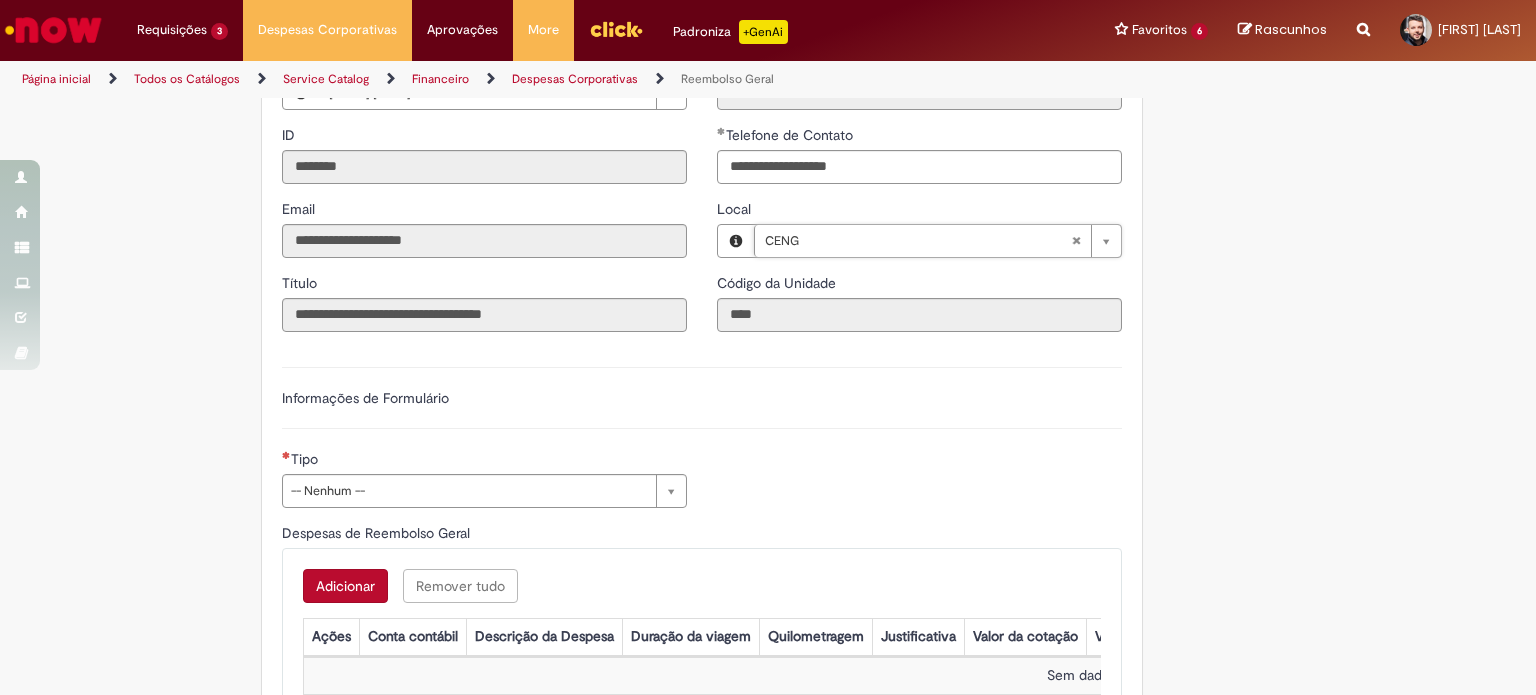 scroll, scrollTop: 0, scrollLeft: 37, axis: horizontal 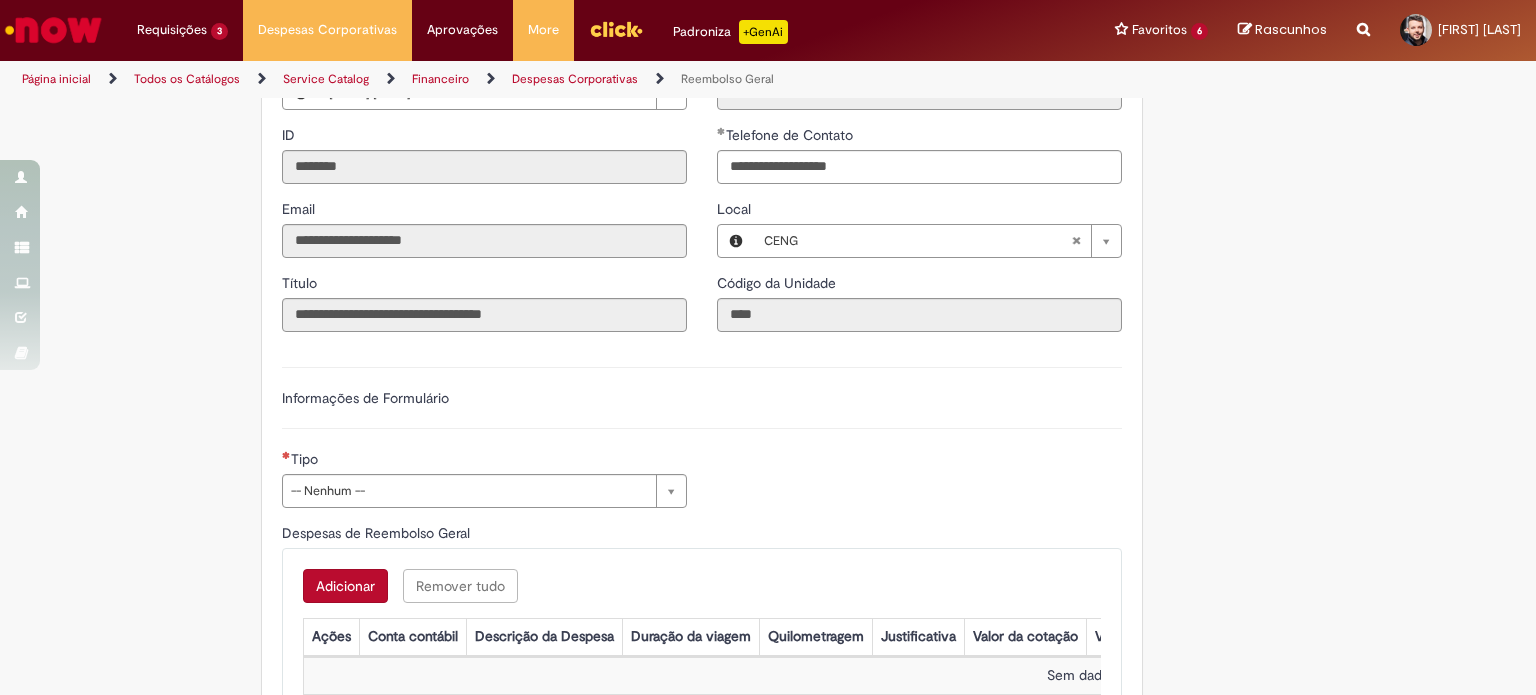 click on "Informações de Formulário" at bounding box center (702, 408) 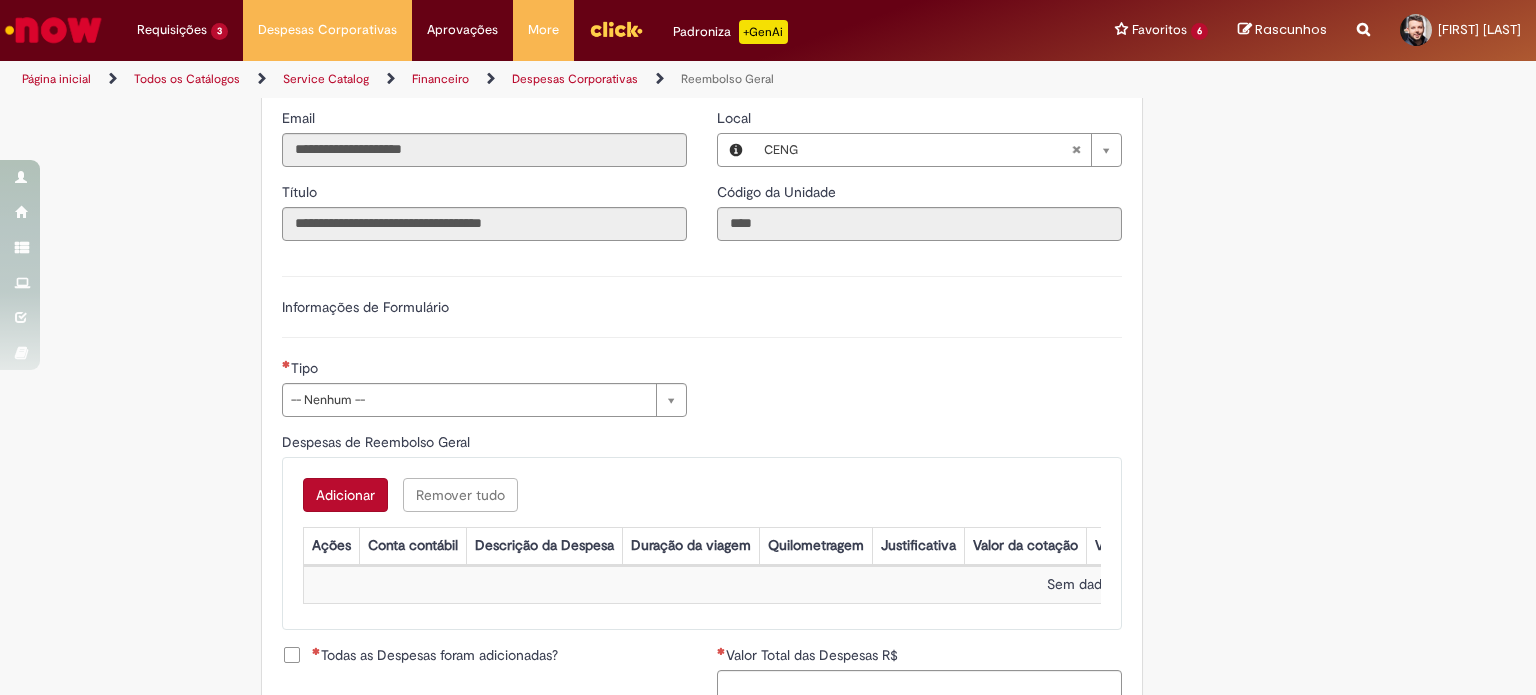 scroll, scrollTop: 511, scrollLeft: 0, axis: vertical 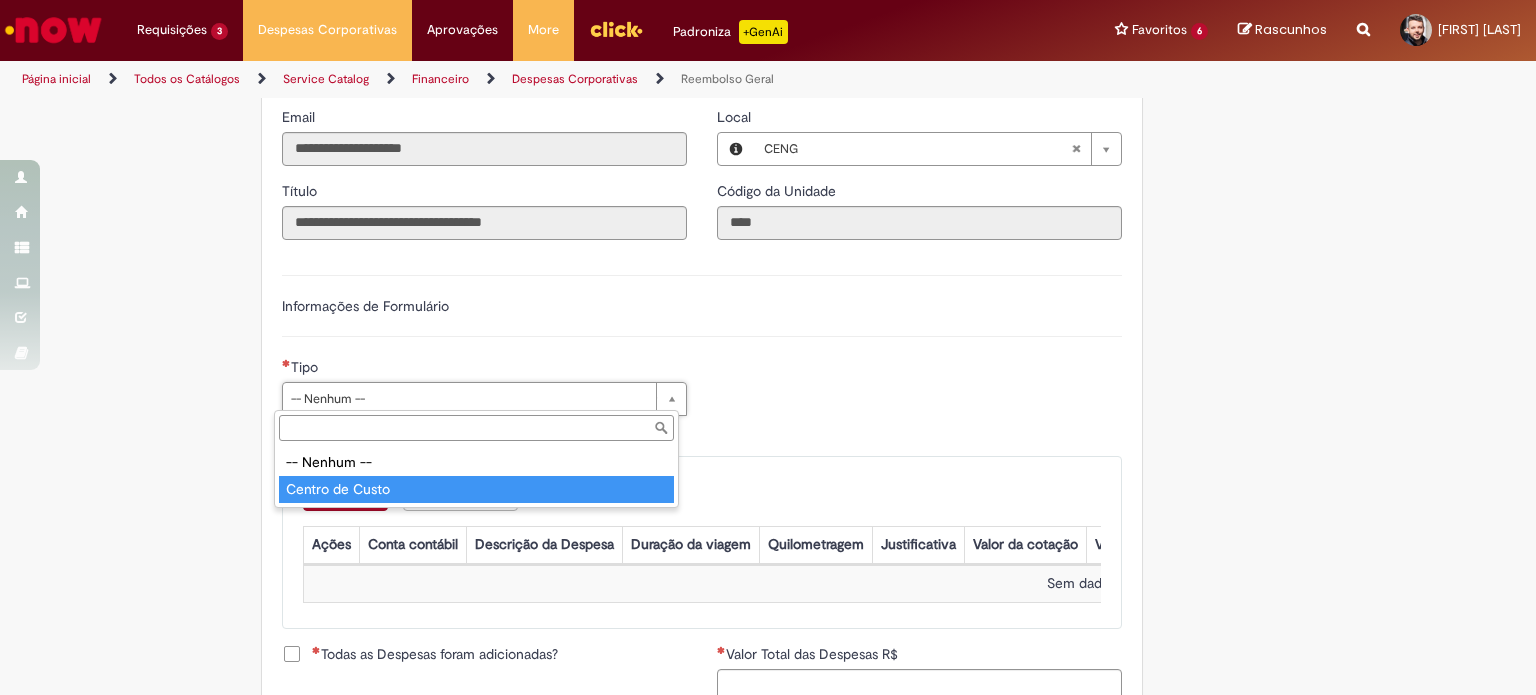 type on "**********" 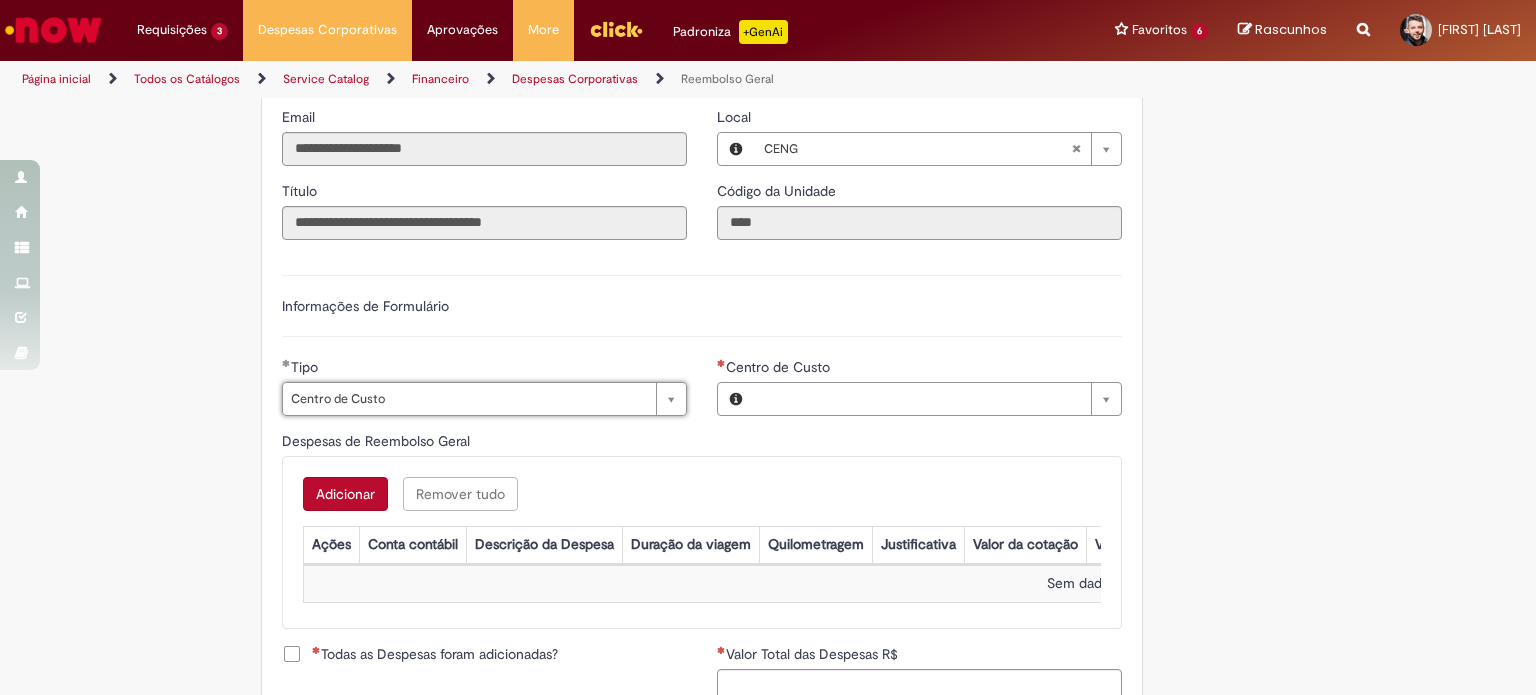 type on "**********" 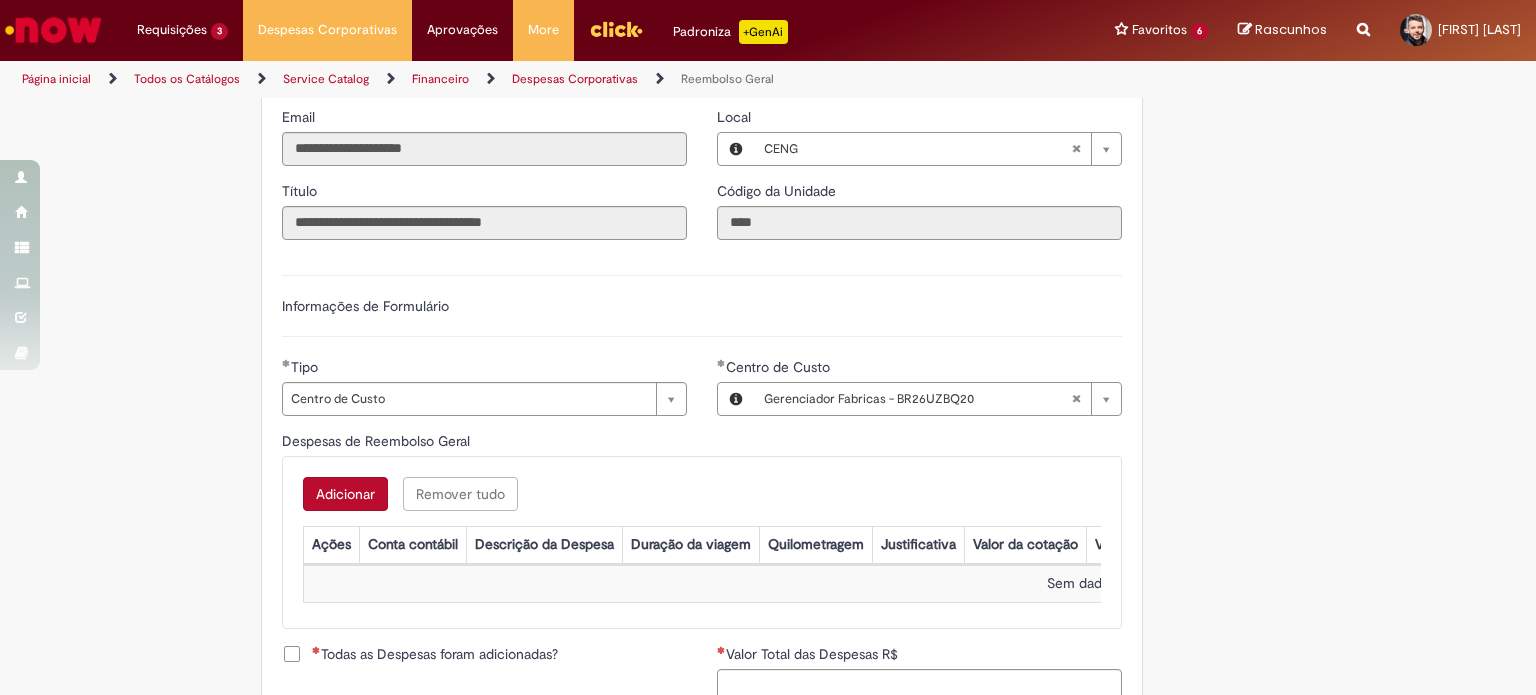 click on "Adicionar Remover tudo Despesas de Reembolso Geral Ações Conta contábil Descrição da Despesa Duração da viagem Quilometragem Justificativa Valor da cotação Valor por Litro Combustível Data da Despesa Moeda Valor Gasto em €/US Valor Total R$ ID Interno CC sap_a_integrar Sem dados para exibir" at bounding box center [702, 542] 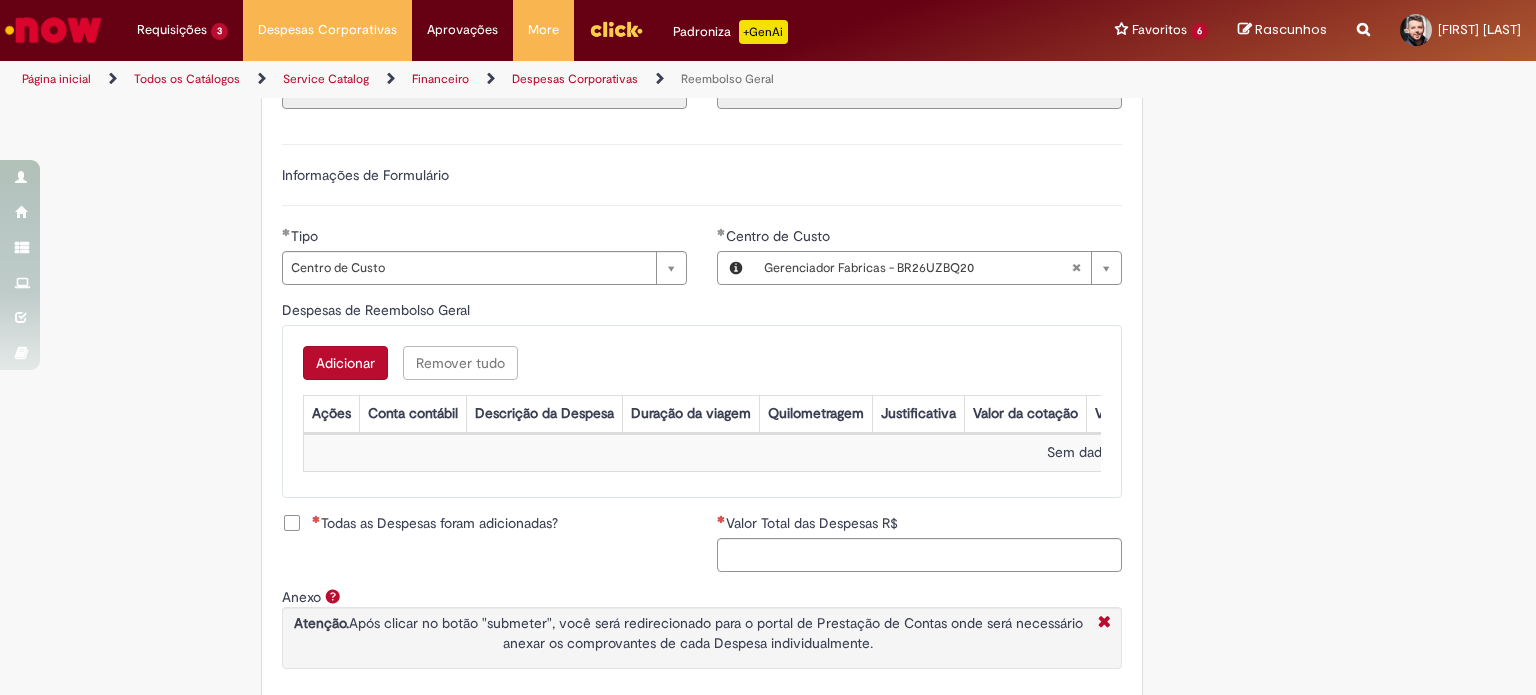 scroll, scrollTop: 644, scrollLeft: 0, axis: vertical 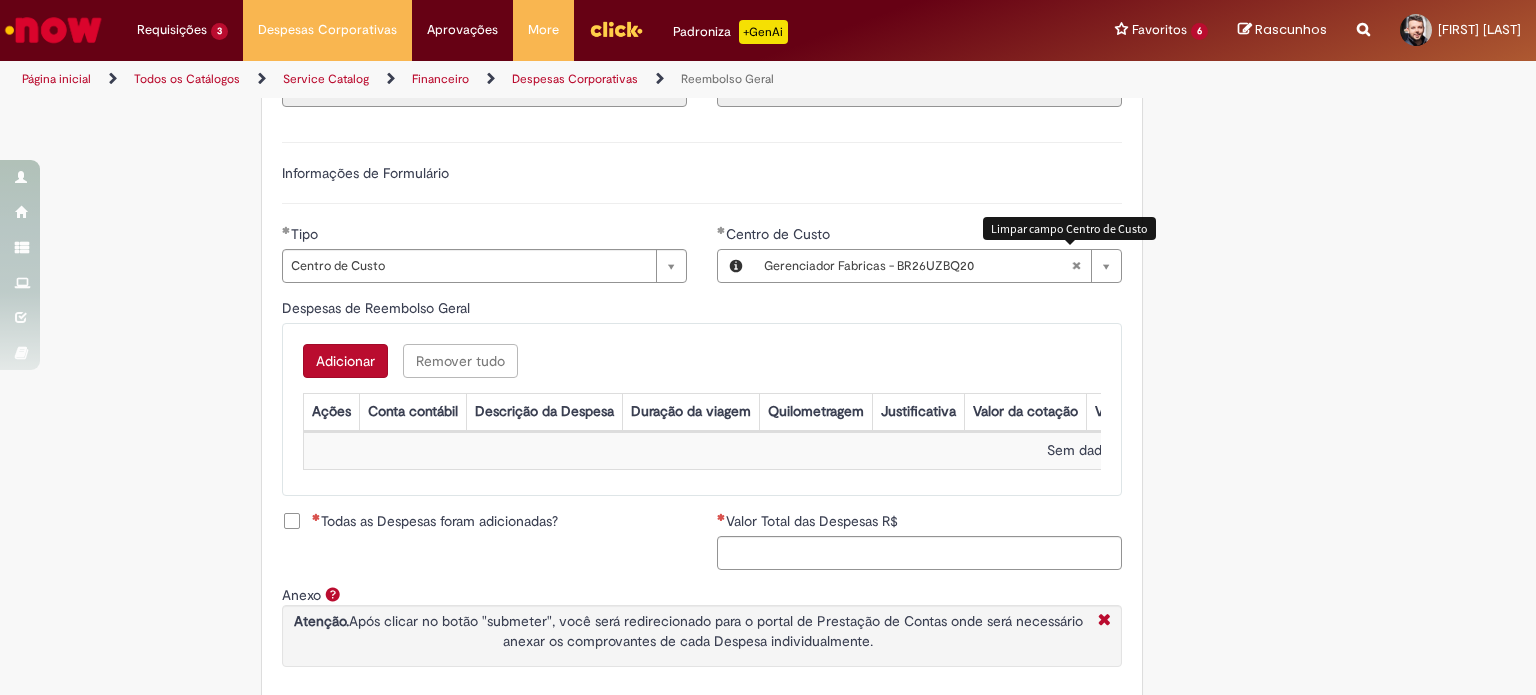 type 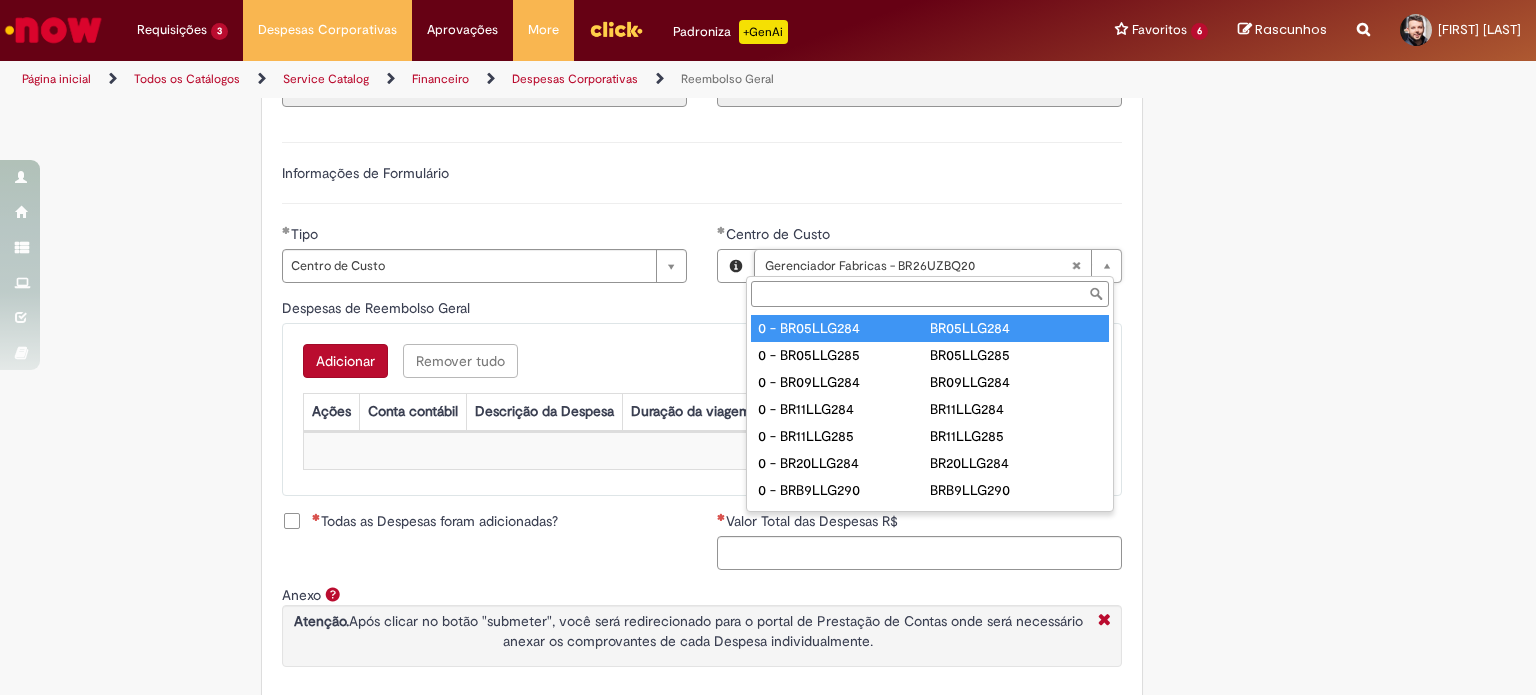 type on "**********" 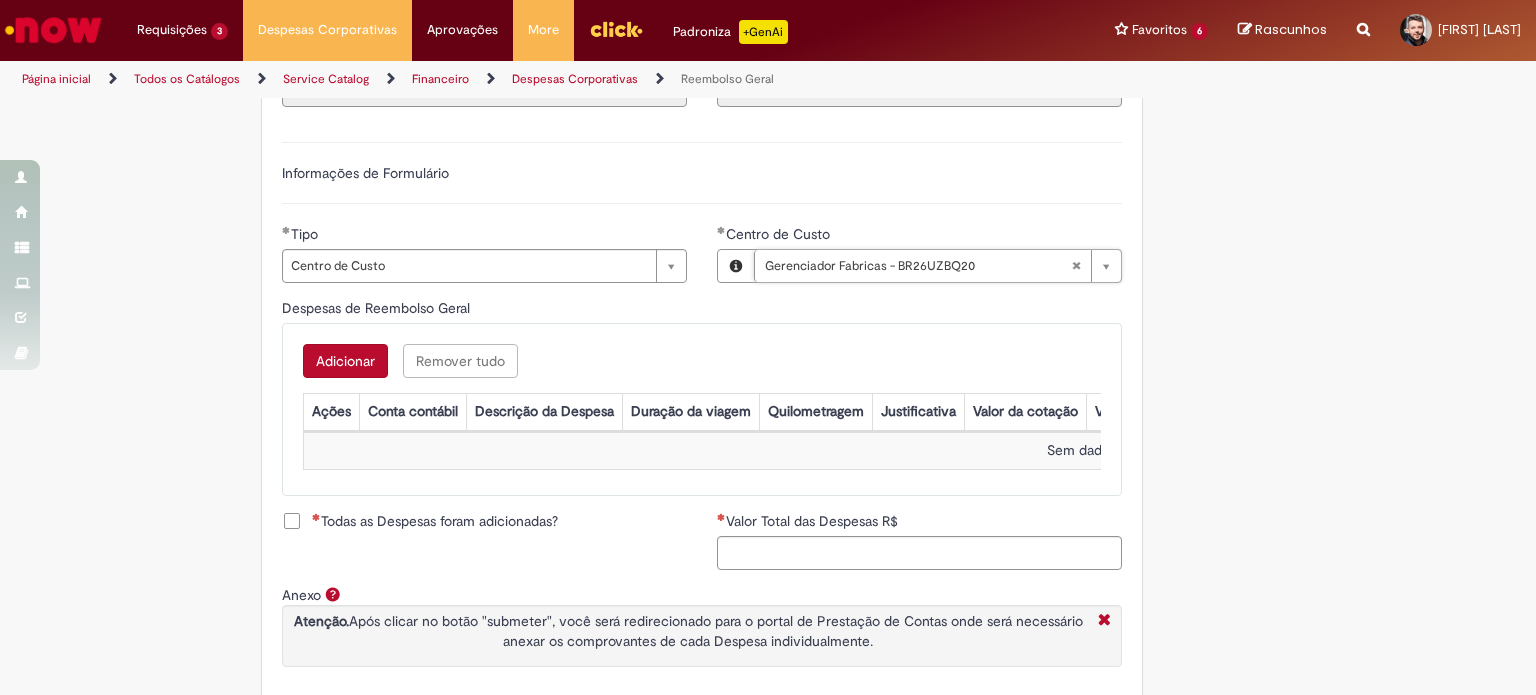 scroll, scrollTop: 0, scrollLeft: 231, axis: horizontal 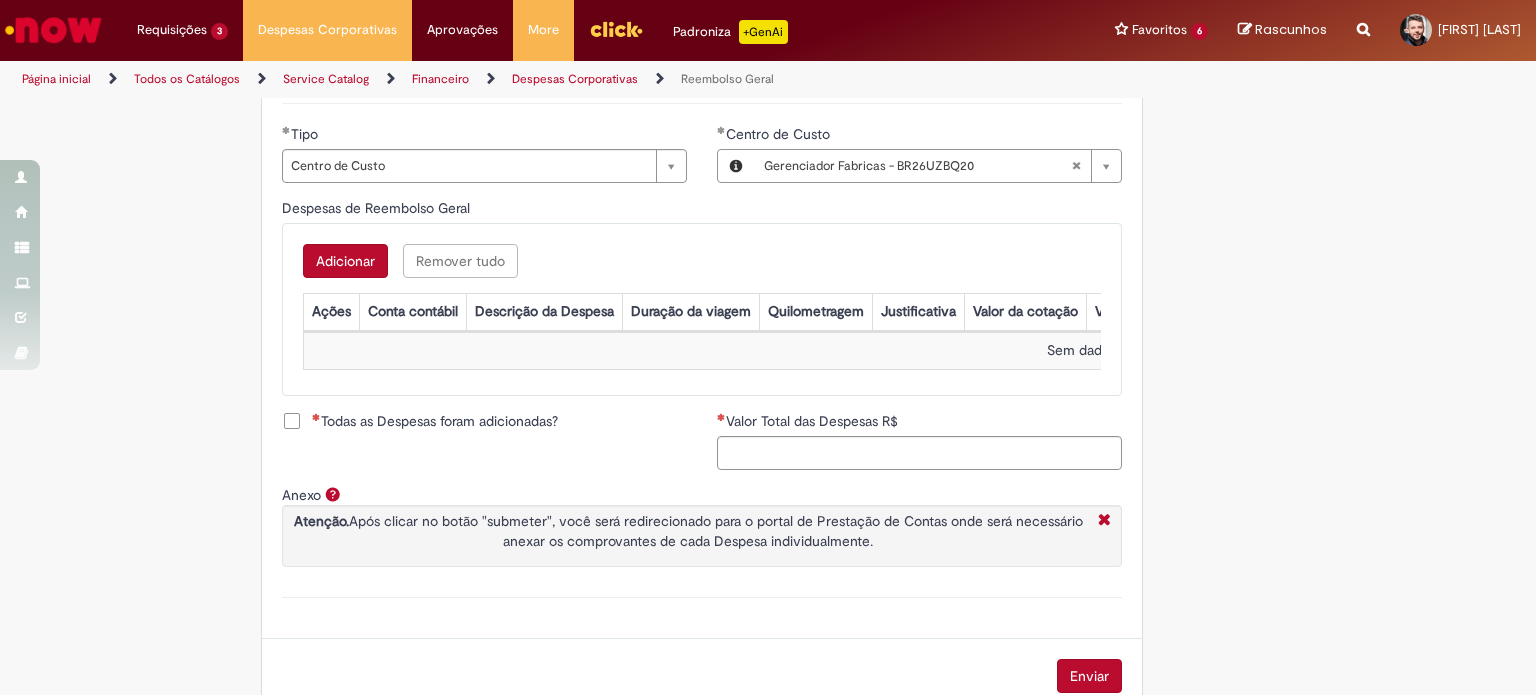 click on "Adicionar" at bounding box center (345, 261) 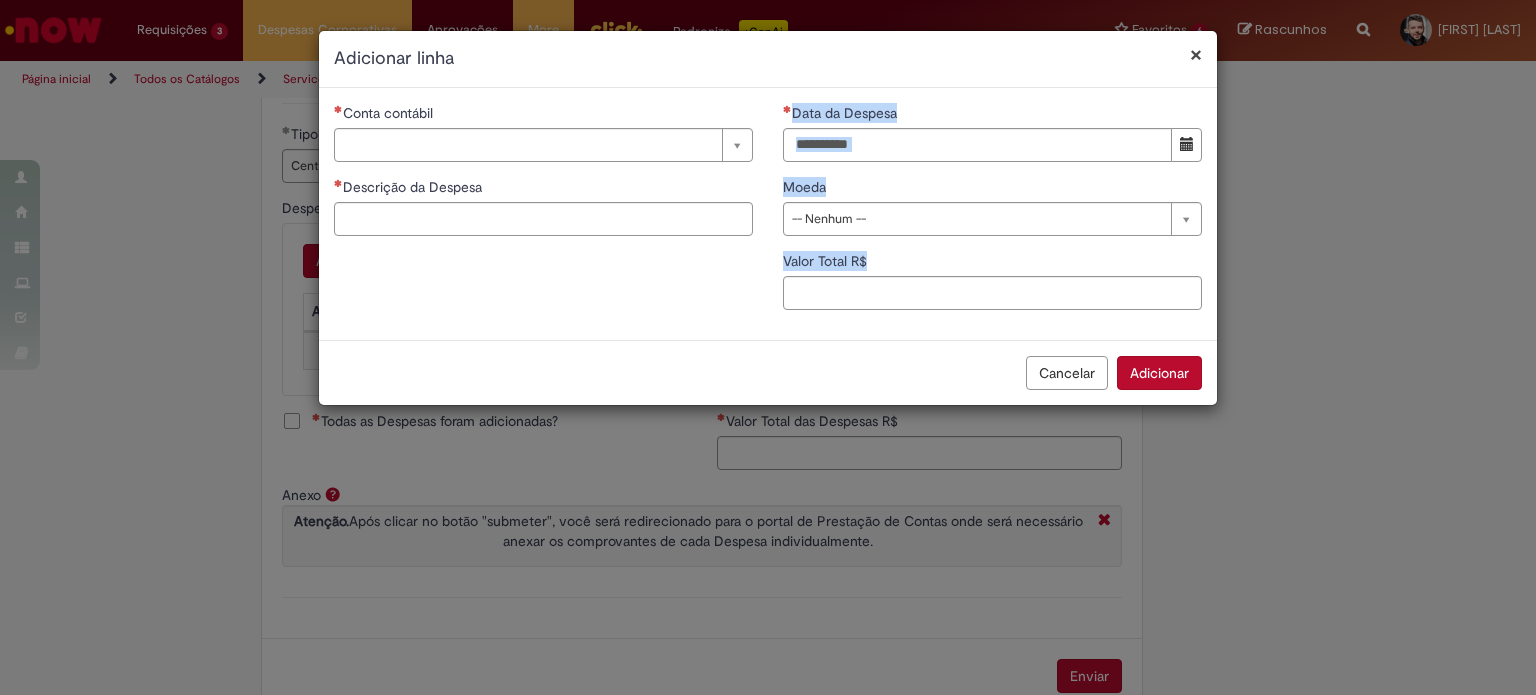 drag, startPoint x: 716, startPoint y: 306, endPoint x: 627, endPoint y: 224, distance: 121.016525 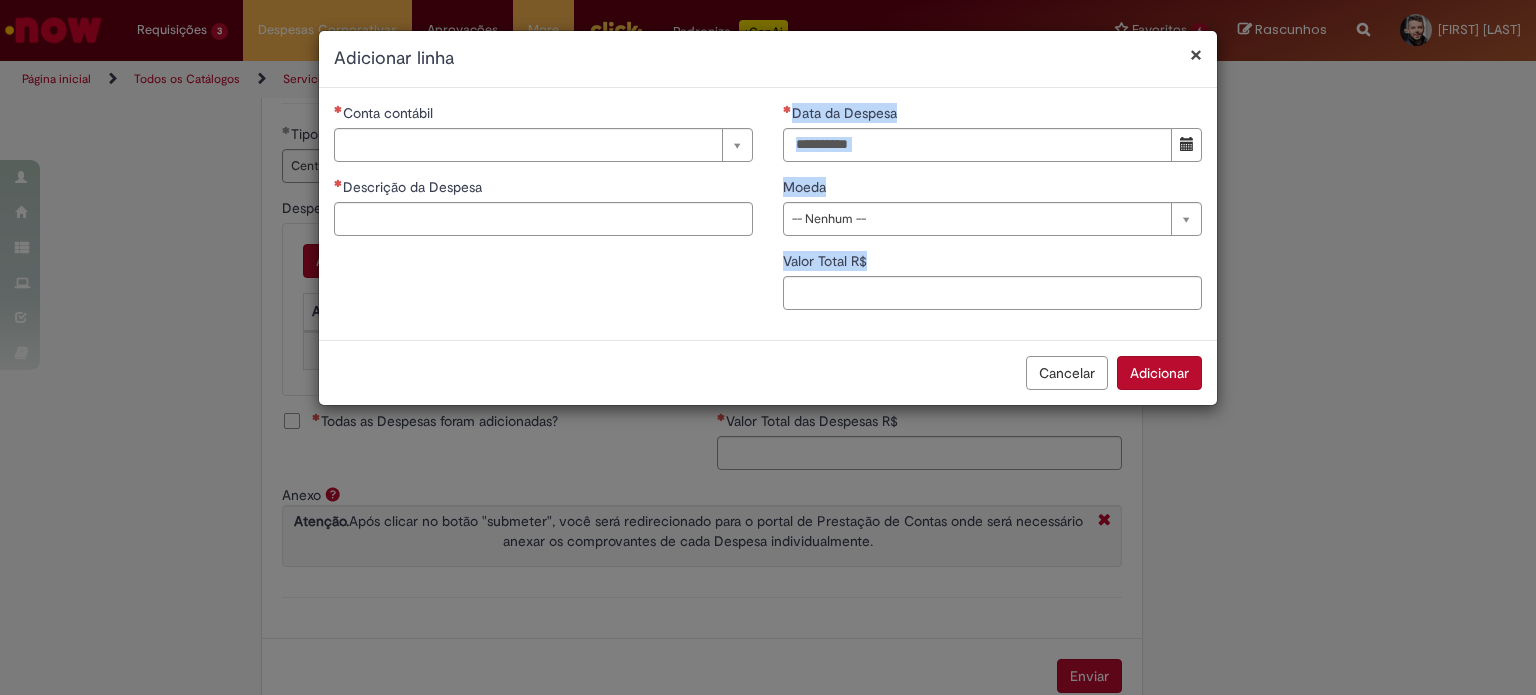 click on "Descrição da Despesa" at bounding box center [543, 219] 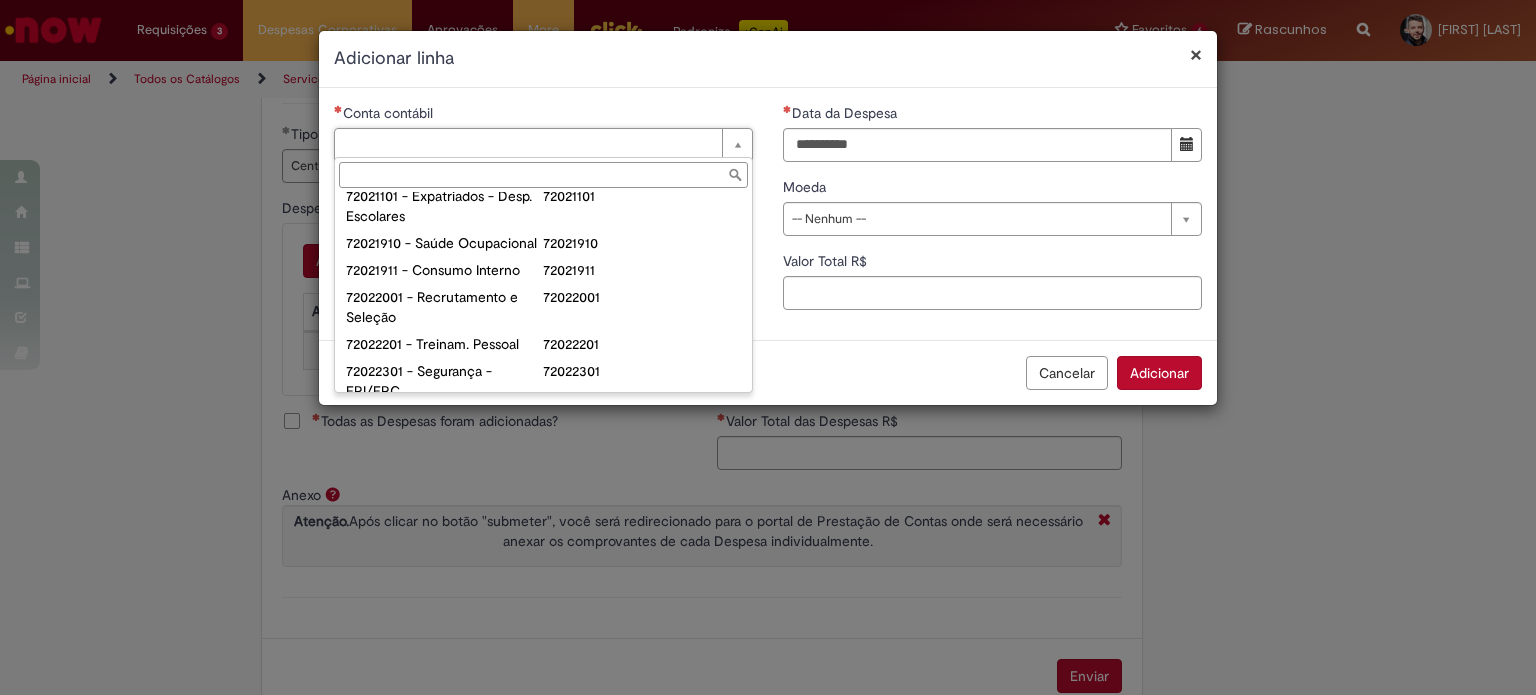 scroll, scrollTop: 0, scrollLeft: 0, axis: both 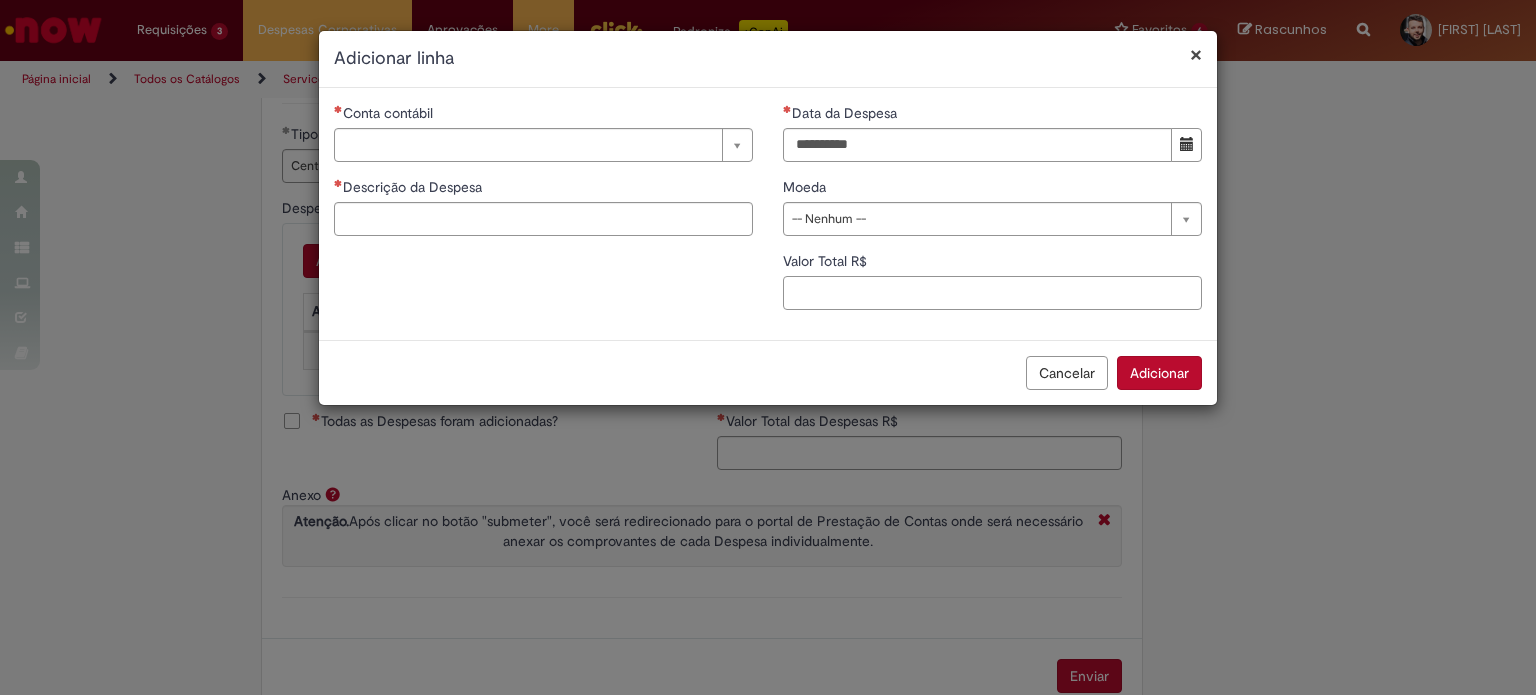 click on "Valor Total R$" at bounding box center (992, 293) 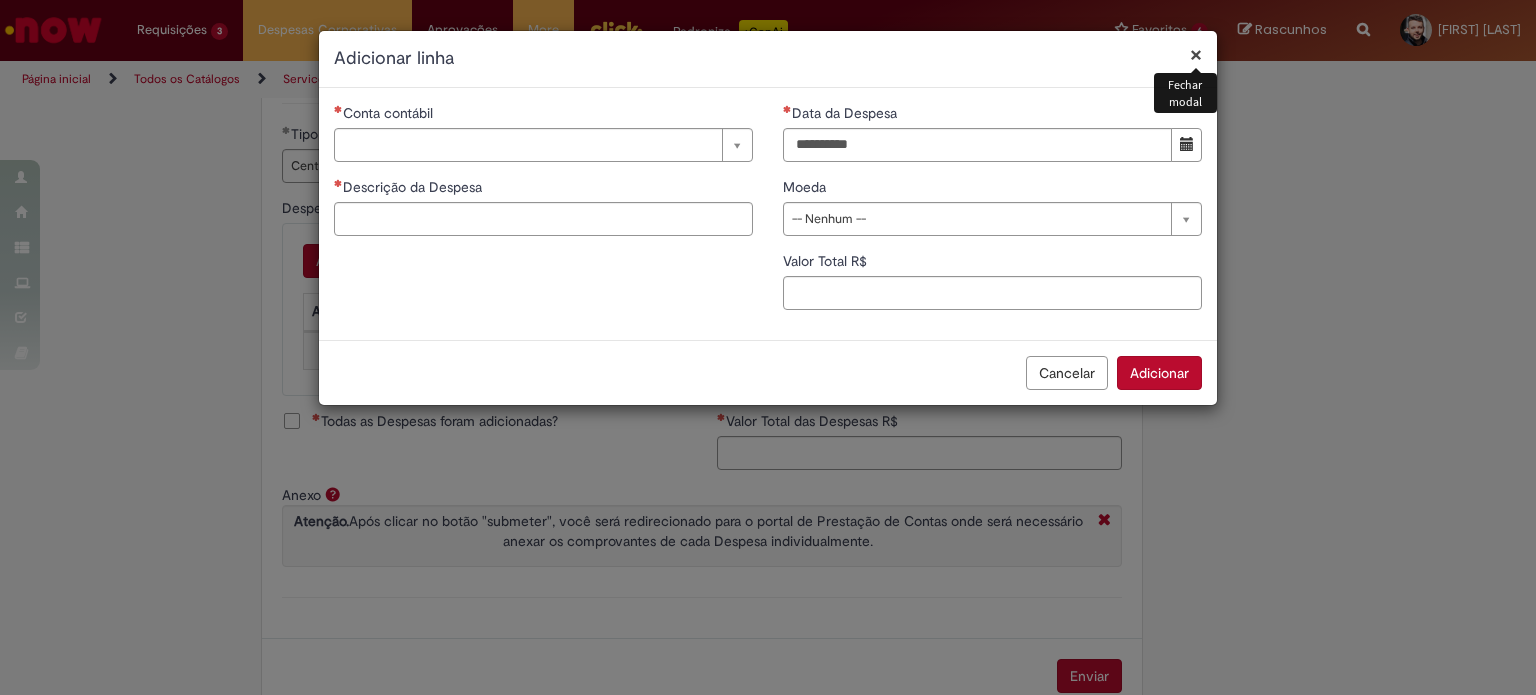 click on "×" at bounding box center (1196, 54) 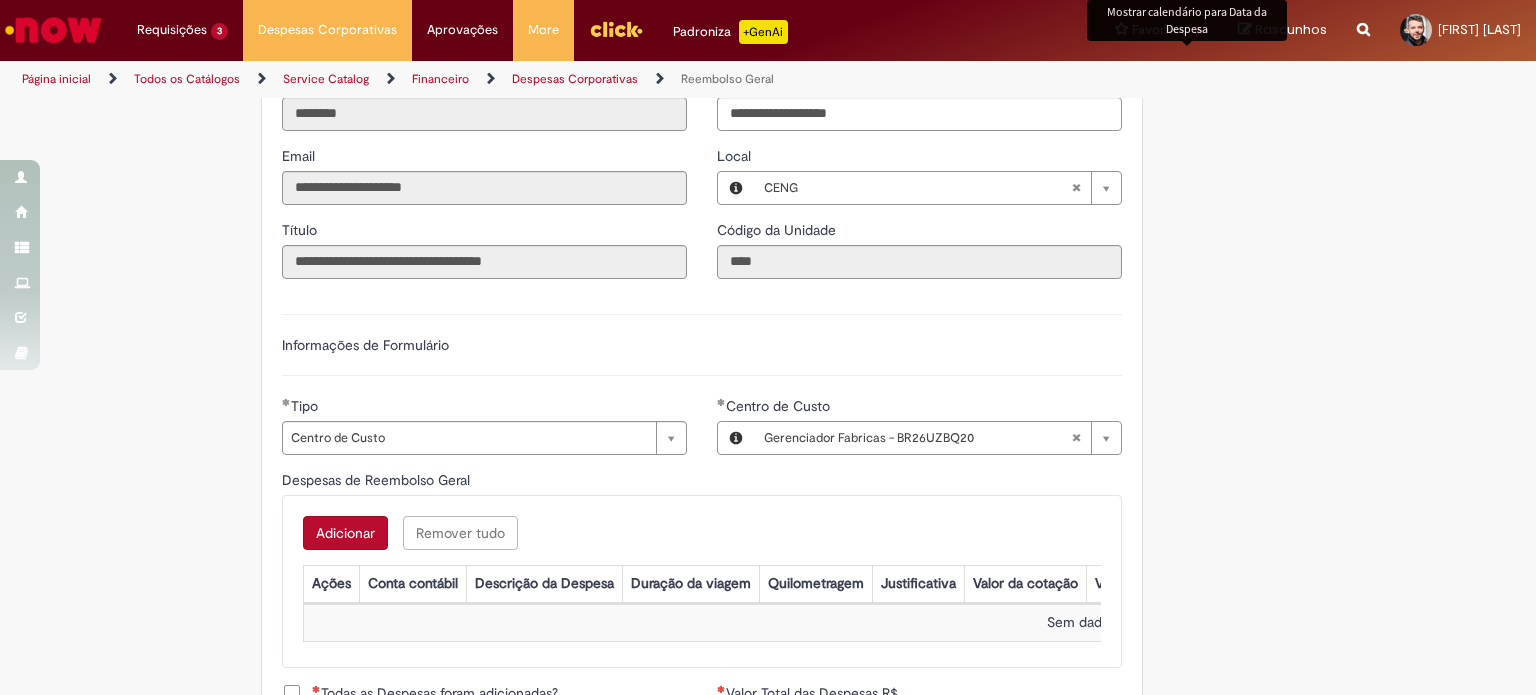 scroll, scrollTop: 463, scrollLeft: 0, axis: vertical 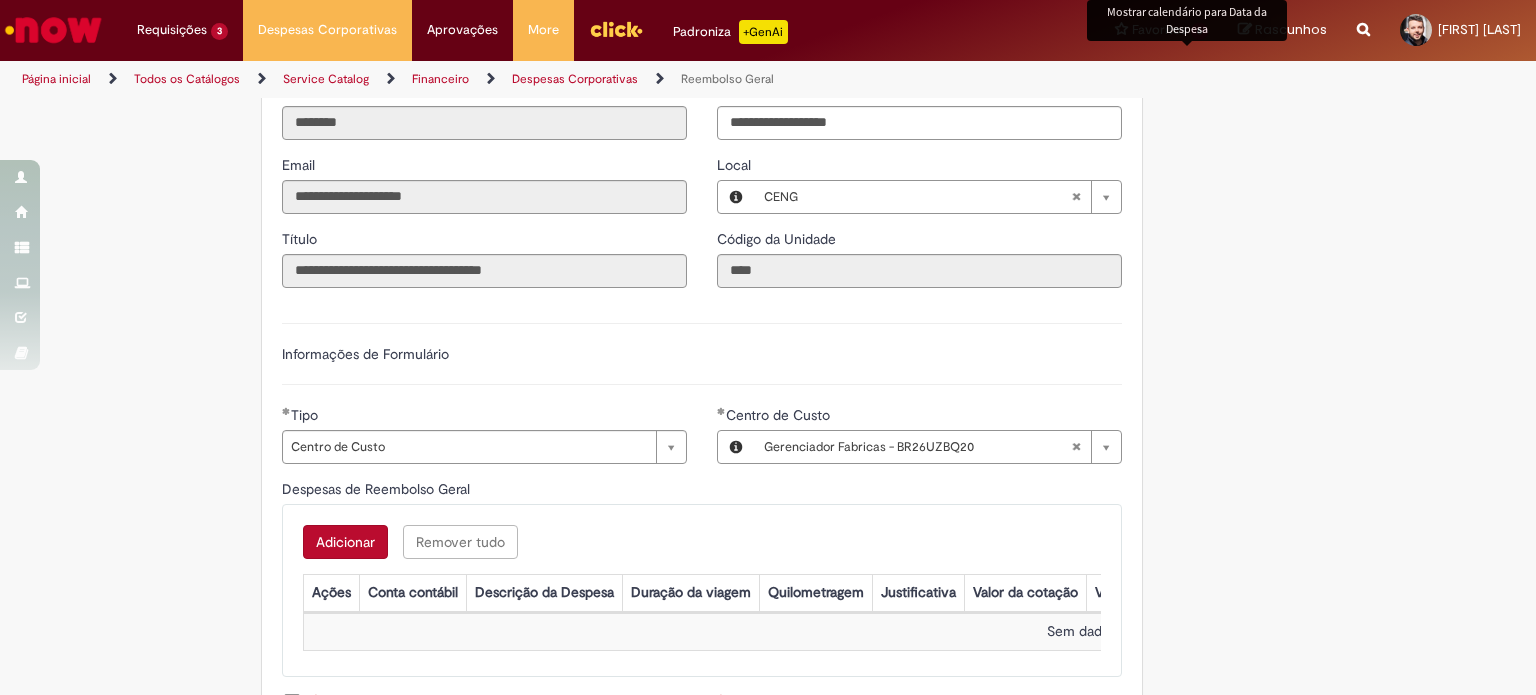 type 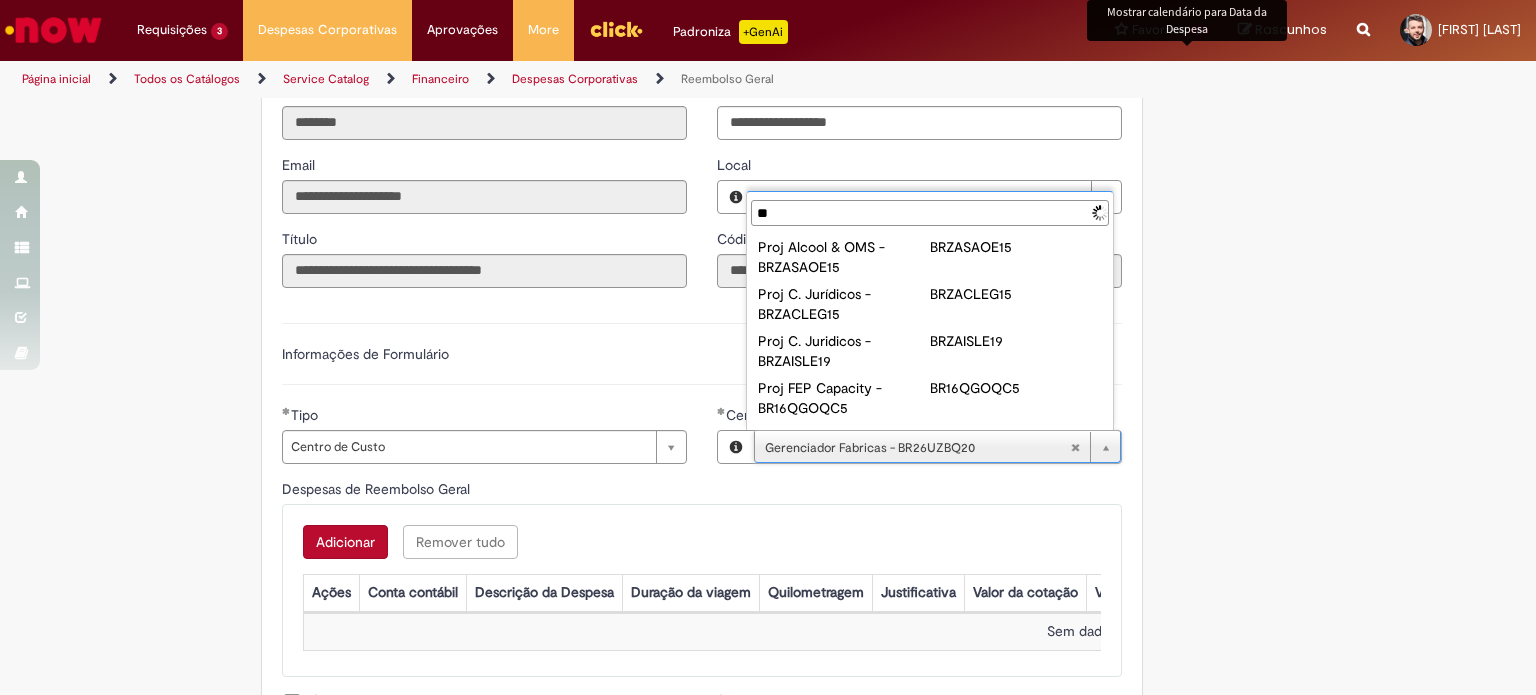 type on "*" 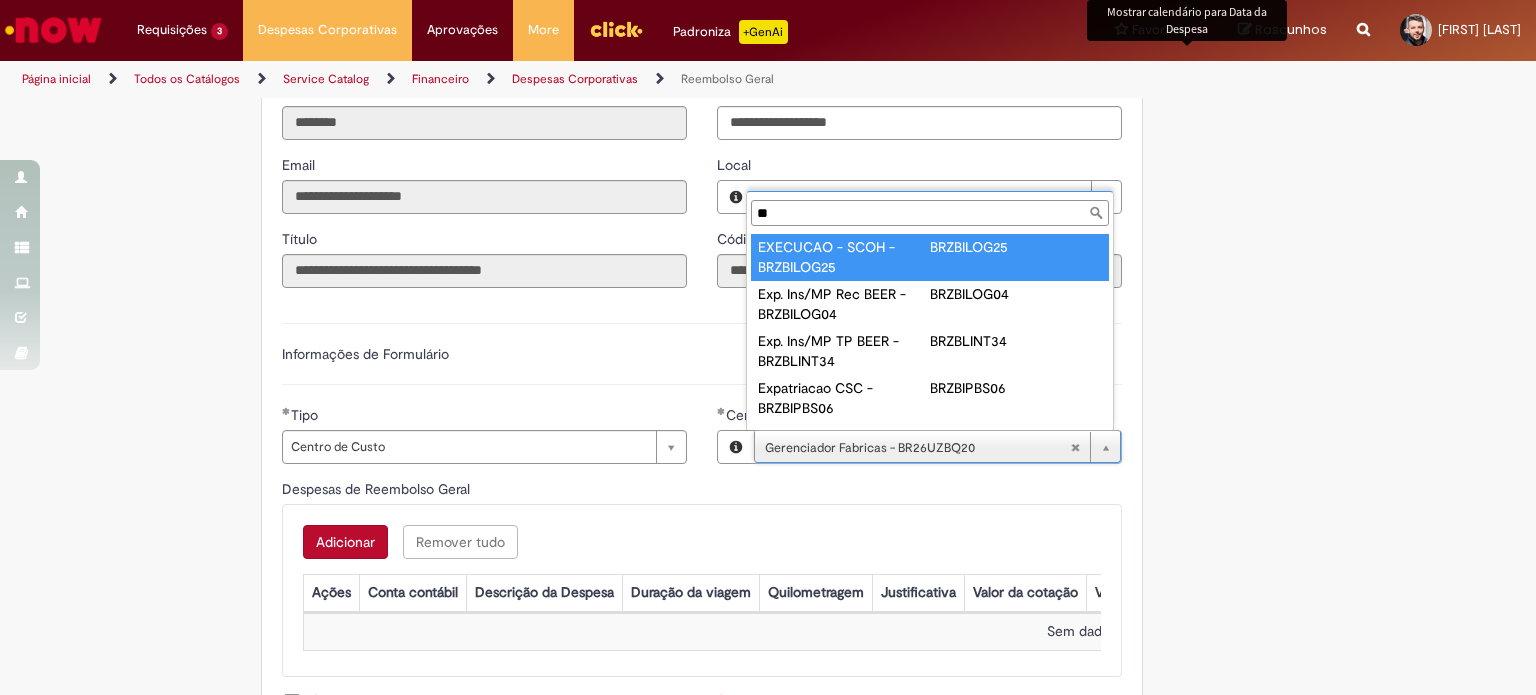 type on "*" 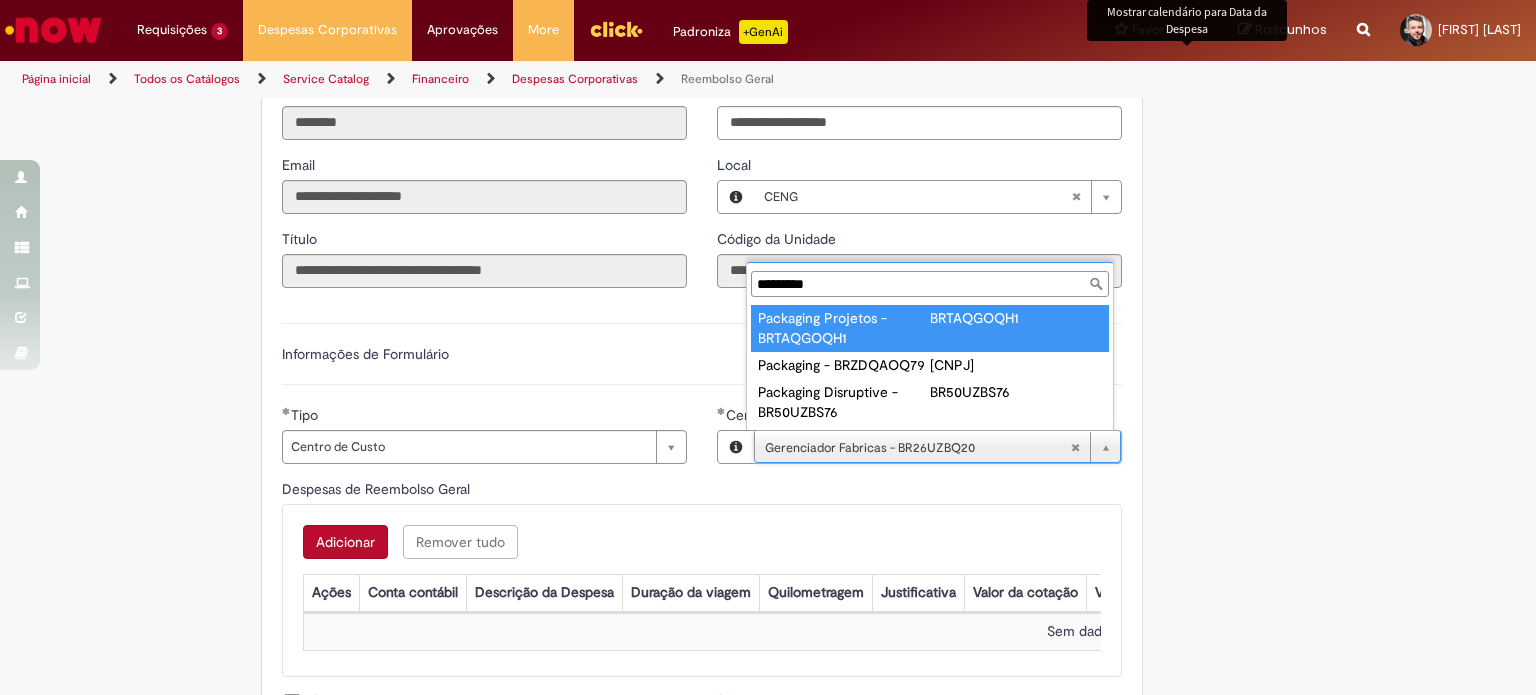 type on "*********" 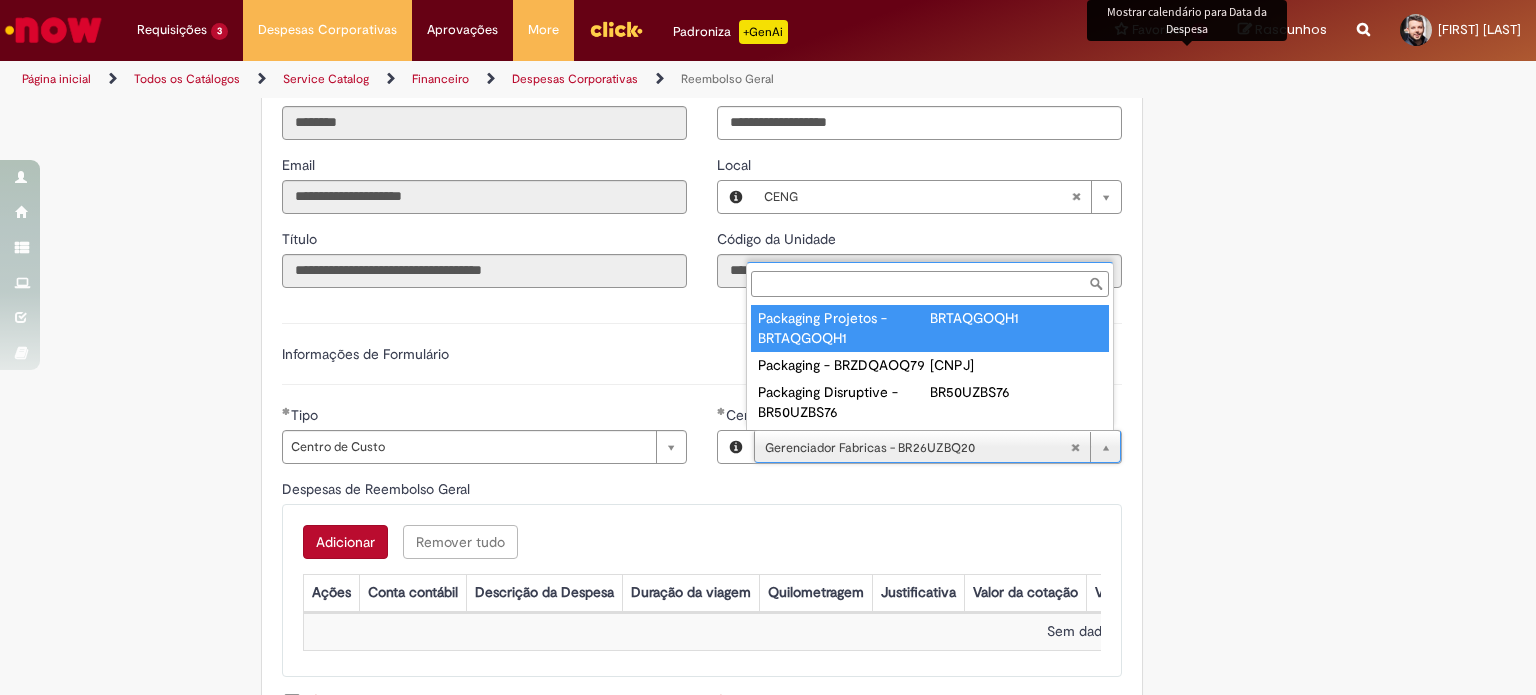 scroll, scrollTop: 0, scrollLeft: 224, axis: horizontal 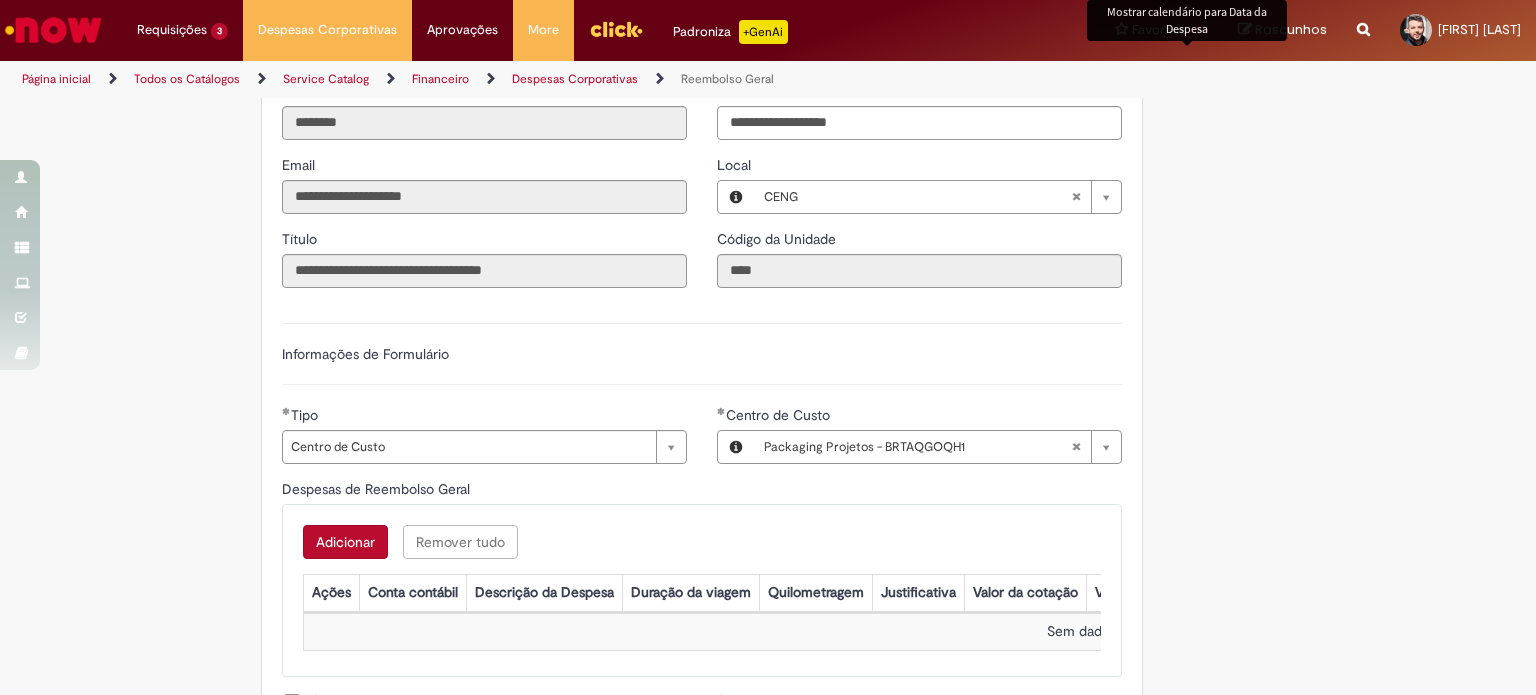 click on "Adicionar a Favoritos
Reembolso Geral
Reembolso de despesas de funcionários
Oferta destinada à solicitação de reembolso de despesas realizadas pelo funcionário, mas que devem ser ressarcidas pela Ambev
Sujeito à aprovação do gestor imediato
O pagamento do reembolso deve ser feito em uma  conta corrente de titularidade do solicitante , para atualizar seus dados bancários e garantir que o reembolso aconteça, utilizar a oferta  Cadastro de Dados Bancários:  https://ambev.service-now.com/ambevnow?id=sc_cat_item&sys_id=d0c9721edbbb2b003383be2df39619e3
Se o seu reembolso não for efetuado na data informada na solução do chamado, entrar em contato com o time pelo e-mail  opreembolsoseadiantamentos@ambev.com.br , após a atualização dos dados bancários, para que o pagamento seja reprocessado
sap a integrar ** Country Code **" at bounding box center (768, 327) 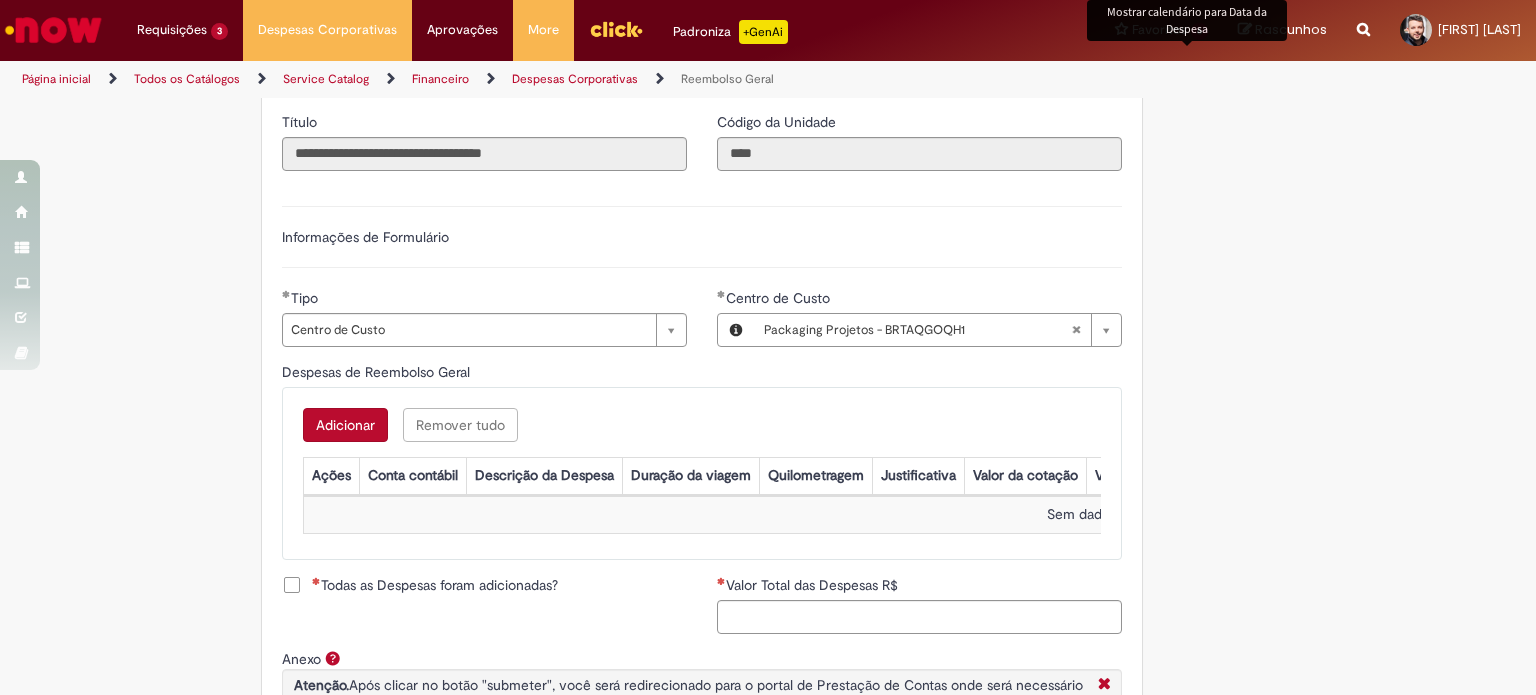 scroll, scrollTop: 582, scrollLeft: 0, axis: vertical 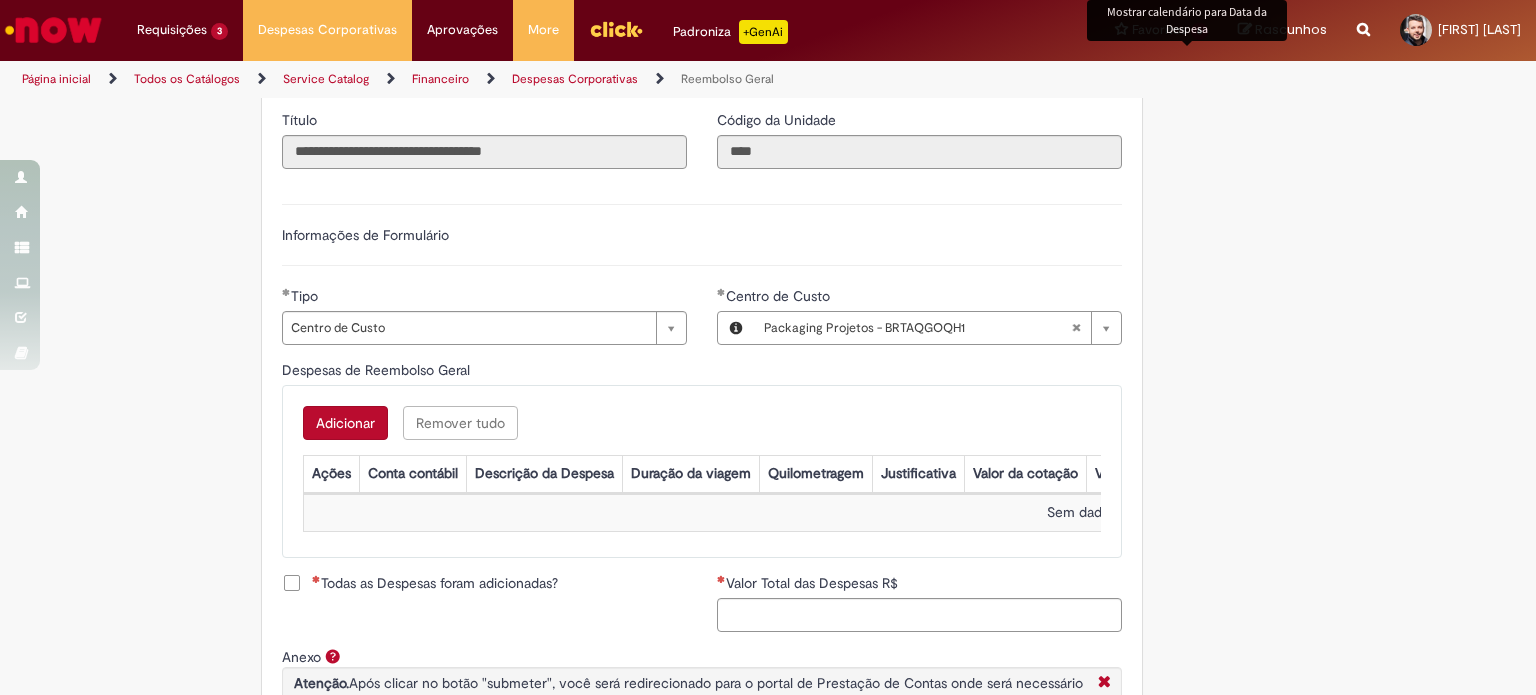 type 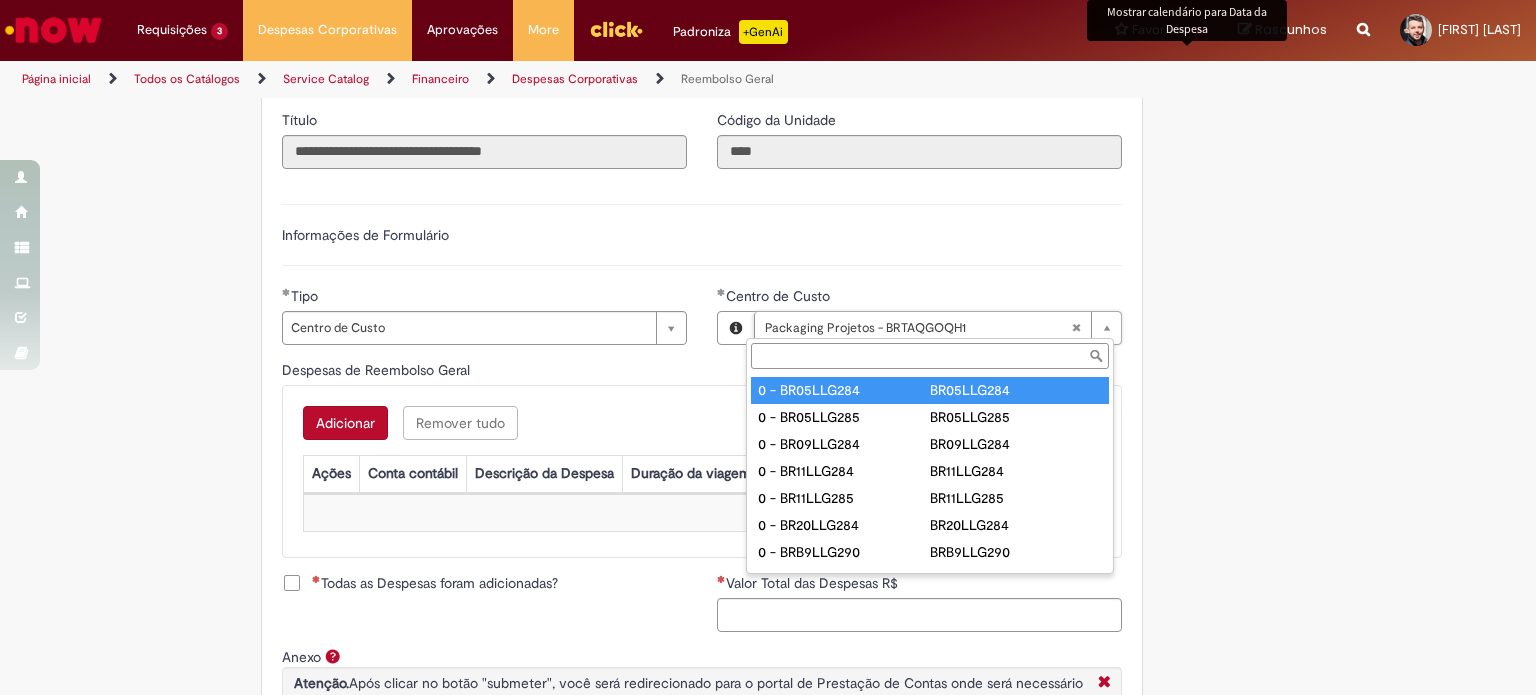 type on "**********" 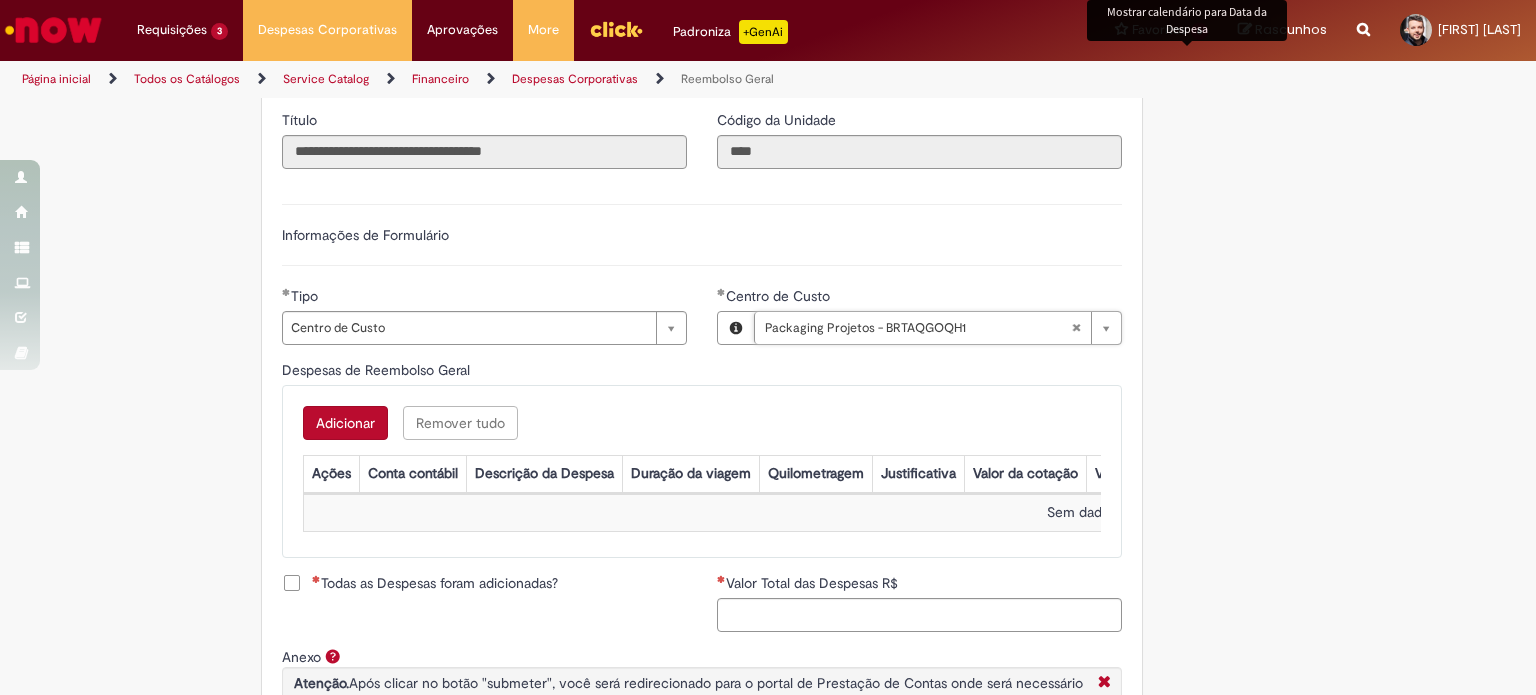 drag, startPoint x: 972, startPoint y: 327, endPoint x: 893, endPoint y: 329, distance: 79.025314 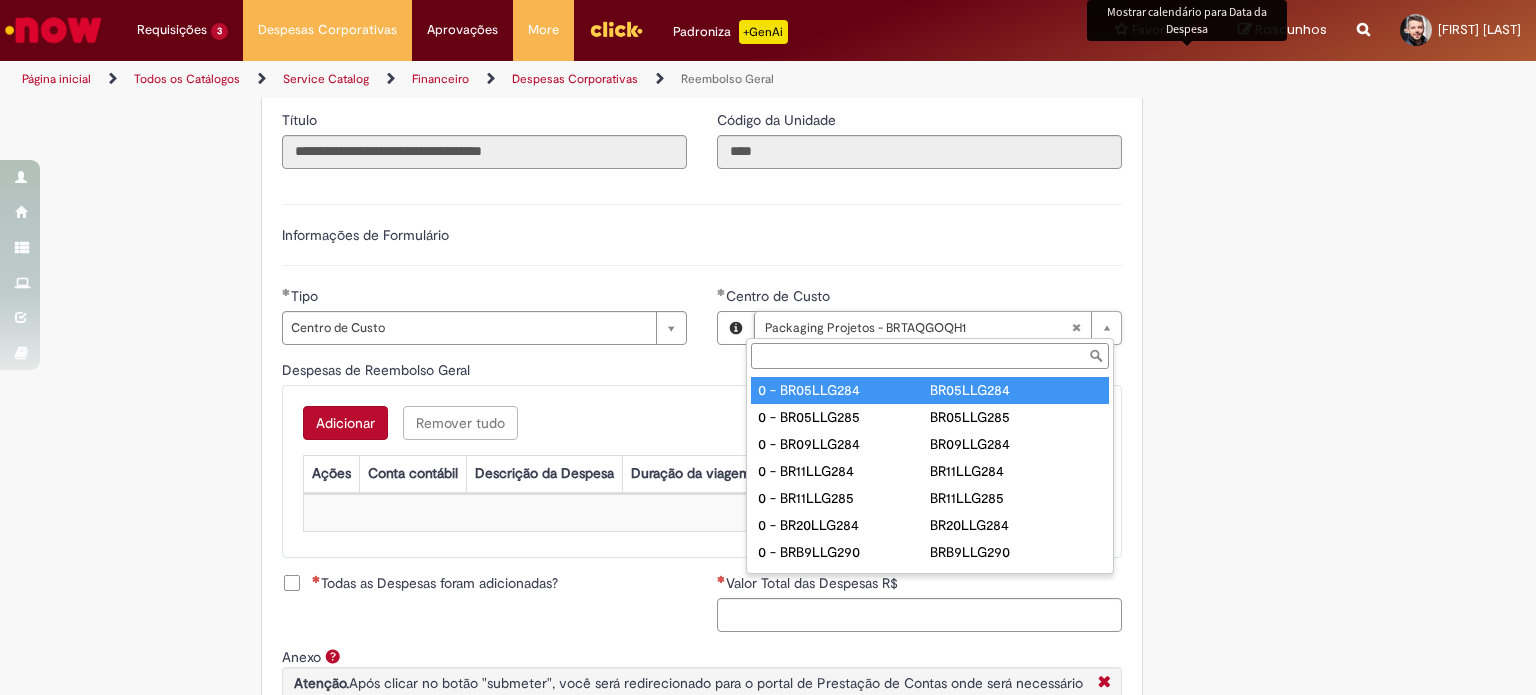 type on "**********" 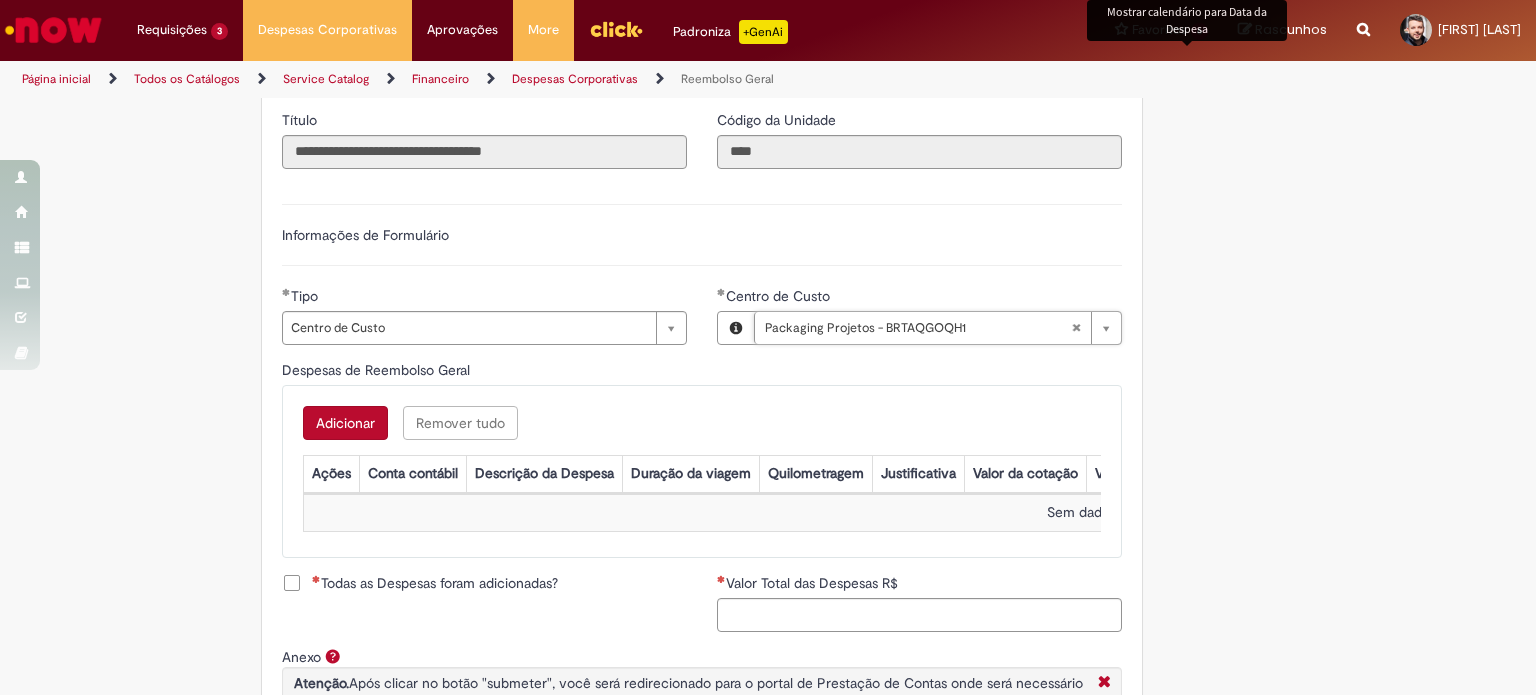 type 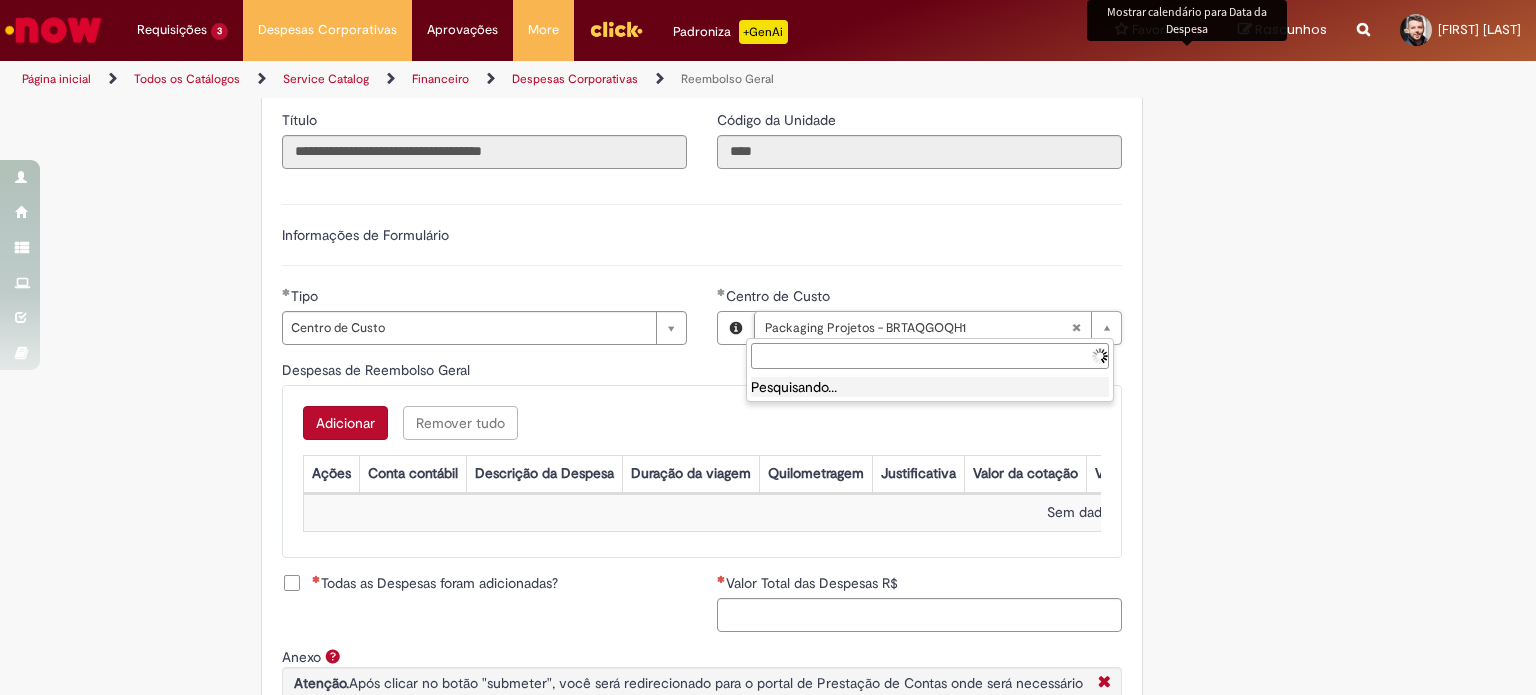scroll, scrollTop: 0, scrollLeft: 0, axis: both 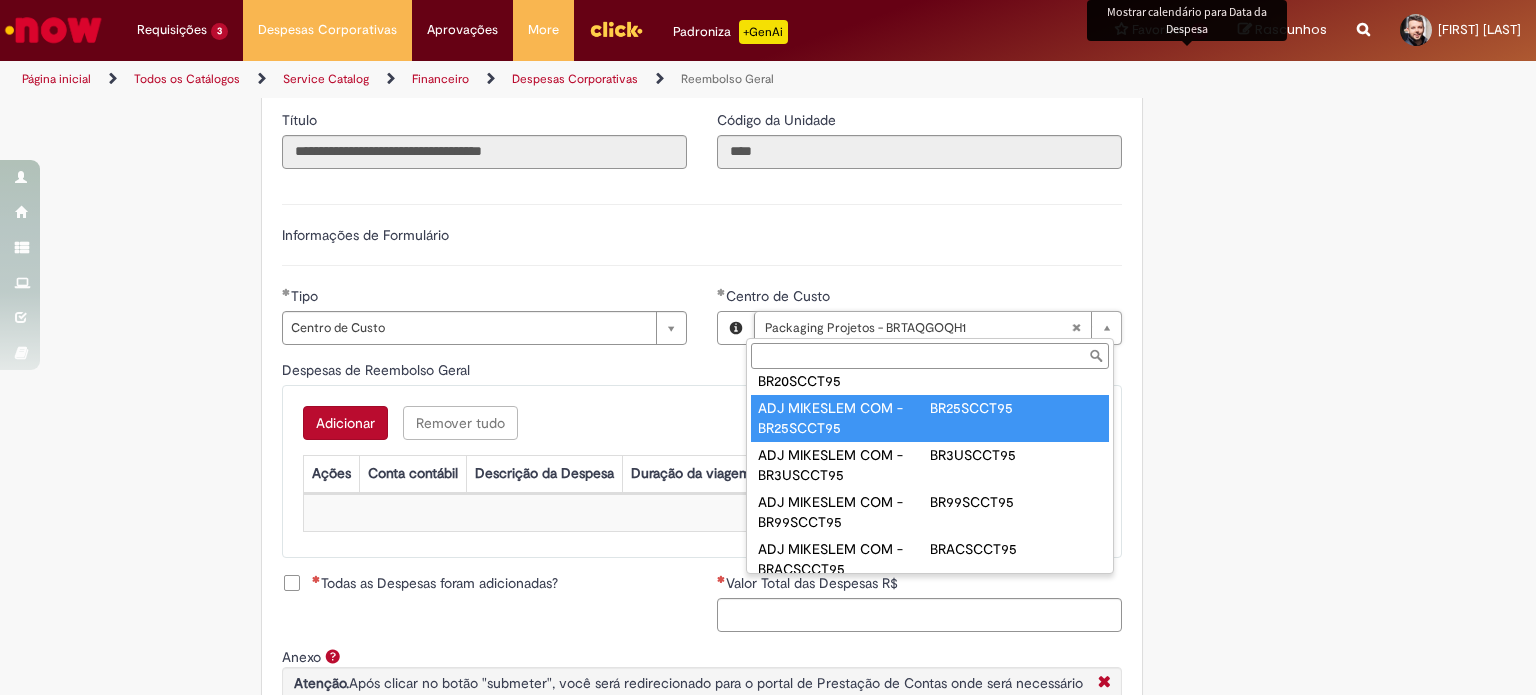 type on "**********" 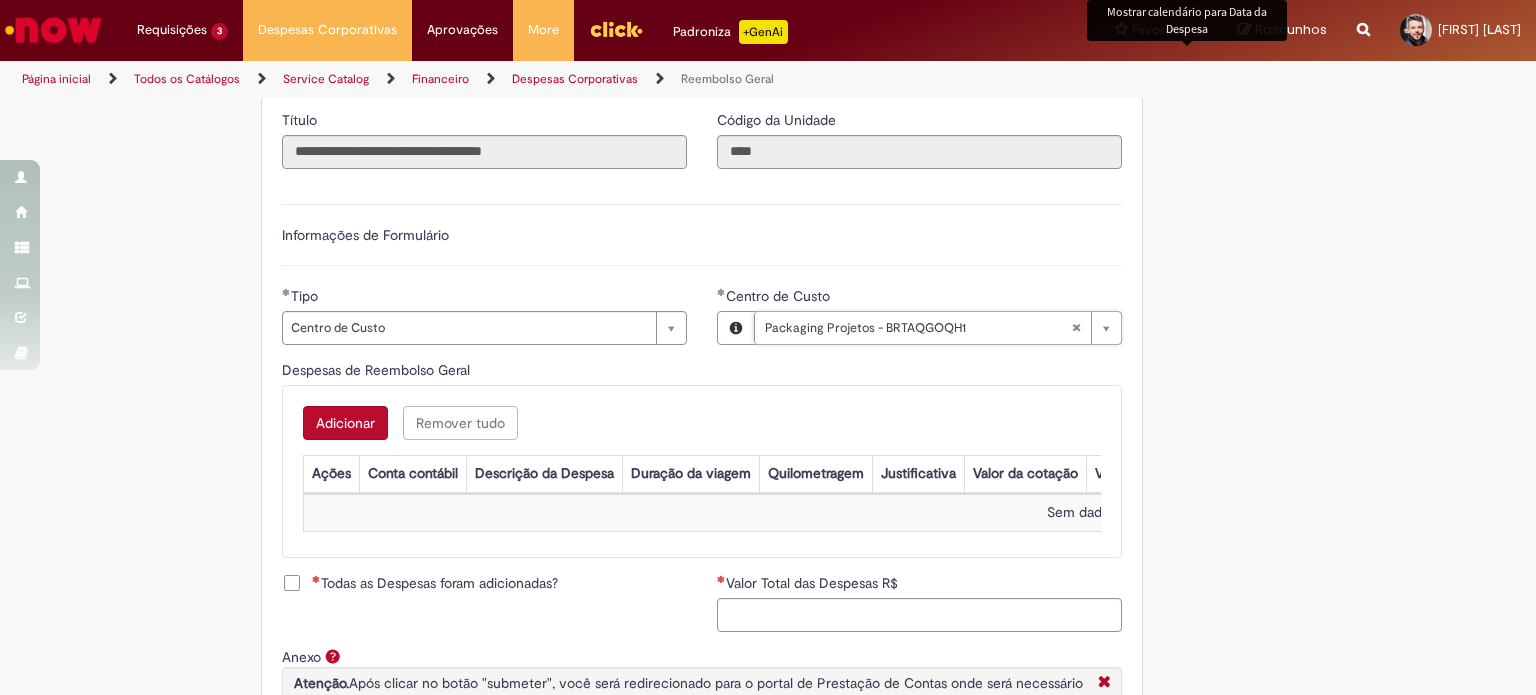 scroll, scrollTop: 0, scrollLeft: 224, axis: horizontal 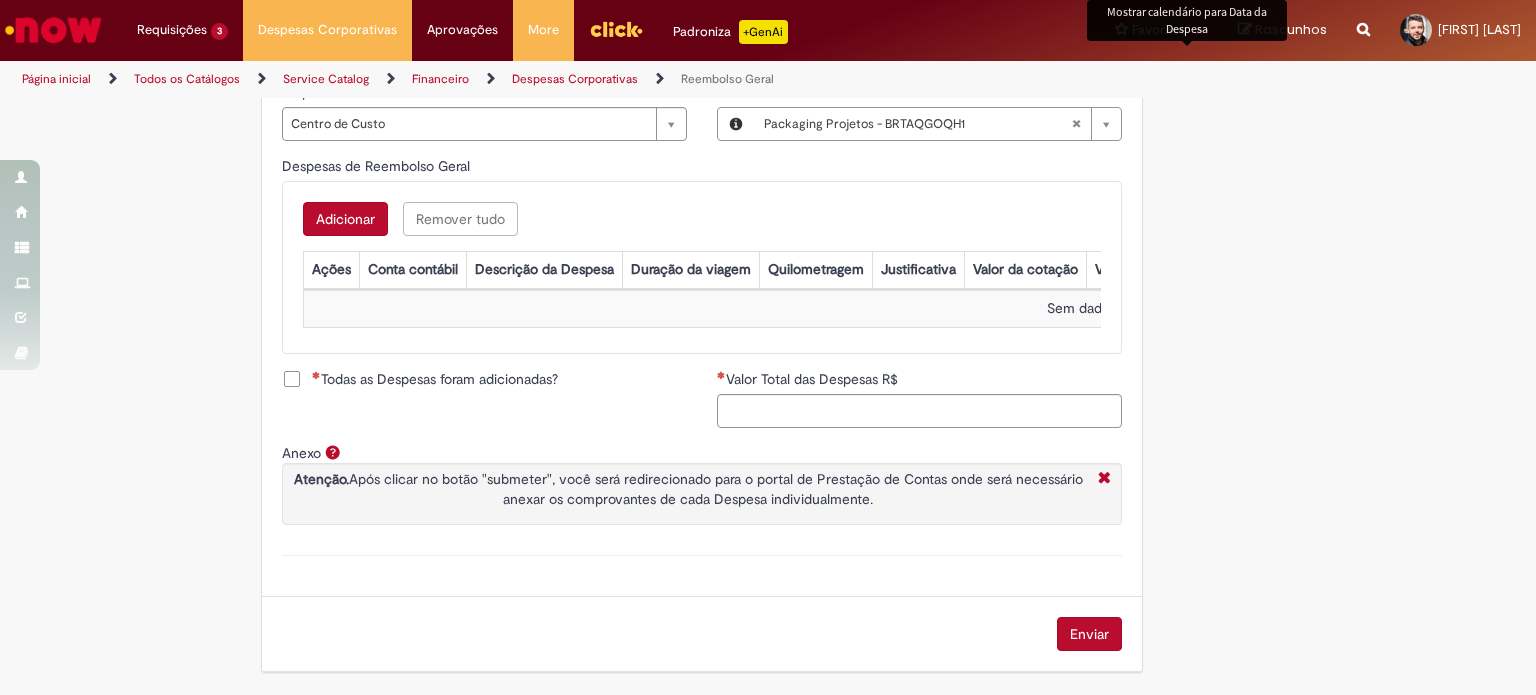 click on "Adicionar a Favoritos
Reembolso Geral
Reembolso de despesas de funcionários
Oferta destinada à solicitação de reembolso de despesas realizadas pelo funcionário, mas que devem ser ressarcidas pela Ambev
Sujeito à aprovação do gestor imediato
O pagamento do reembolso deve ser feito em uma  conta corrente de titularidade do solicitante , para atualizar seus dados bancários e garantir que o reembolso aconteça, utilizar a oferta  Cadastro de Dados Bancários:  https://ambev.service-now.com/ambevnow?id=sc_cat_item&sys_id=d0c9721edbbb2b003383be2df39619e3
Se o seu reembolso não for efetuado na data informada na solução do chamado, entrar em contato com o time pelo e-mail  opreembolsoseadiantamentos@ambev.com.br , após a atualização dos dados bancários, para que o pagamento seja reprocessado
sap a integrar ** Country Code **" at bounding box center [768, 4] 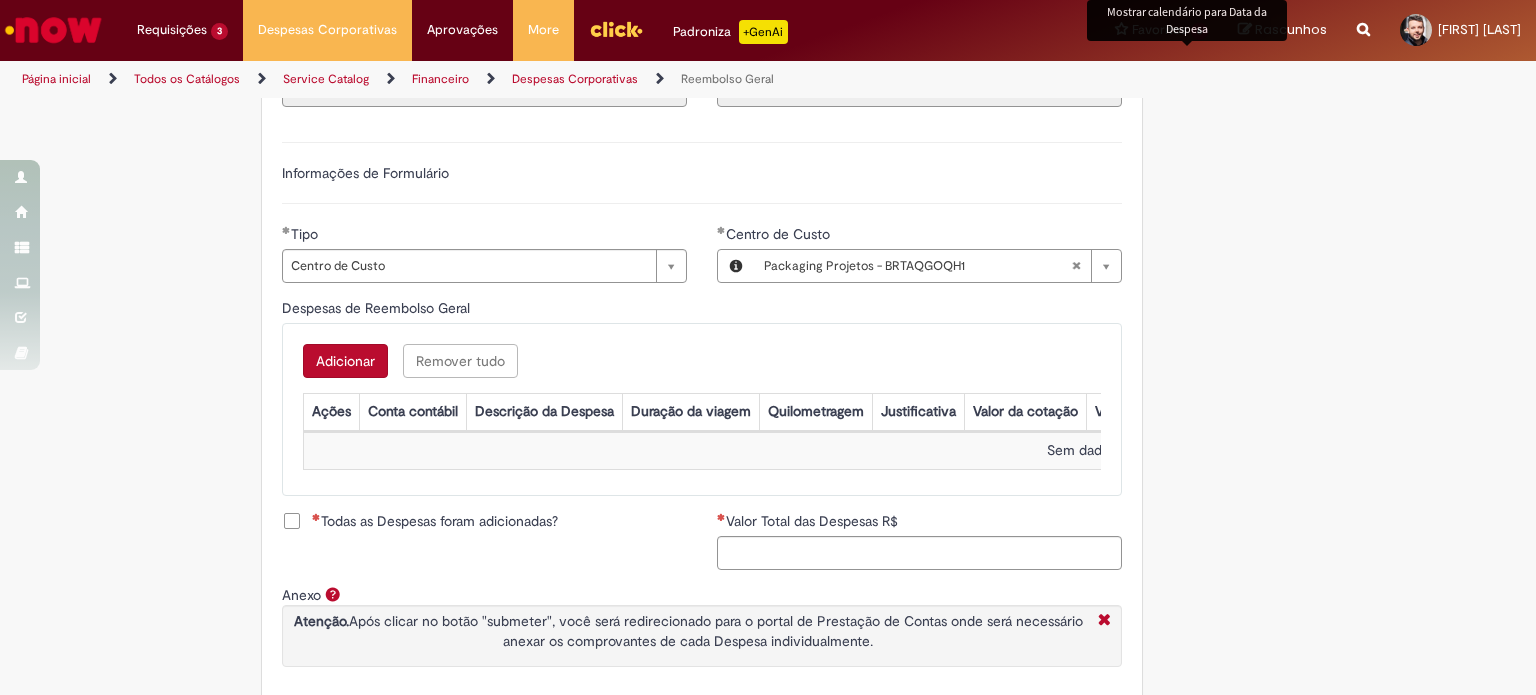 scroll, scrollTop: 796, scrollLeft: 0, axis: vertical 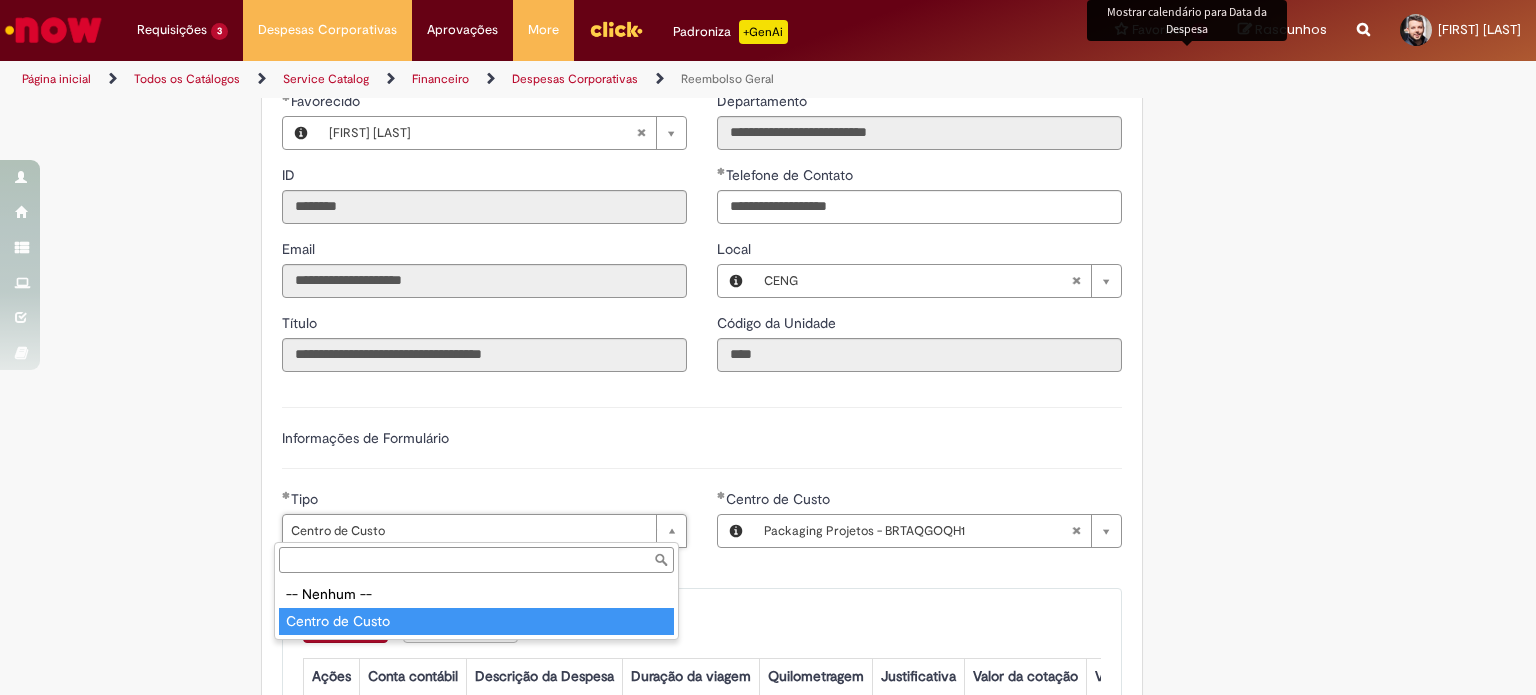 type on "**********" 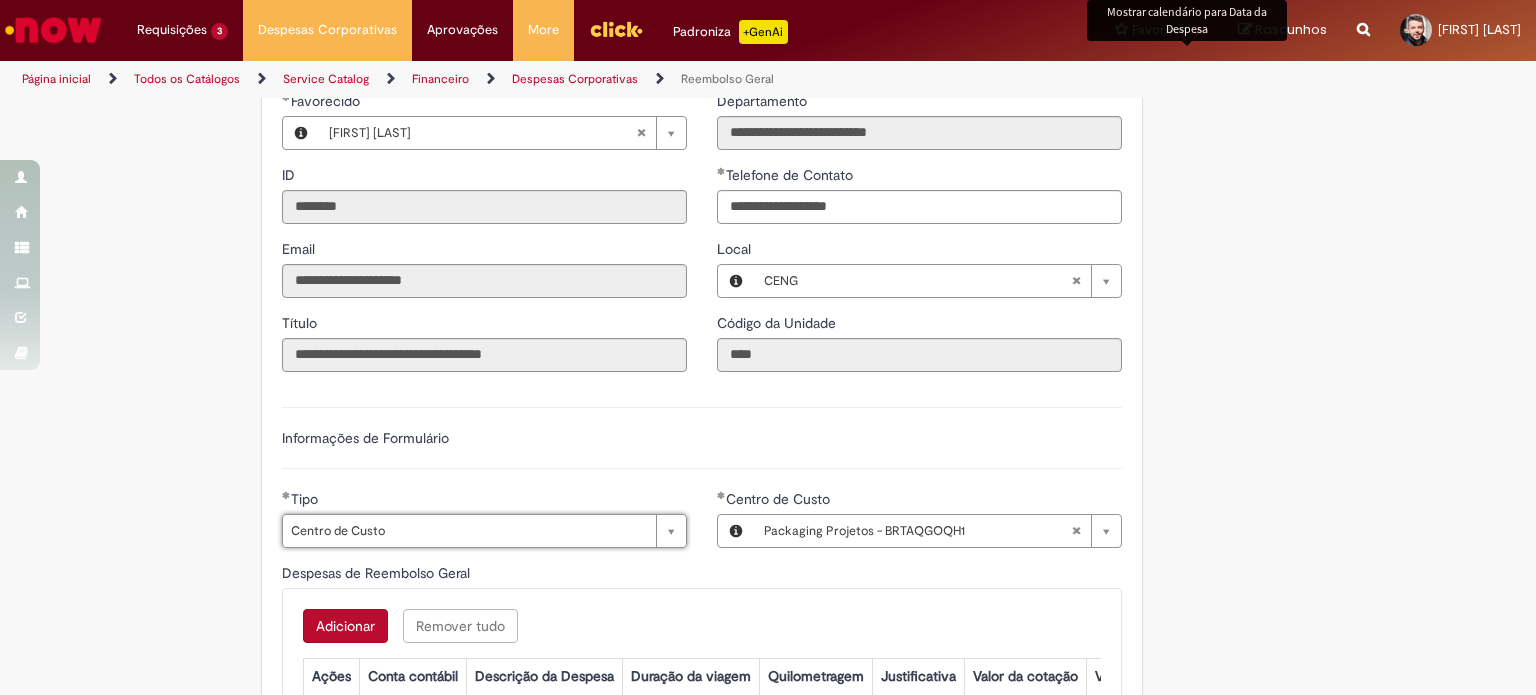 scroll, scrollTop: 0, scrollLeft: 102, axis: horizontal 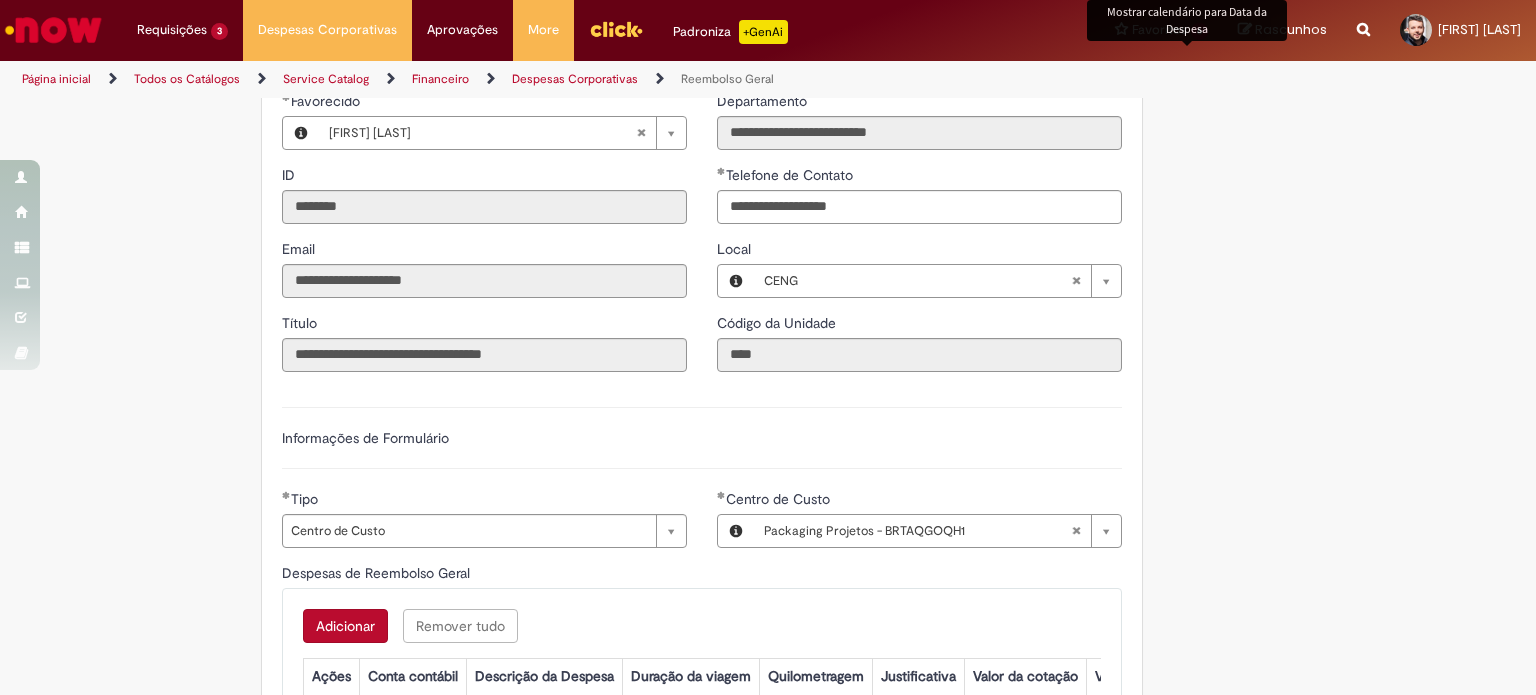 click on "Adicionar a Favoritos
Reembolso Geral
Reembolso de despesas de funcionários
Oferta destinada à solicitação de reembolso de despesas realizadas pelo funcionário, mas que devem ser ressarcidas pela Ambev
Sujeito à aprovação do gestor imediato
O pagamento do reembolso deve ser feito em uma  conta corrente de titularidade do solicitante , para atualizar seus dados bancários e garantir que o reembolso aconteça, utilizar a oferta  Cadastro de Dados Bancários:  https://ambev.service-now.com/ambevnow?id=sc_cat_item&sys_id=d0c9721edbbb2b003383be2df39619e3
Se o seu reembolso não for efetuado na data informada na solução do chamado, entrar em contato com o time pelo e-mail  opreembolsoseadiantamentos@ambev.com.br , após a atualização dos dados bancários, para que o pagamento seja reprocessado
sap a integrar ** Country Code **" at bounding box center (768, 411) 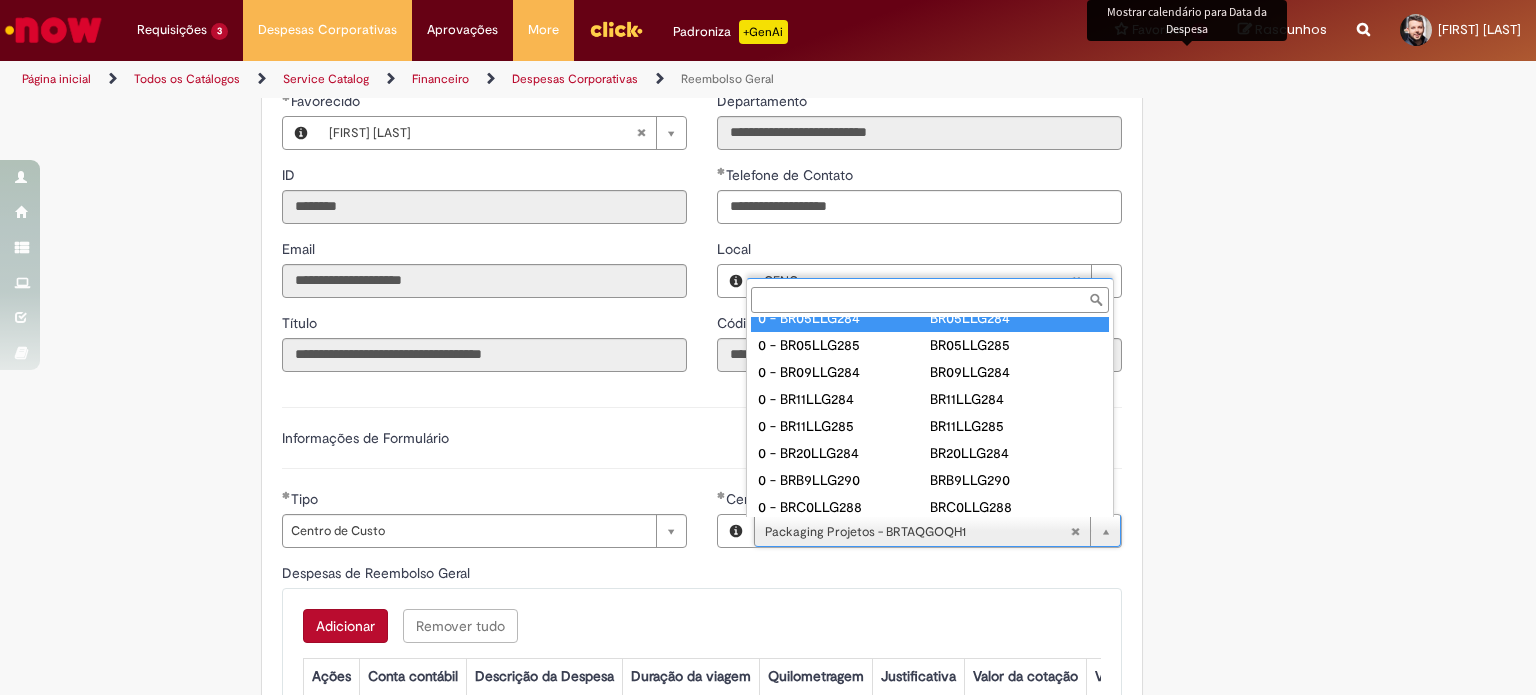 scroll, scrollTop: 0, scrollLeft: 0, axis: both 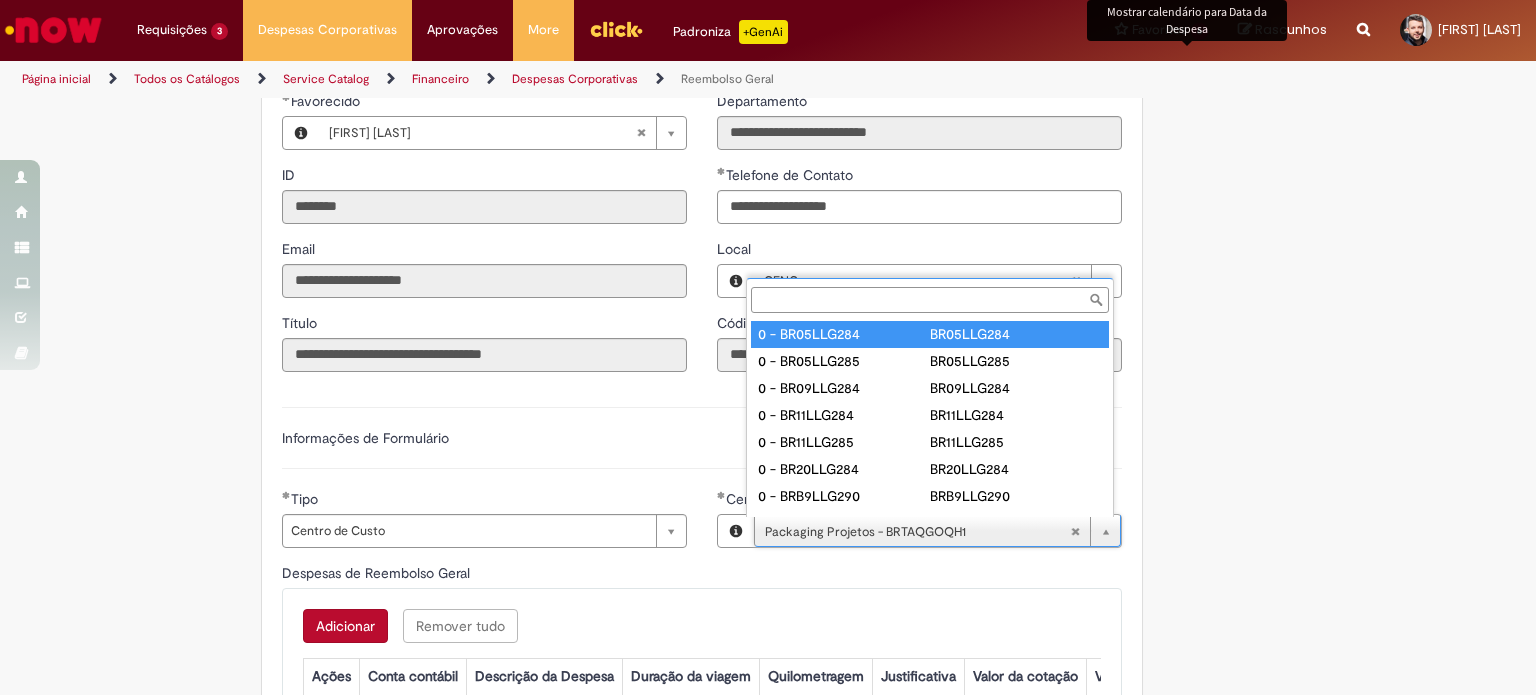 click on "Centro de Custo" at bounding box center (930, 300) 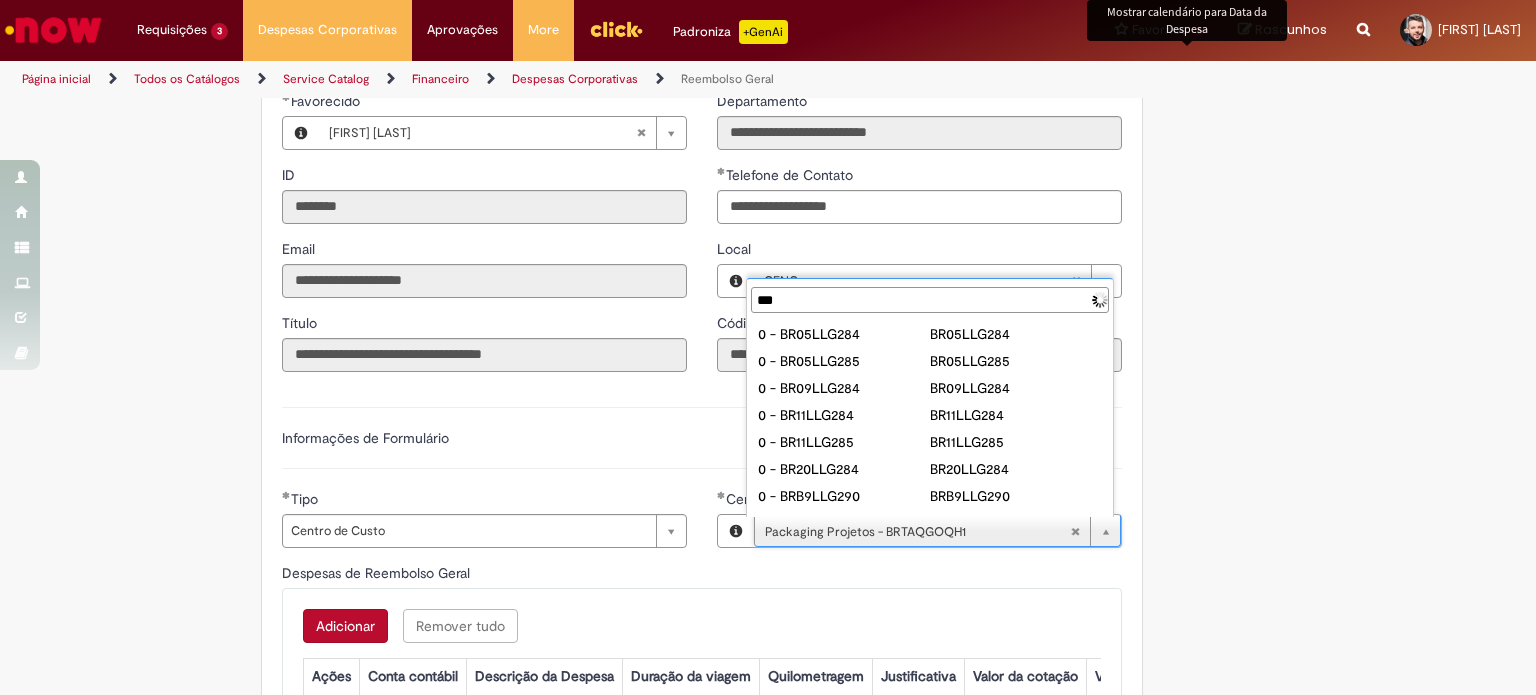 type on "****" 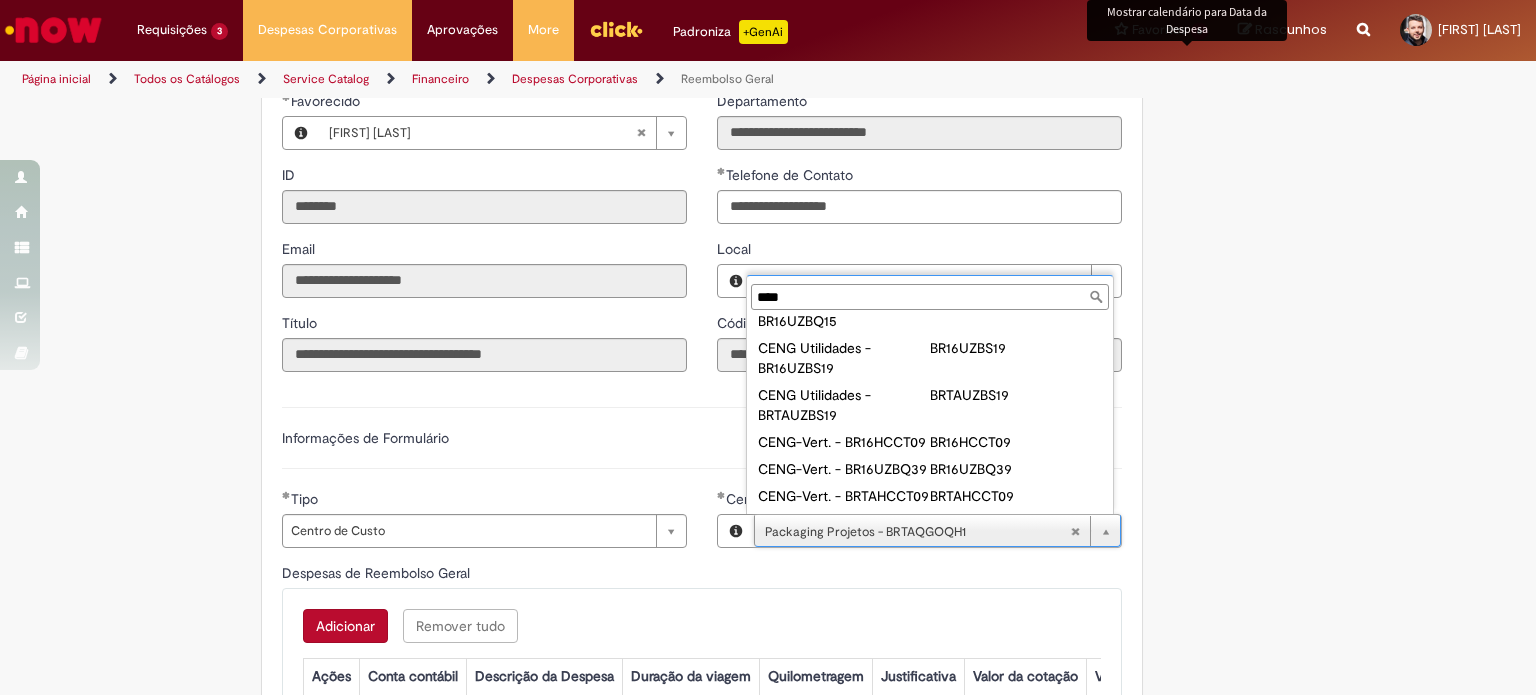 scroll, scrollTop: 3380, scrollLeft: 0, axis: vertical 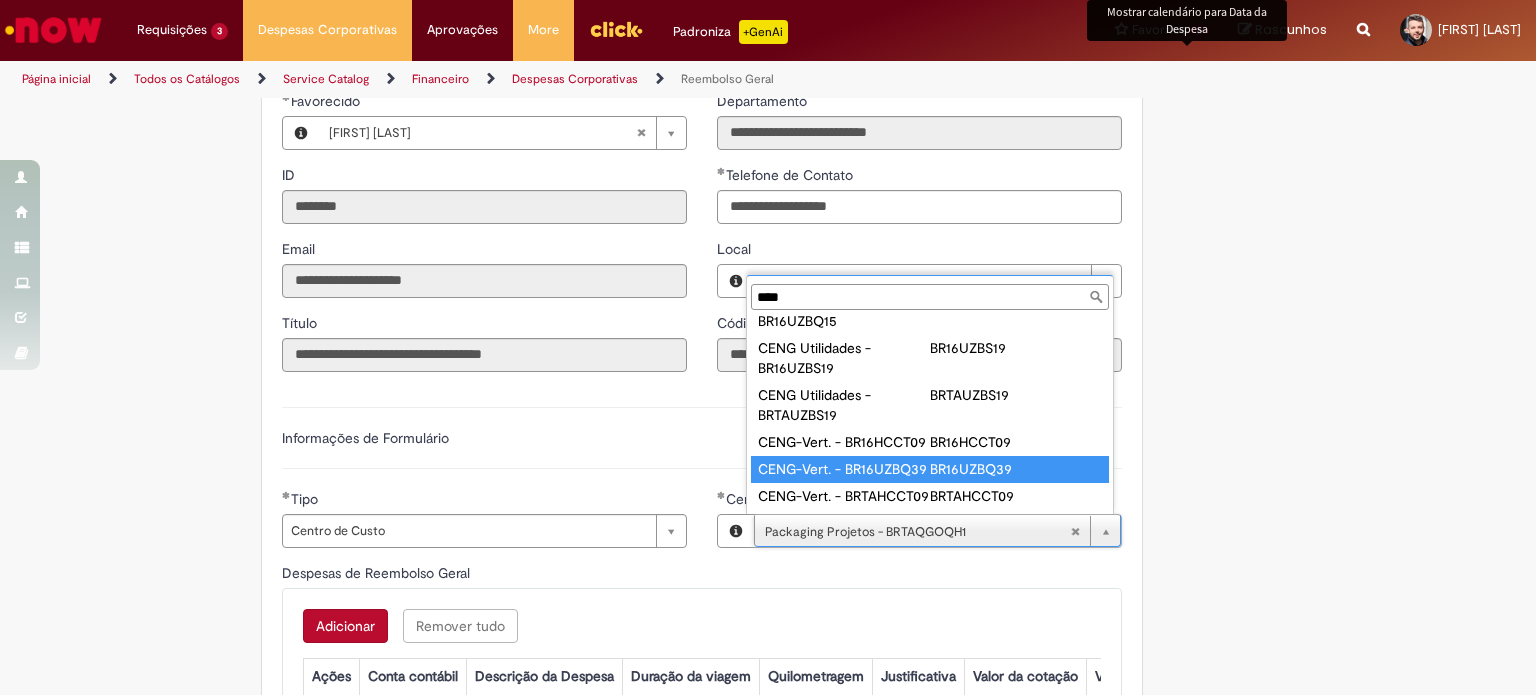 type on "**********" 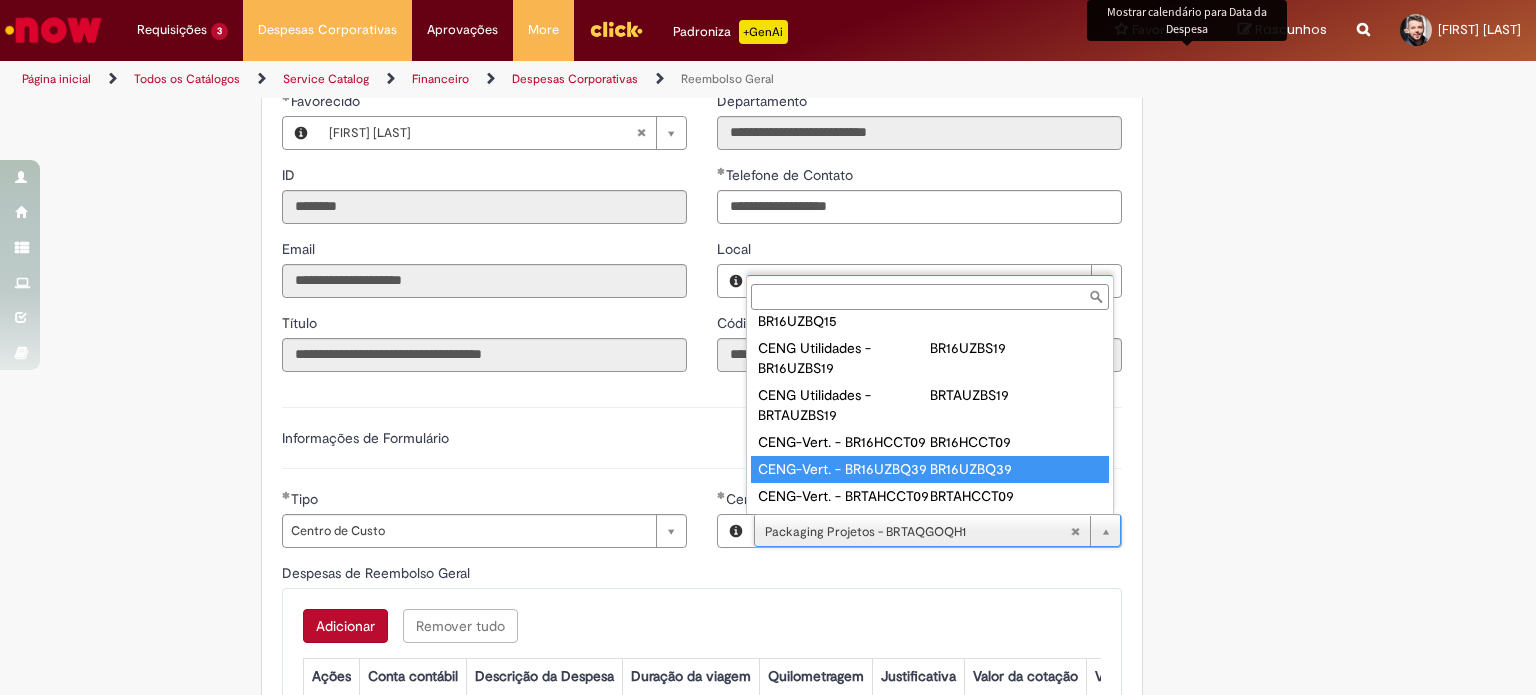 scroll, scrollTop: 0, scrollLeft: 224, axis: horizontal 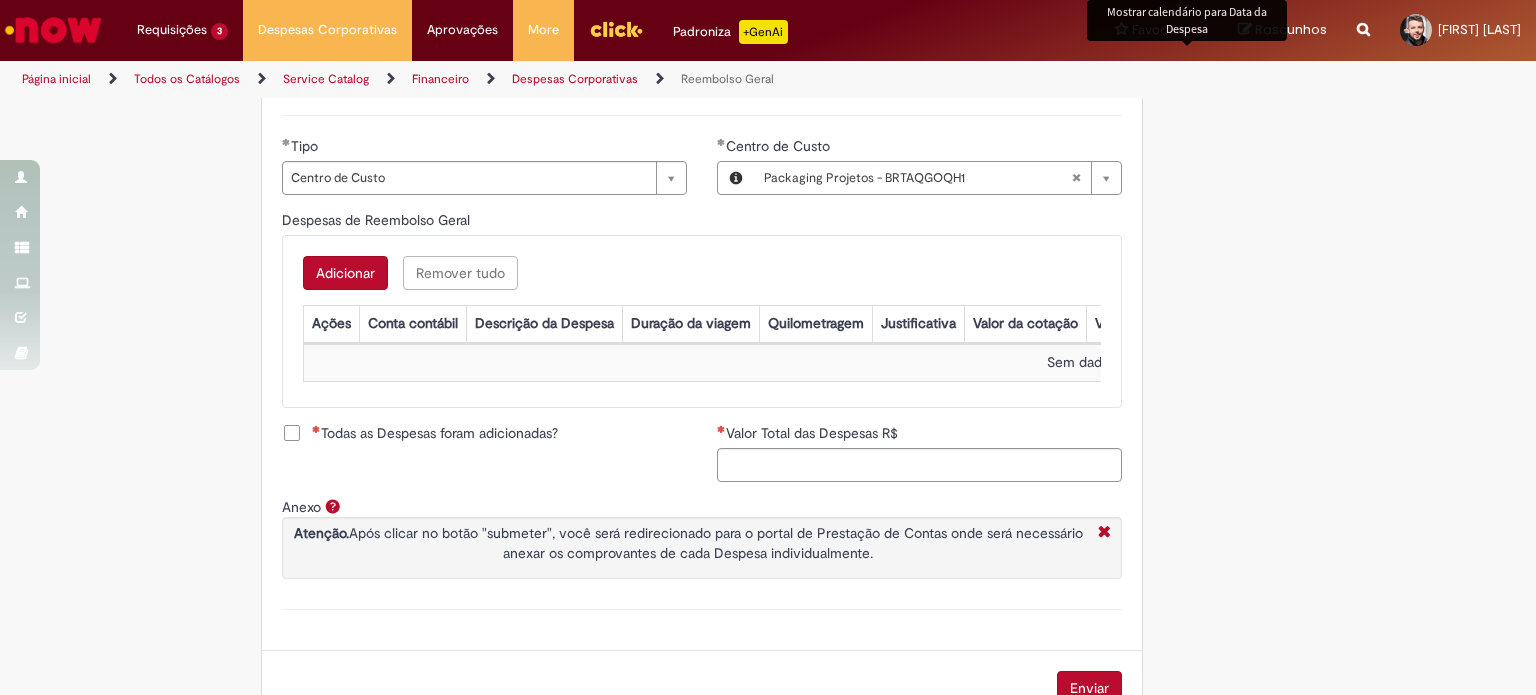 click on "Mostrar calendário para Data da Despesa" at bounding box center (1187, 20) 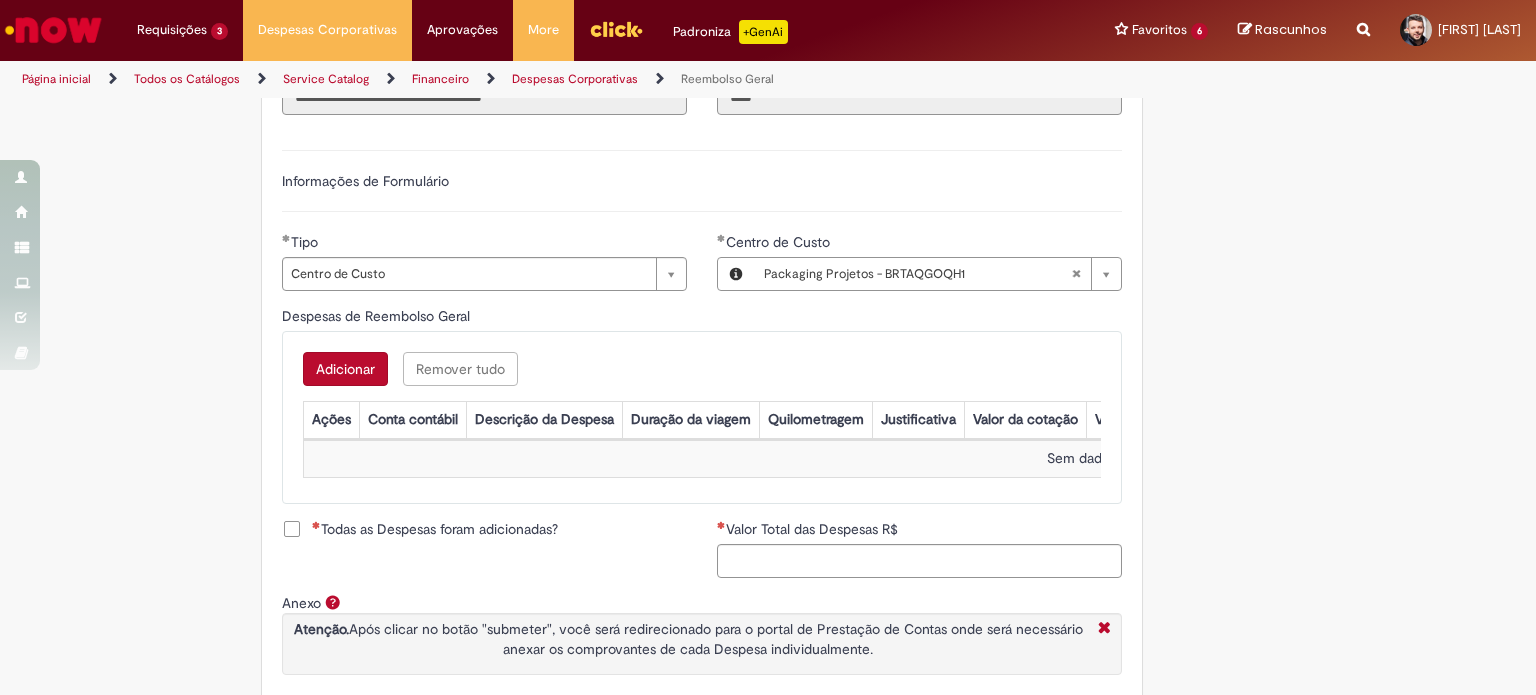 scroll, scrollTop: 638, scrollLeft: 0, axis: vertical 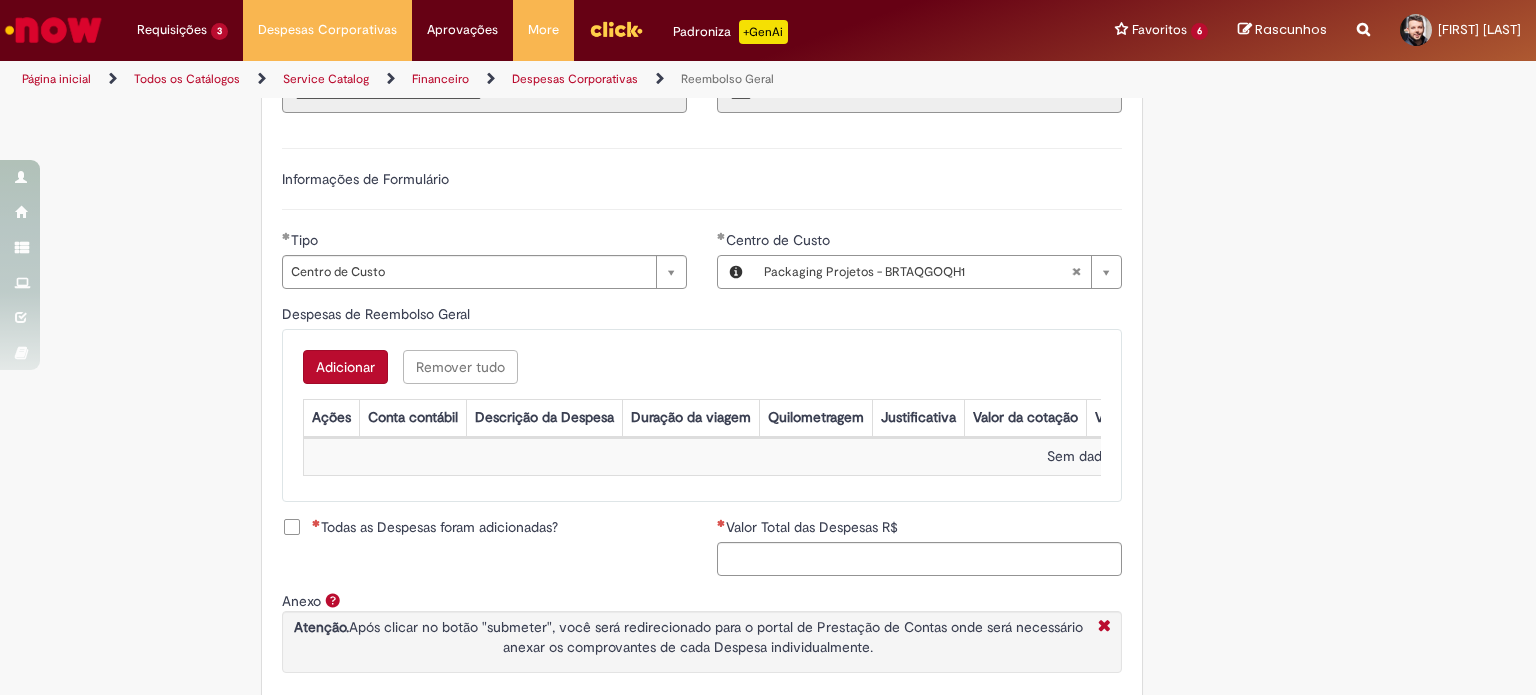 type 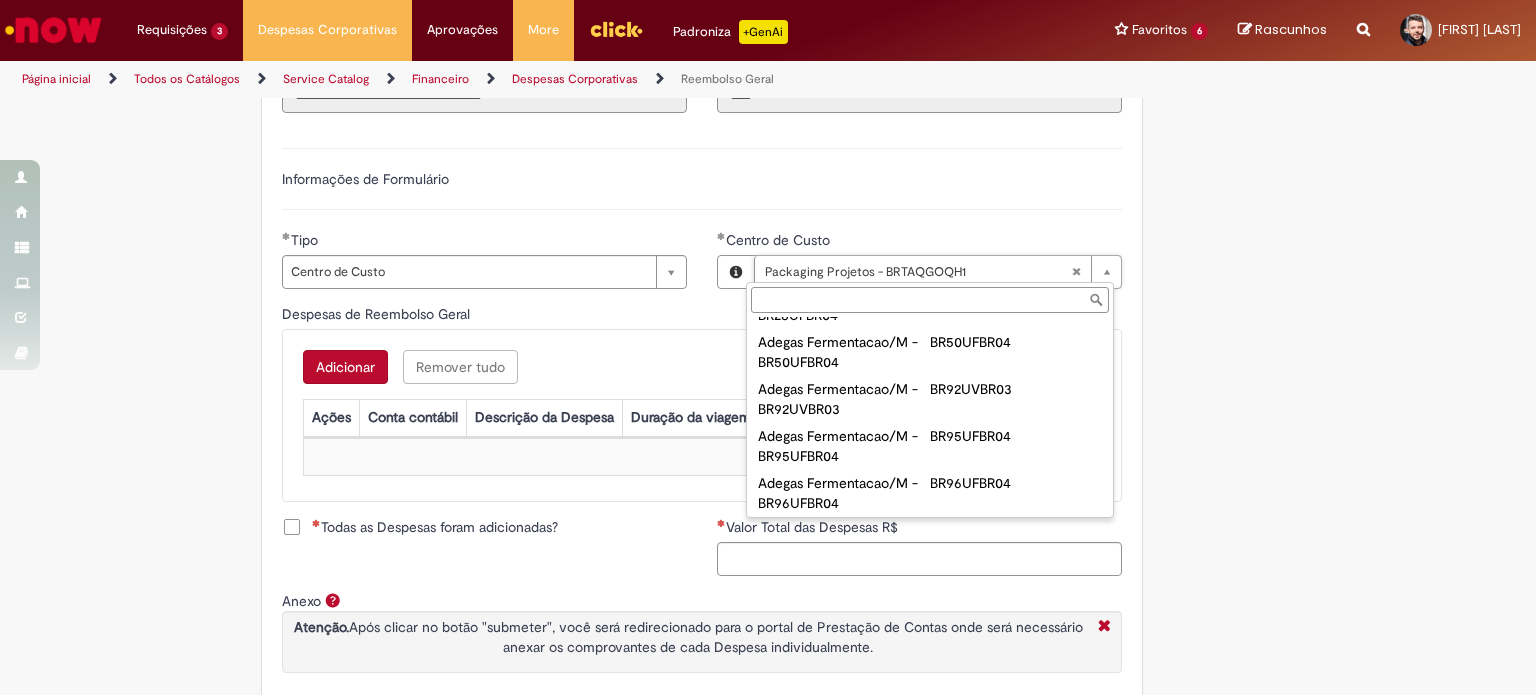click on "Centro de Custo" at bounding box center [930, 300] 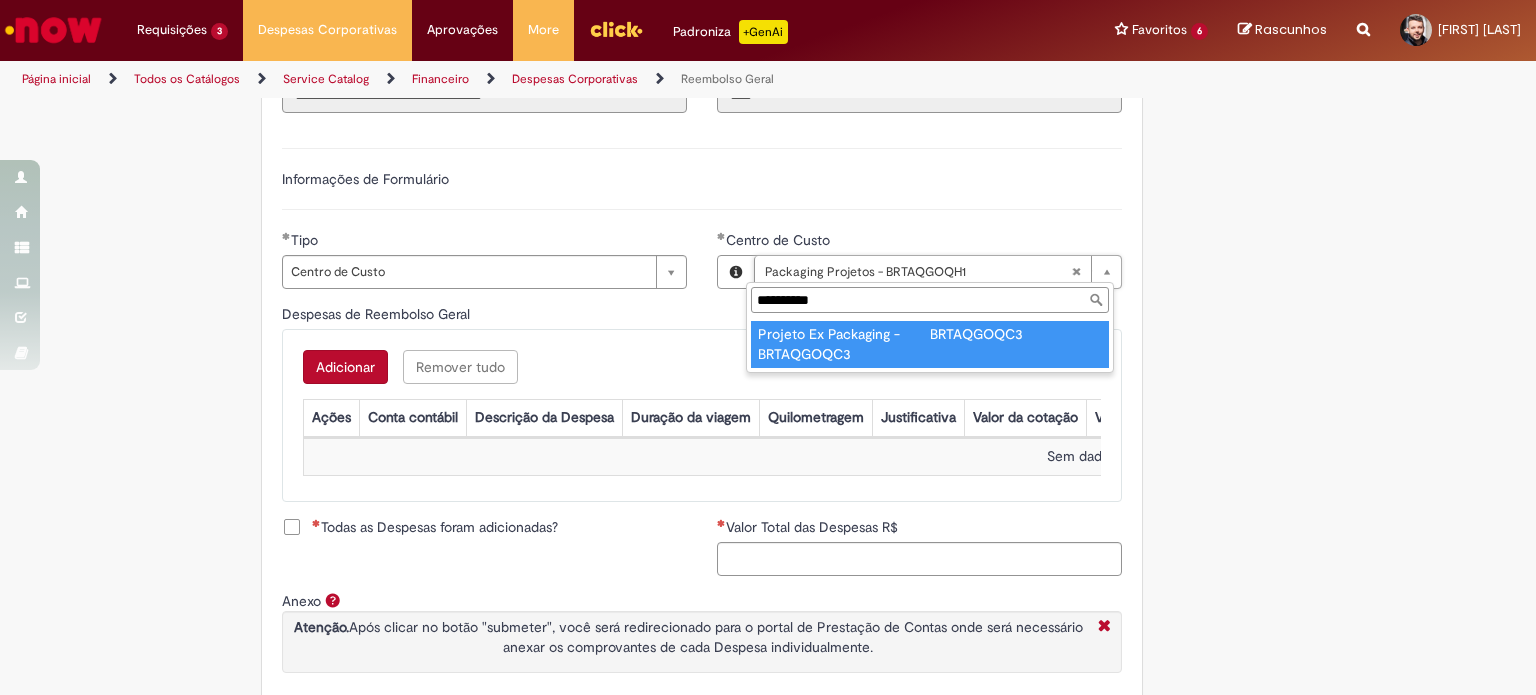 type on "**********" 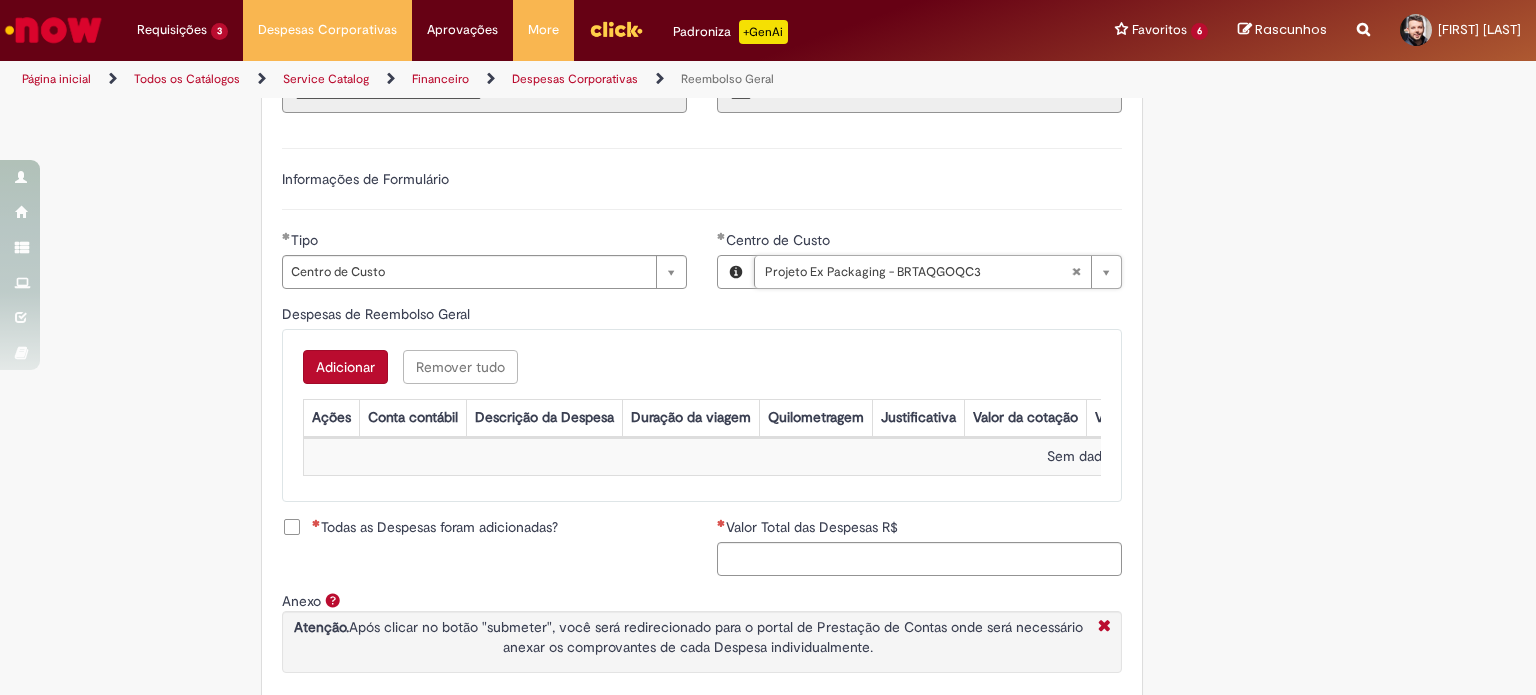 scroll, scrollTop: 0, scrollLeft: 224, axis: horizontal 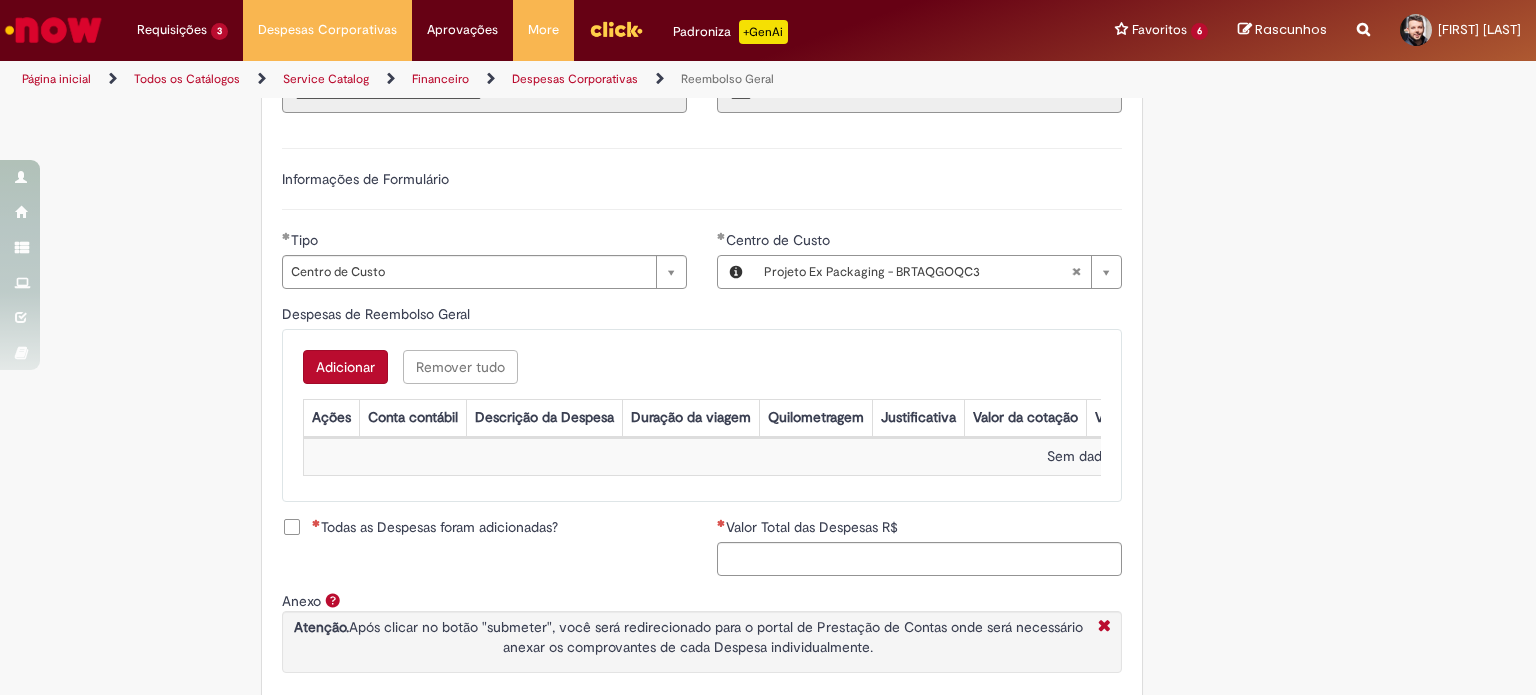 click on "Adicionar a Favoritos
Reembolso Geral
Reembolso de despesas de funcionários
Oferta destinada à solicitação de reembolso de despesas realizadas pelo funcionário, mas que devem ser ressarcidas pela Ambev
Sujeito à aprovação do gestor imediato
O pagamento do reembolso deve ser feito em uma  conta corrente de titularidade do solicitante , para atualizar seus dados bancários e garantir que o reembolso aconteça, utilizar a oferta  Cadastro de Dados Bancários:  https://ambev.service-now.com/ambevnow?id=sc_cat_item&sys_id=d0c9721edbbb2b003383be2df39619e3
Se o seu reembolso não for efetuado na data informada na solução do chamado, entrar em contato com o time pelo e-mail  opreembolsoseadiantamentos@ambev.com.br , após a atualização dos dados bancários, para que o pagamento seja reprocessado
sap a integrar ** Country Code **" at bounding box center [768, 152] 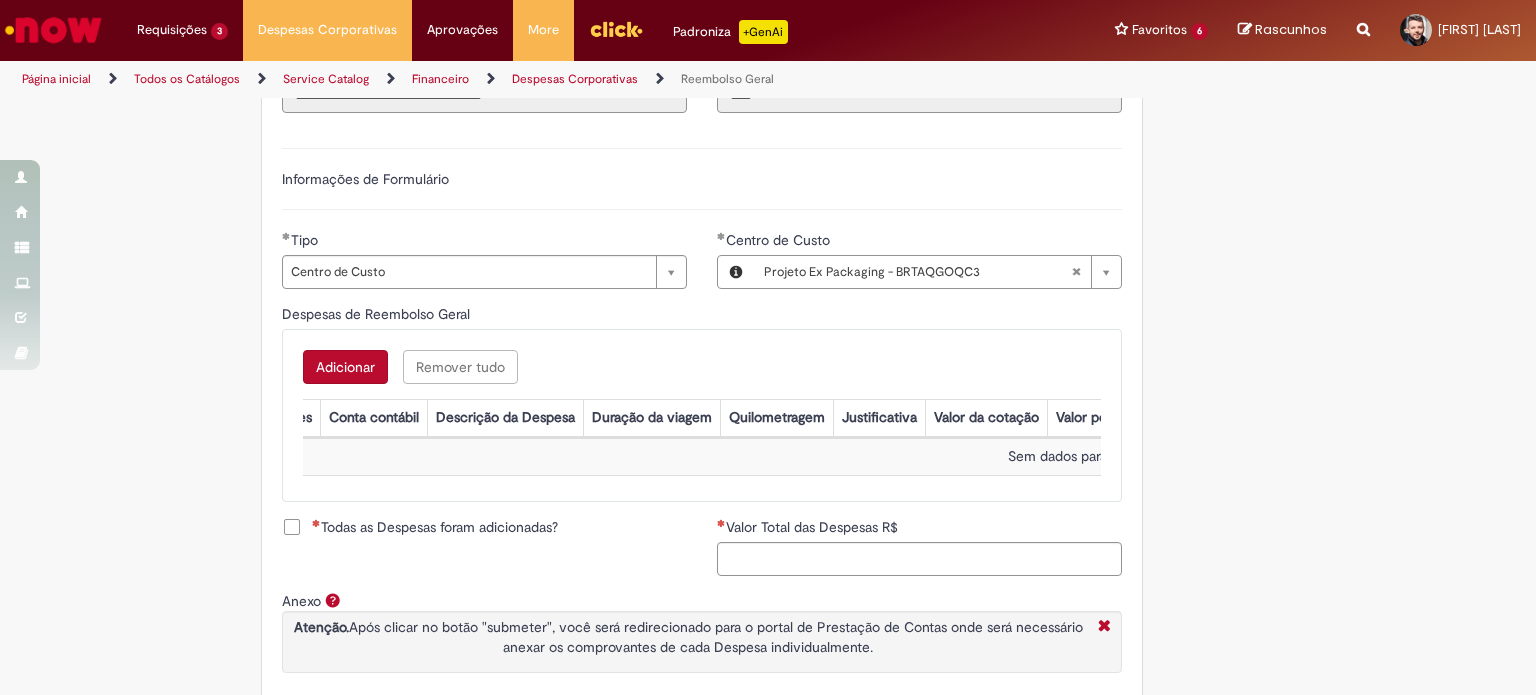 scroll, scrollTop: 0, scrollLeft: 0, axis: both 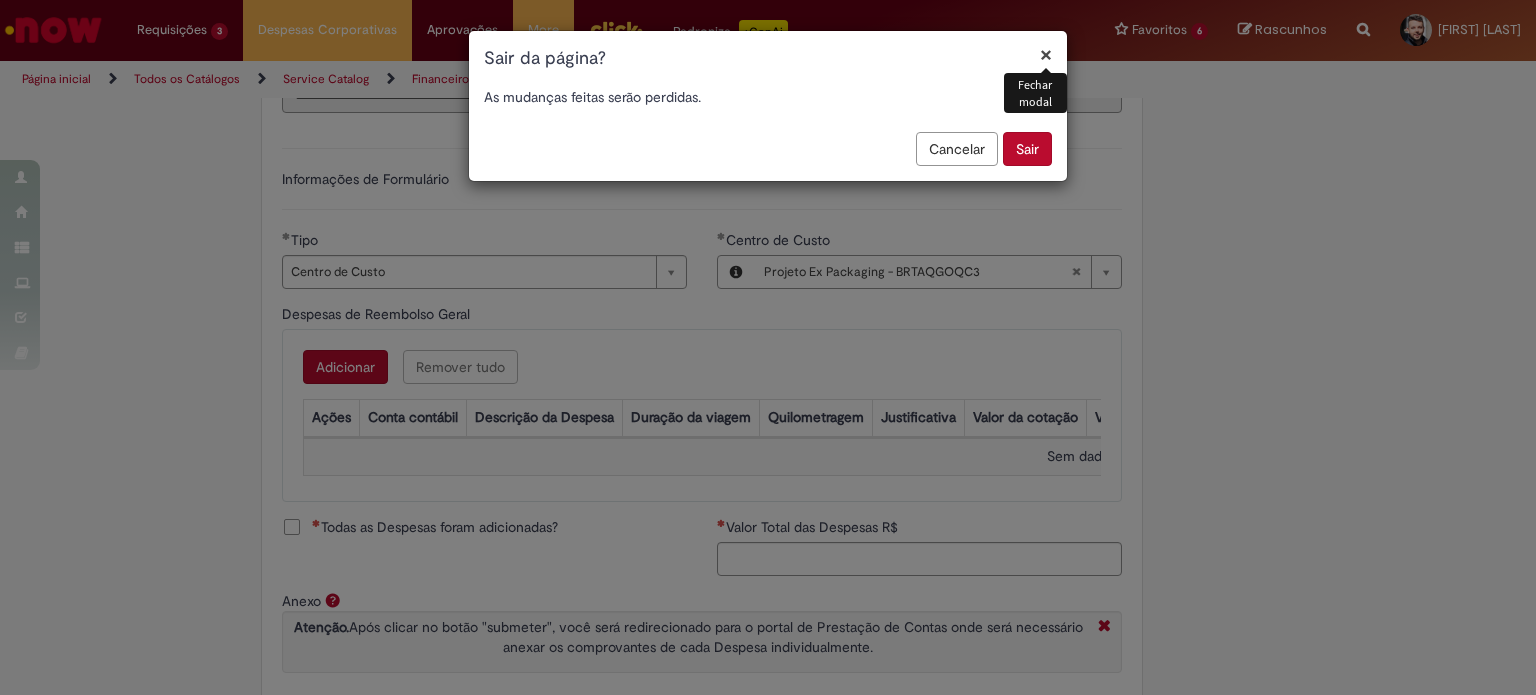 click on "Cancelar" at bounding box center (957, 149) 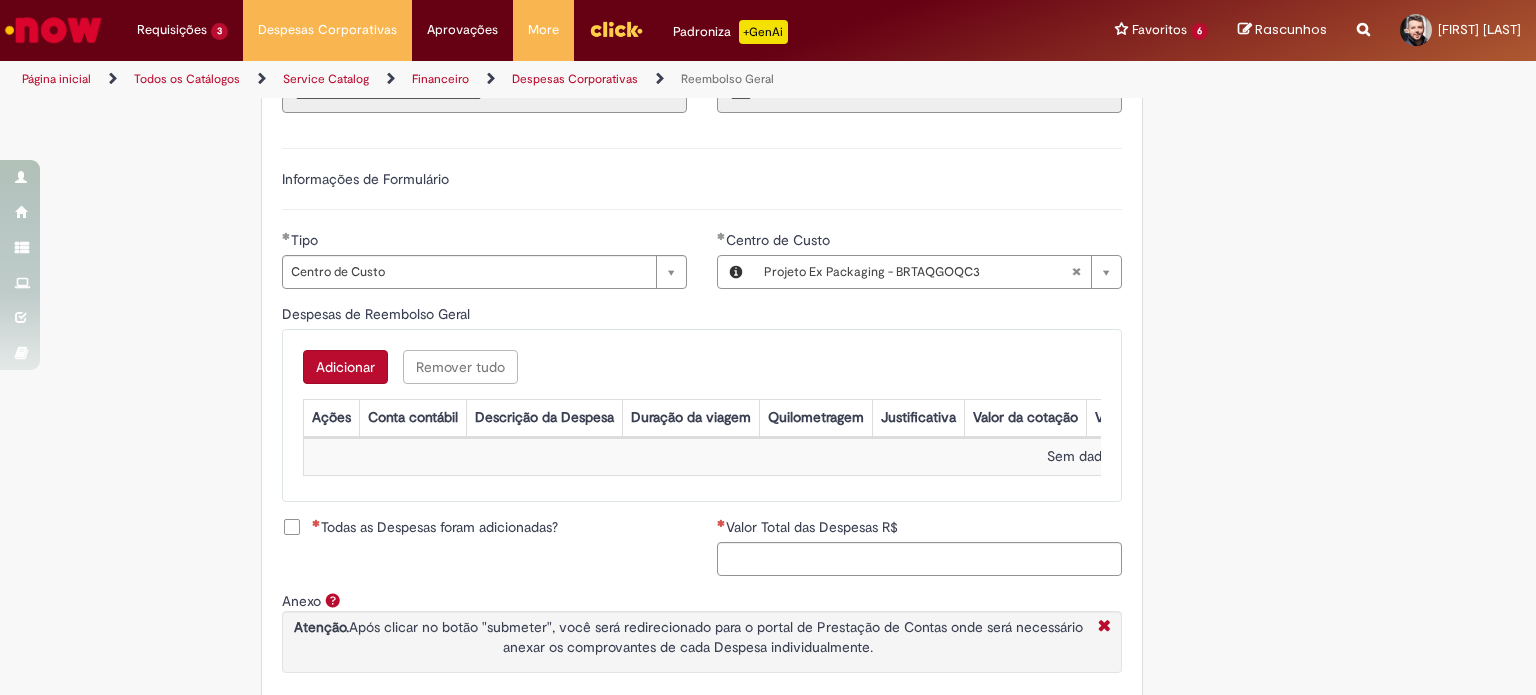 scroll, scrollTop: 796, scrollLeft: 0, axis: vertical 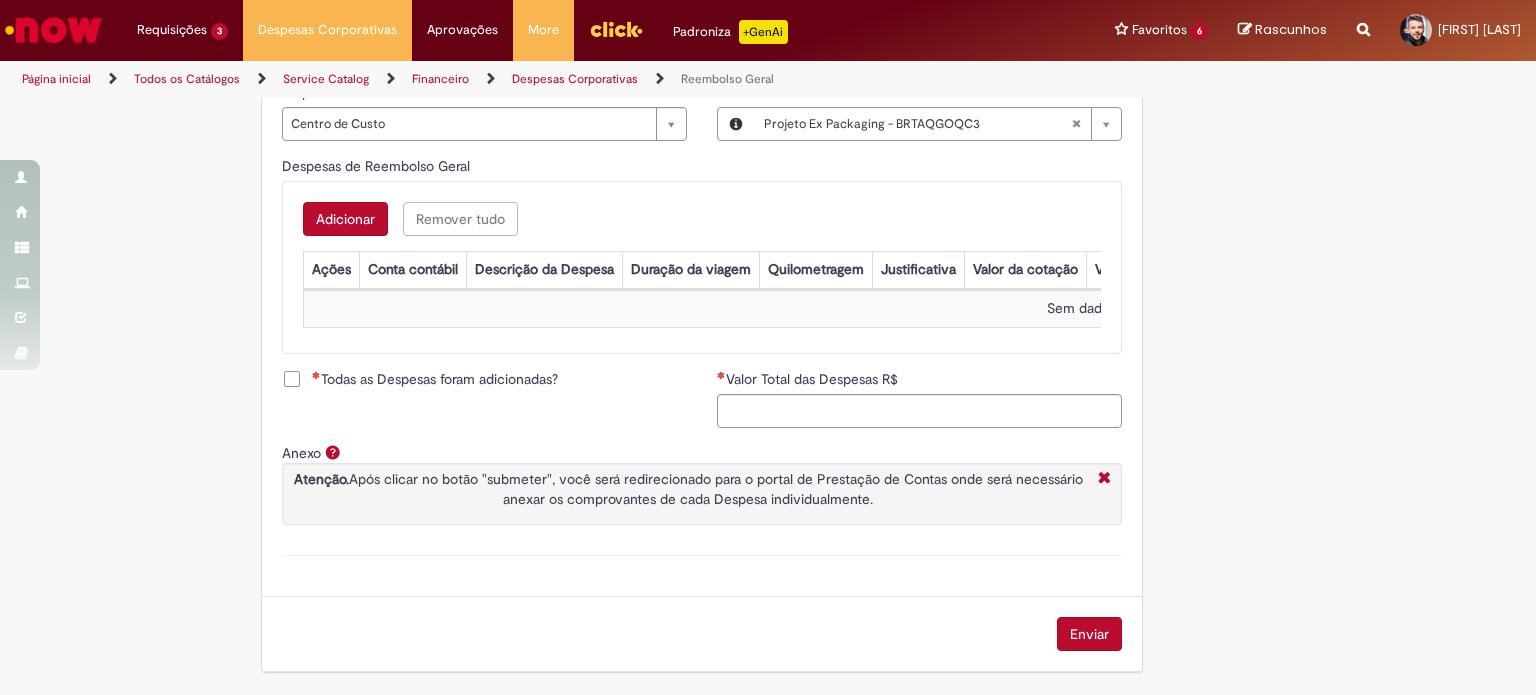 click on "Adicionar a Favoritos
Reembolso Geral
Reembolso de despesas de funcionários
Oferta destinada à solicitação de reembolso de despesas realizadas pelo funcionário, mas que devem ser ressarcidas pela Ambev
Sujeito à aprovação do gestor imediato
O pagamento do reembolso deve ser feito em uma  conta corrente de titularidade do solicitante , para atualizar seus dados bancários e garantir que o reembolso aconteça, utilizar a oferta  Cadastro de Dados Bancários:  https://ambev.service-now.com/ambevnow?id=sc_cat_item&sys_id=d0c9721edbbb2b003383be2df39619e3
Se o seu reembolso não for efetuado na data informada na solução do chamado, entrar em contato com o time pelo e-mail  opreembolsoseadiantamentos@ambev.com.br , após a atualização dos dados bancários, para que o pagamento seja reprocessado
sap a integrar ** Country Code **" at bounding box center [768, 4] 